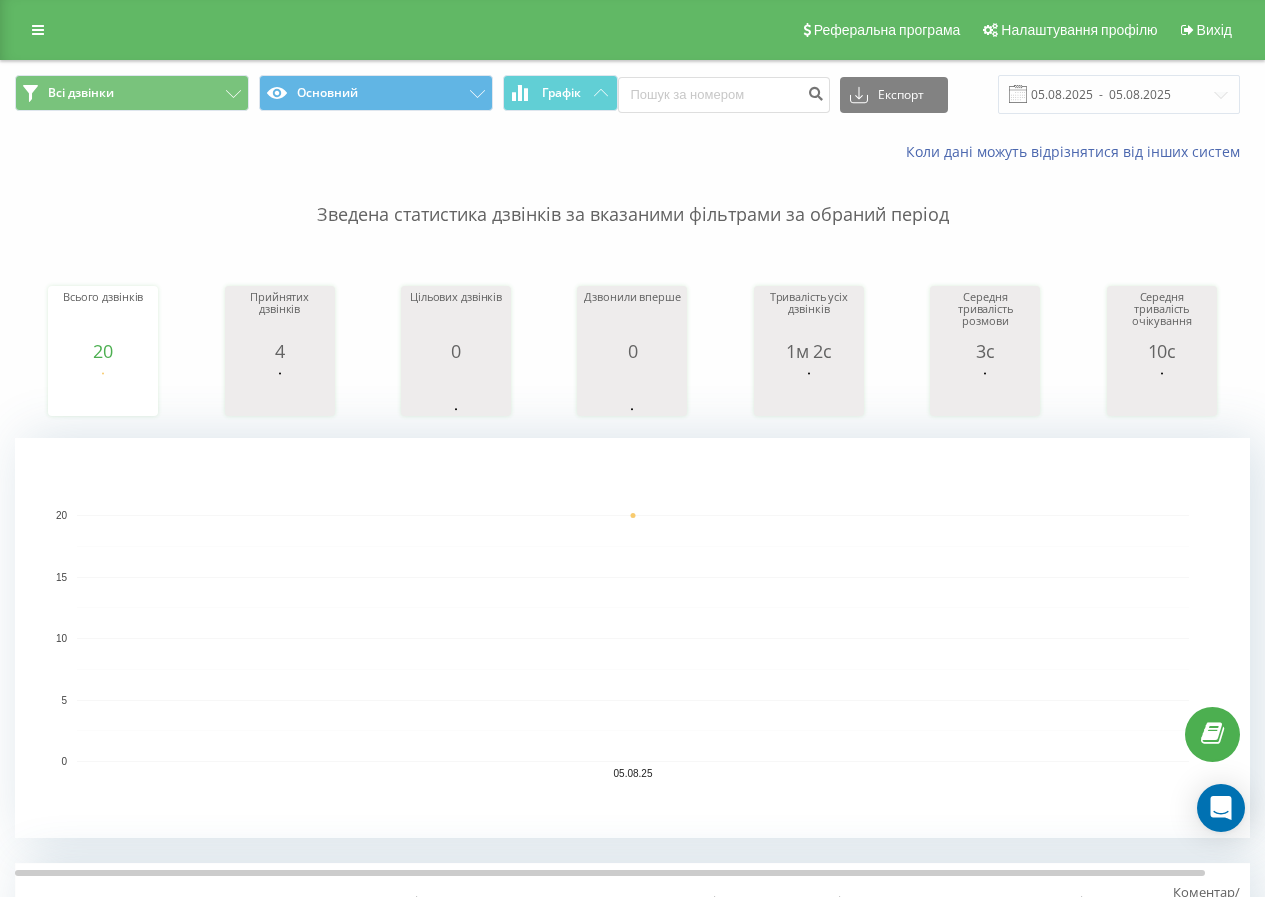 scroll, scrollTop: 0, scrollLeft: 0, axis: both 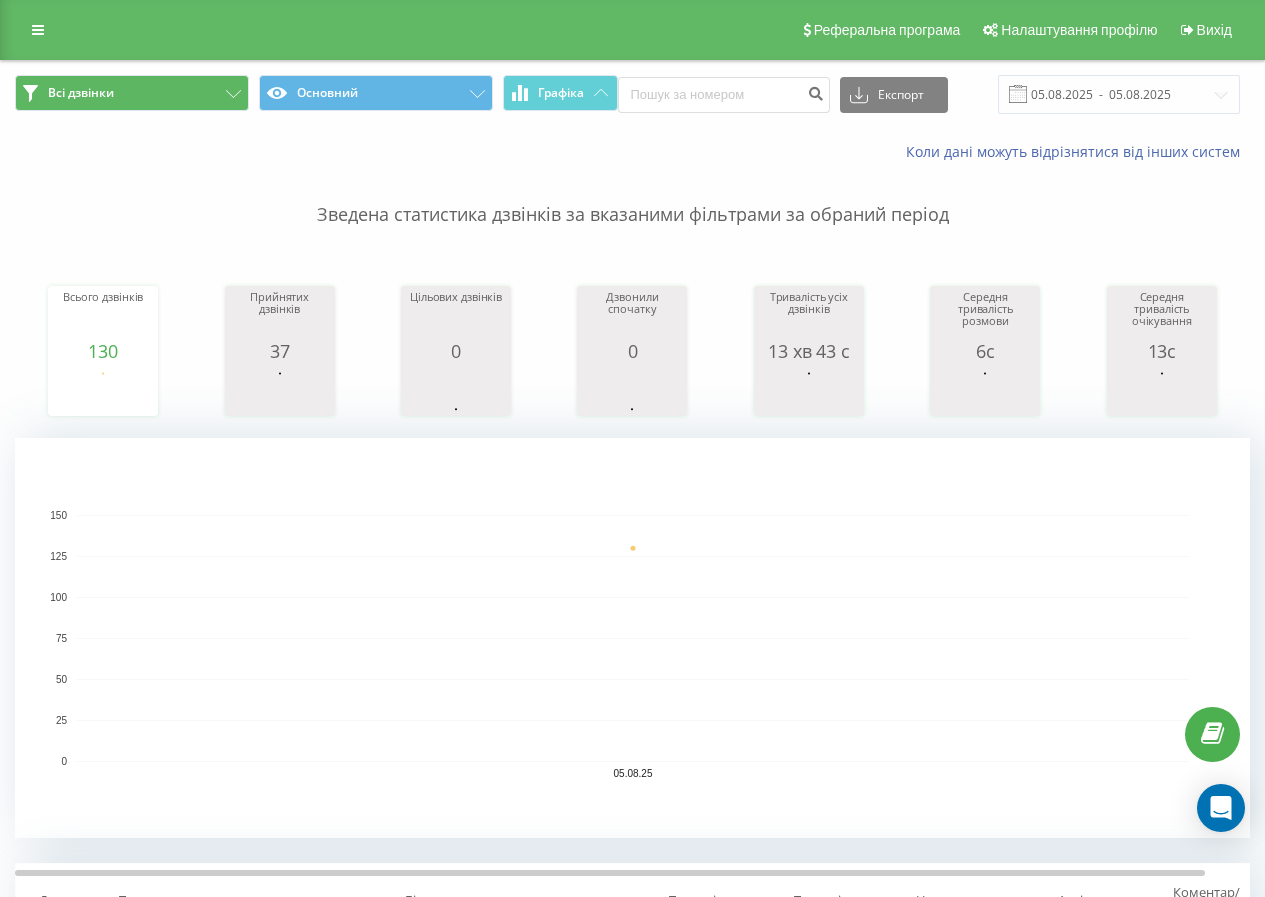 drag, startPoint x: 35, startPoint y: 23, endPoint x: 107, endPoint y: 84, distance: 94.36631 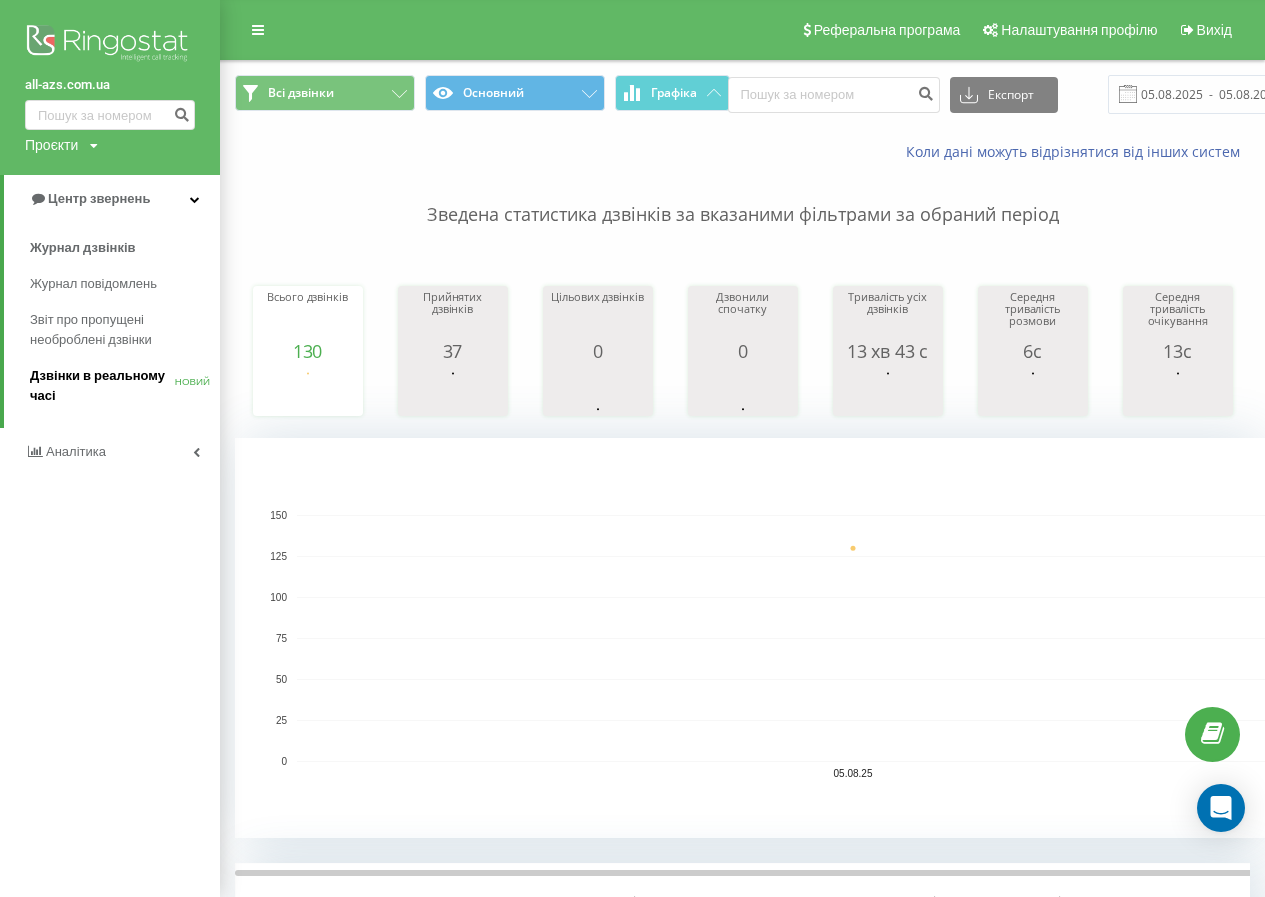 drag, startPoint x: 88, startPoint y: 395, endPoint x: 155, endPoint y: 376, distance: 69.641945 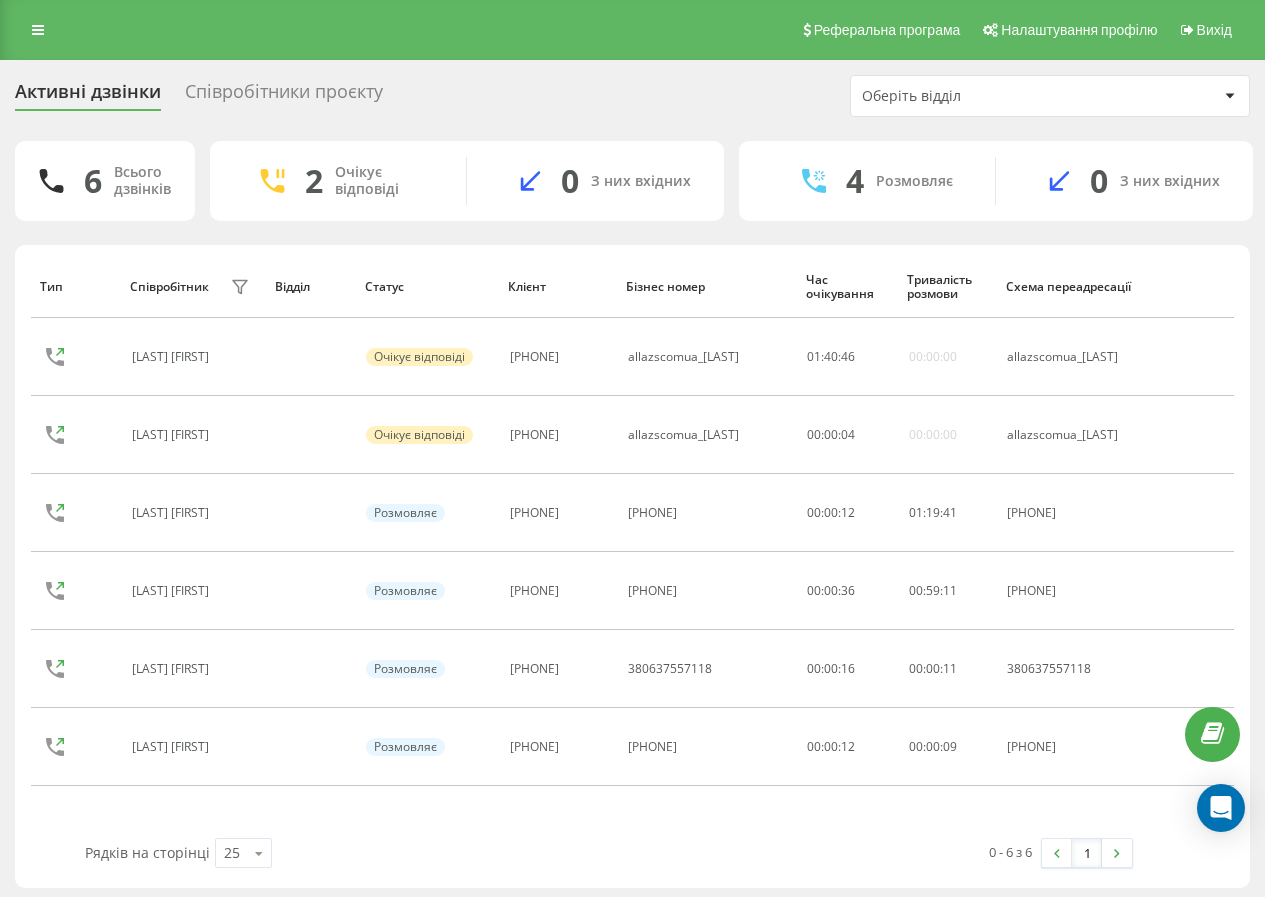 scroll, scrollTop: 0, scrollLeft: 0, axis: both 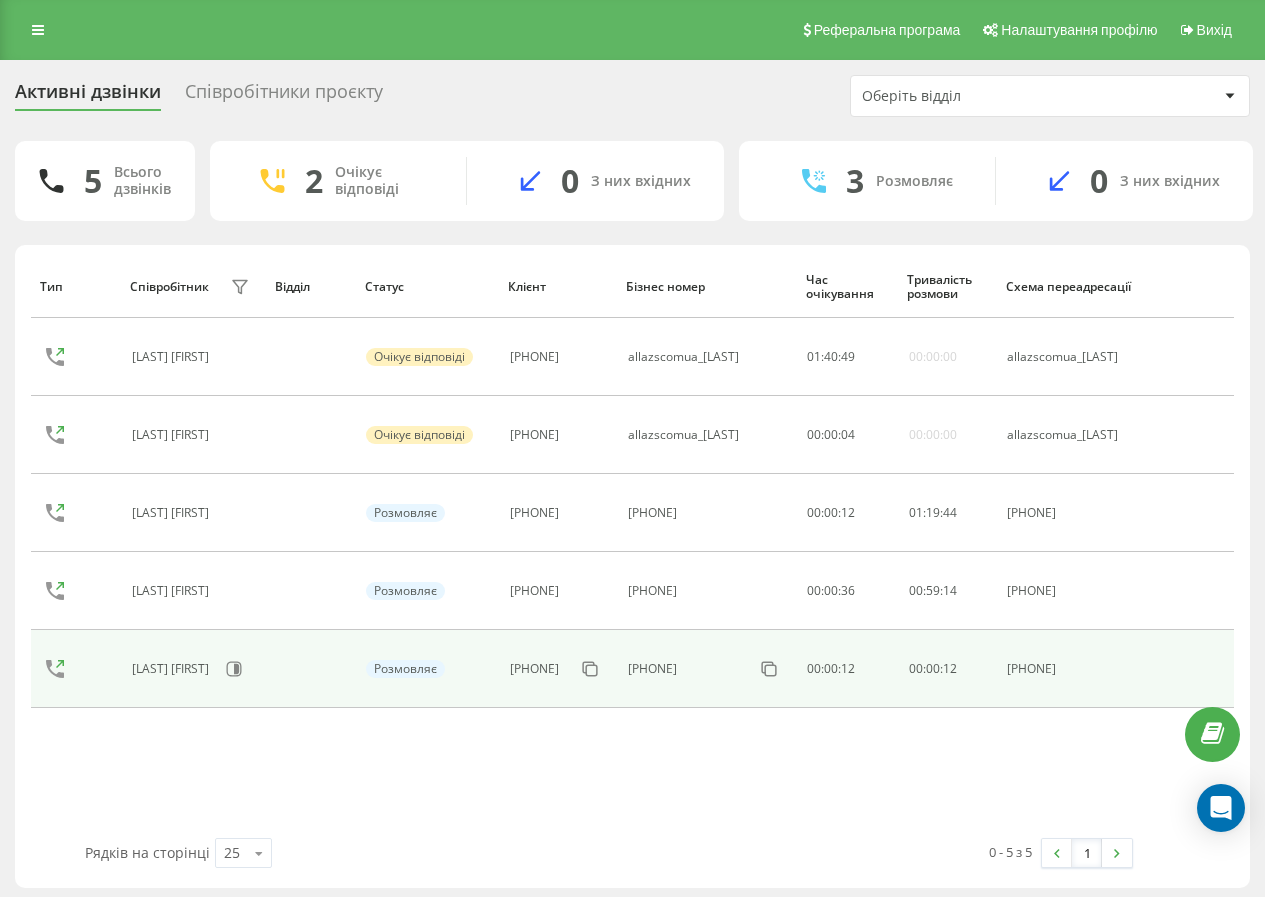 click on "[LAST] [FIRST]" at bounding box center (193, 669) 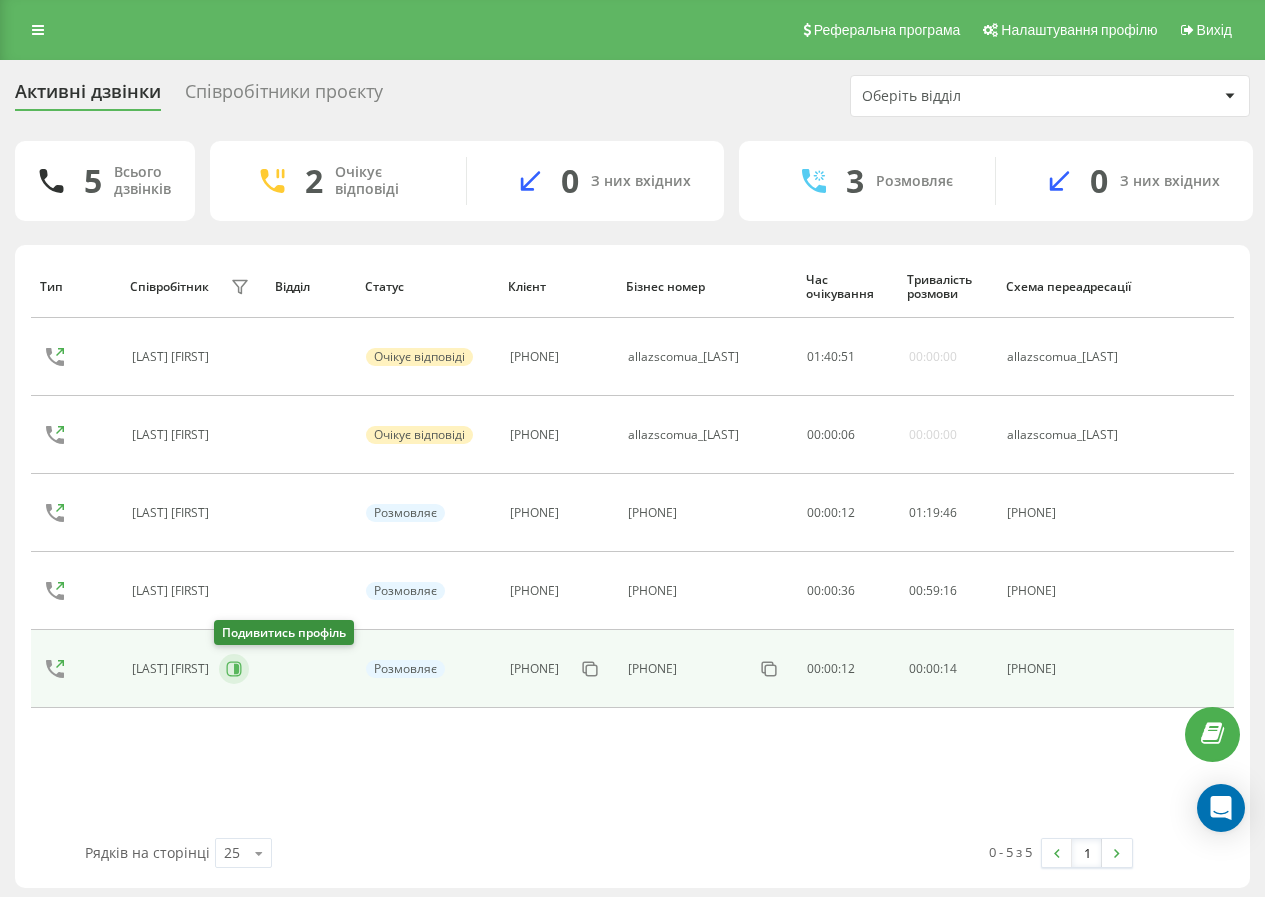 click 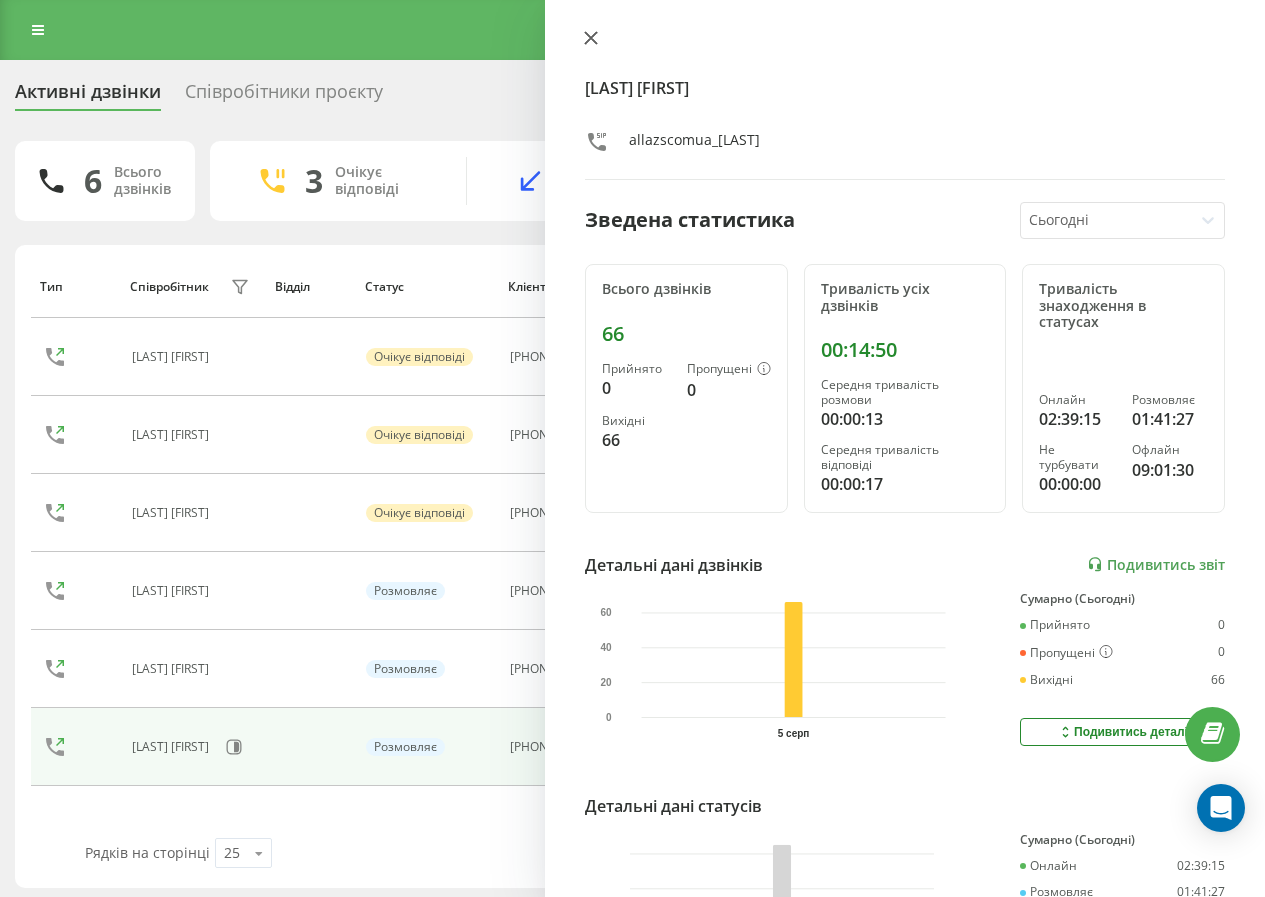 click 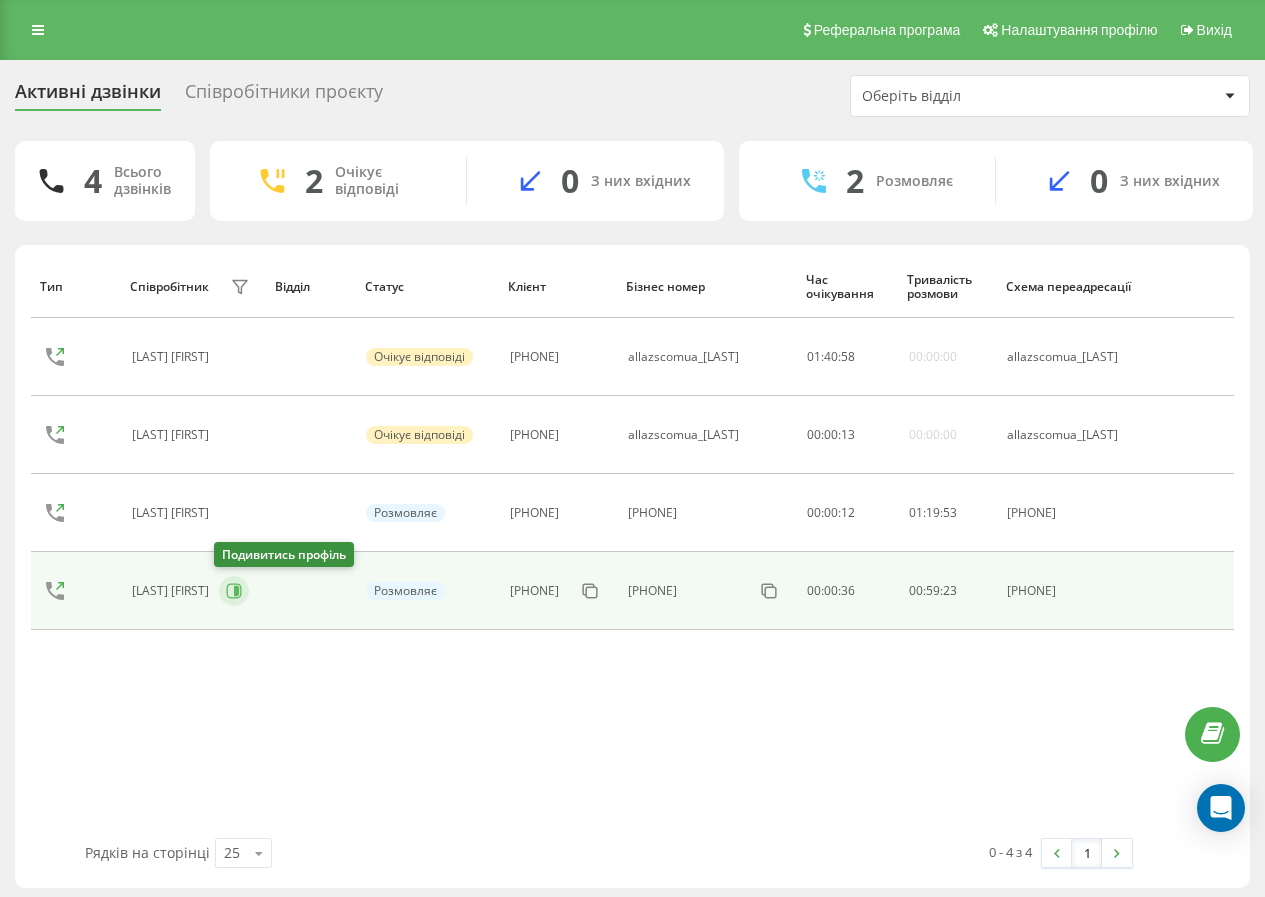 click 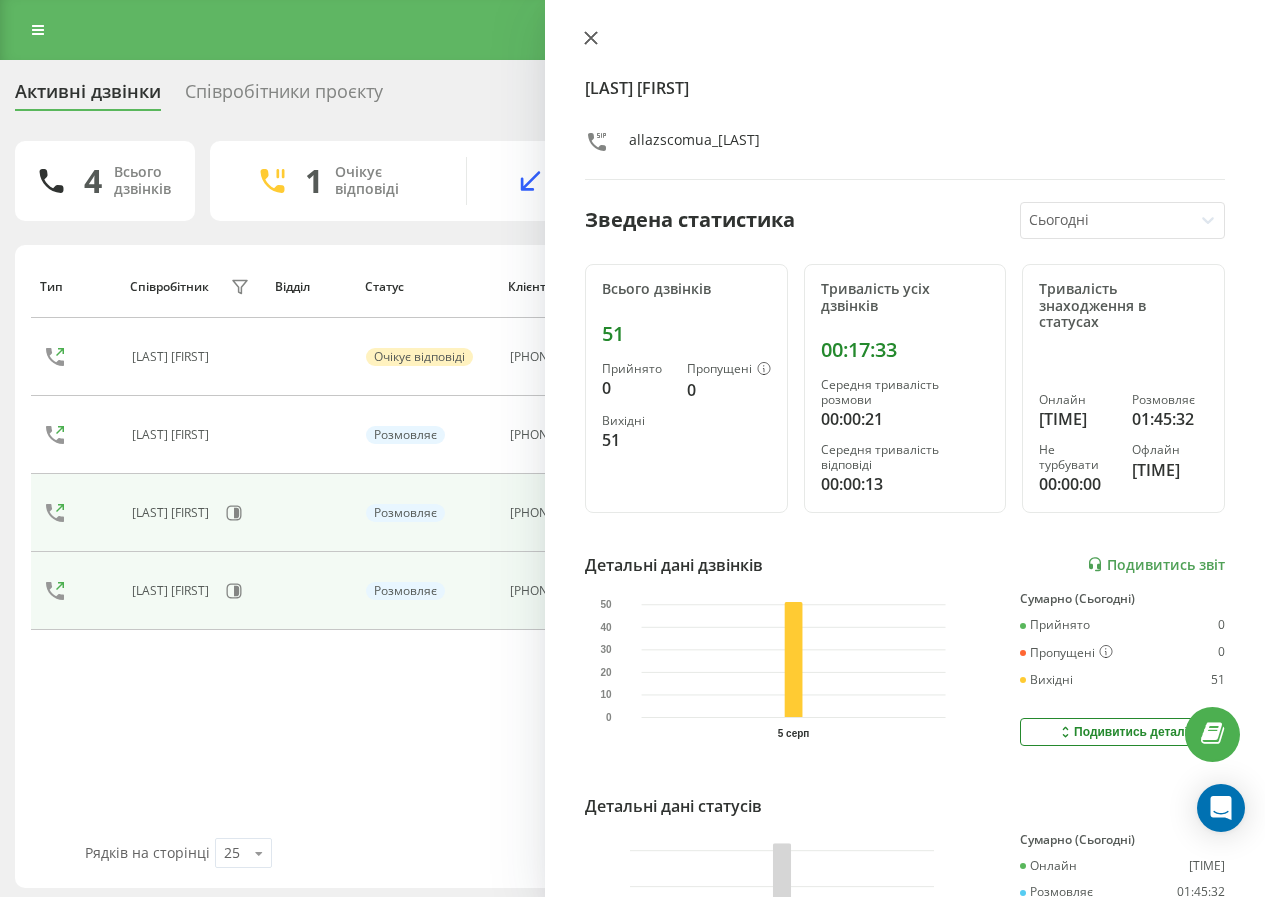click 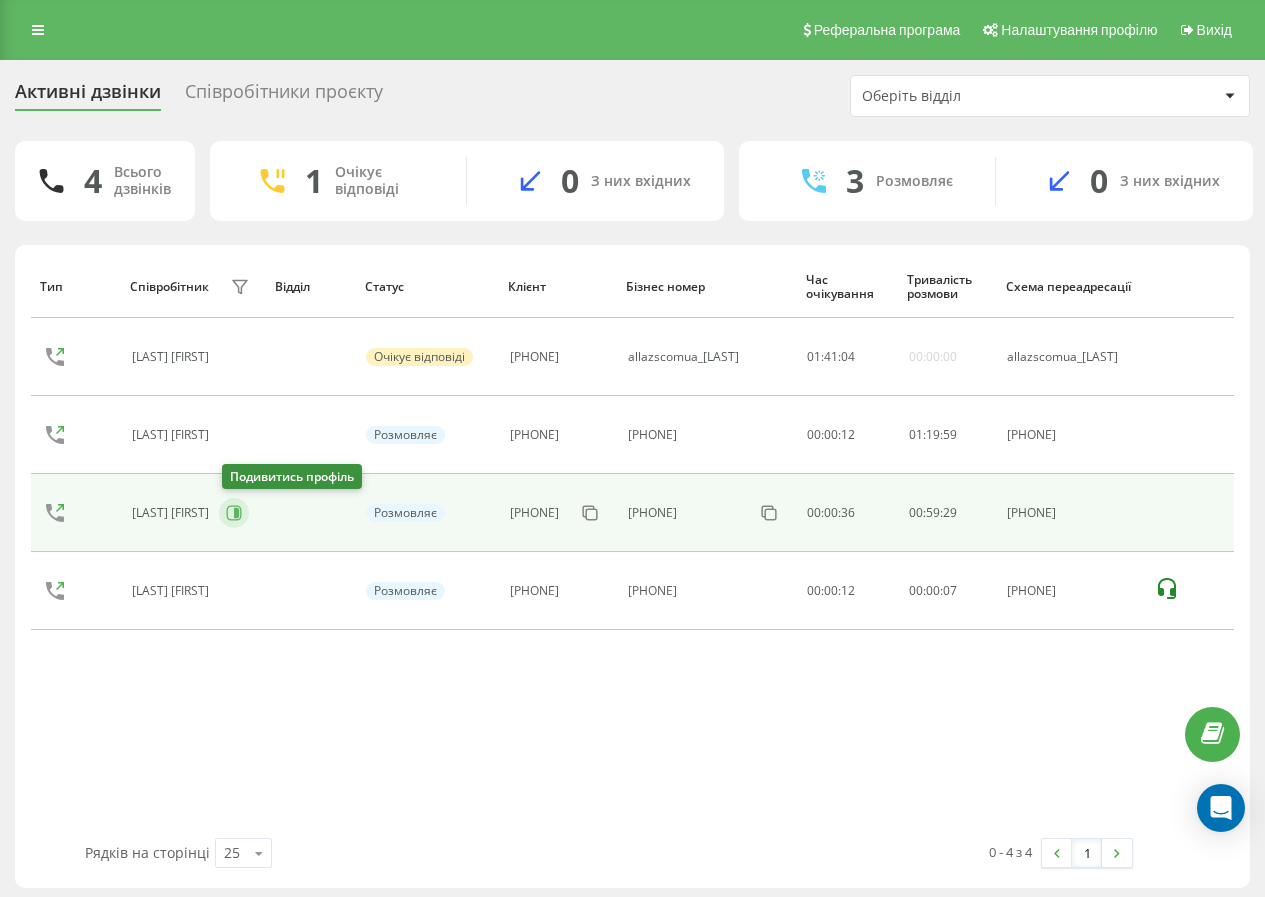 click 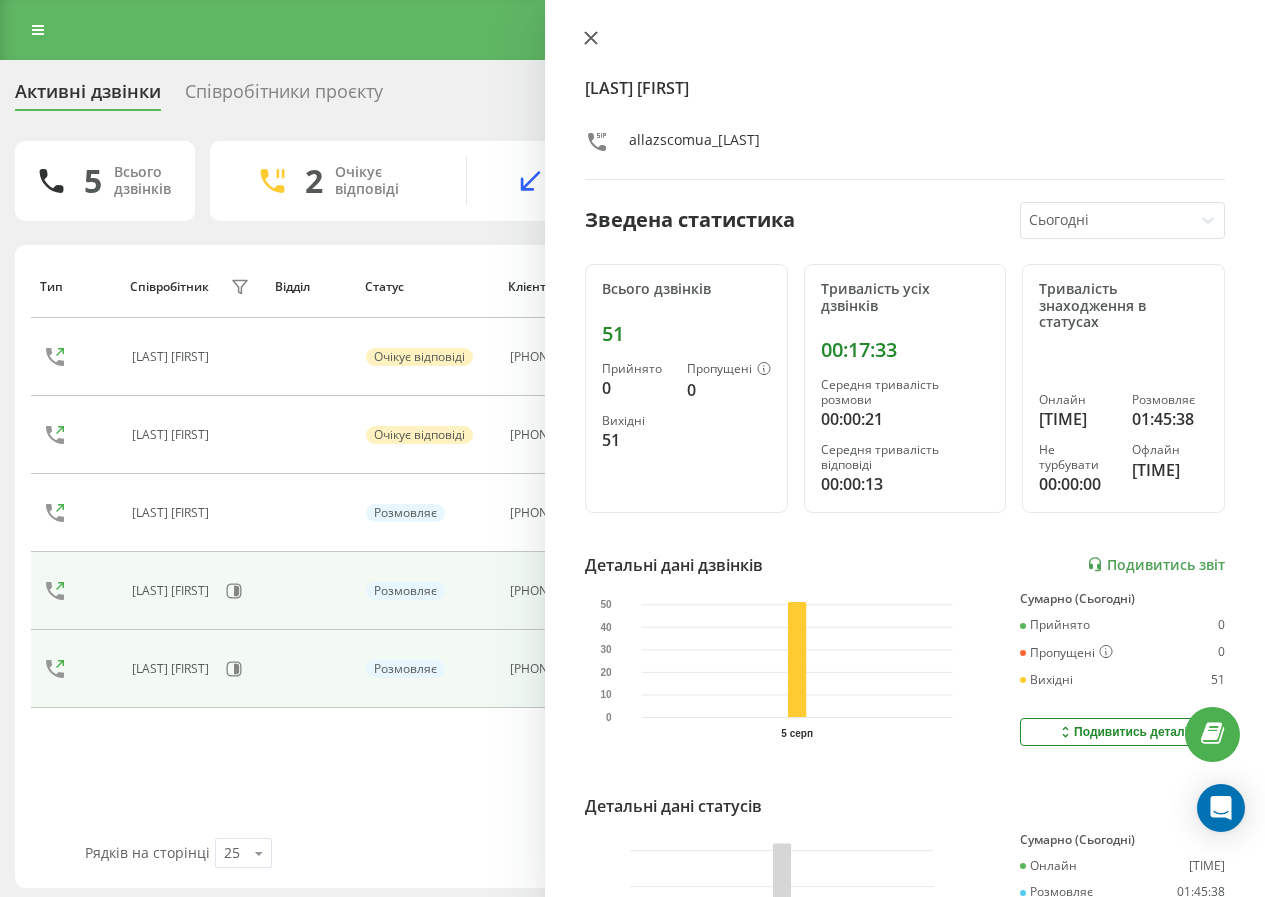 click 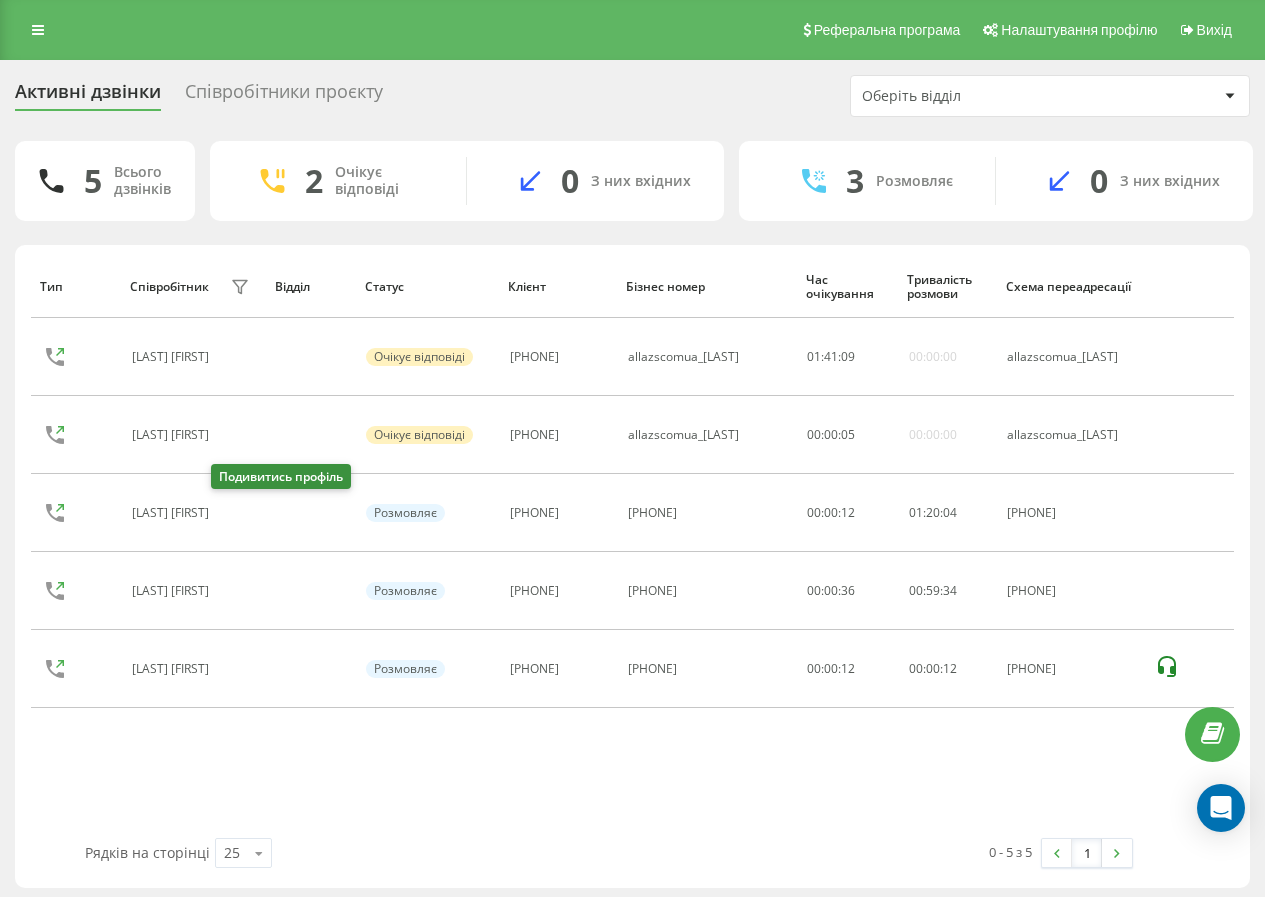 drag, startPoint x: 218, startPoint y: 519, endPoint x: 245, endPoint y: 502, distance: 31.906113 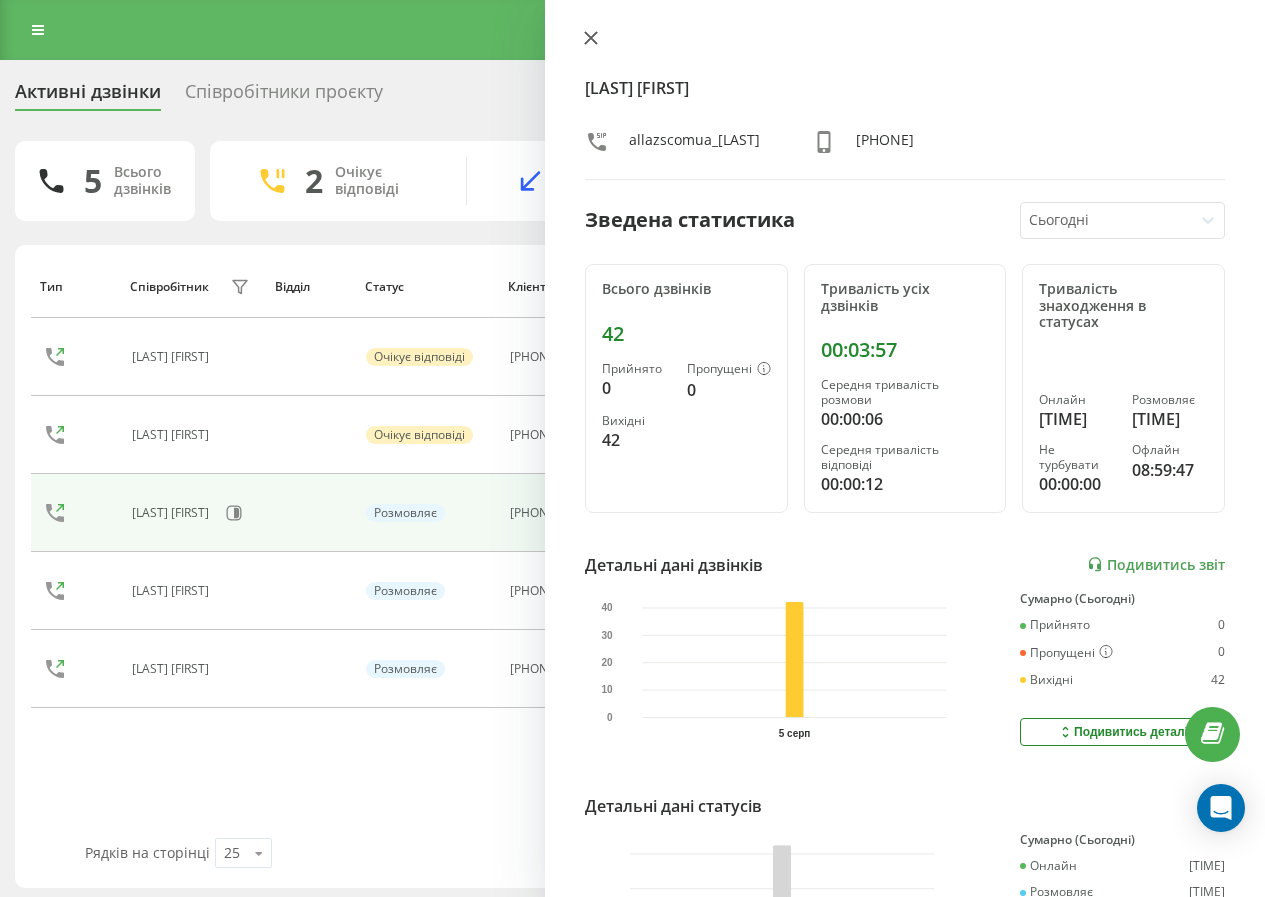 click 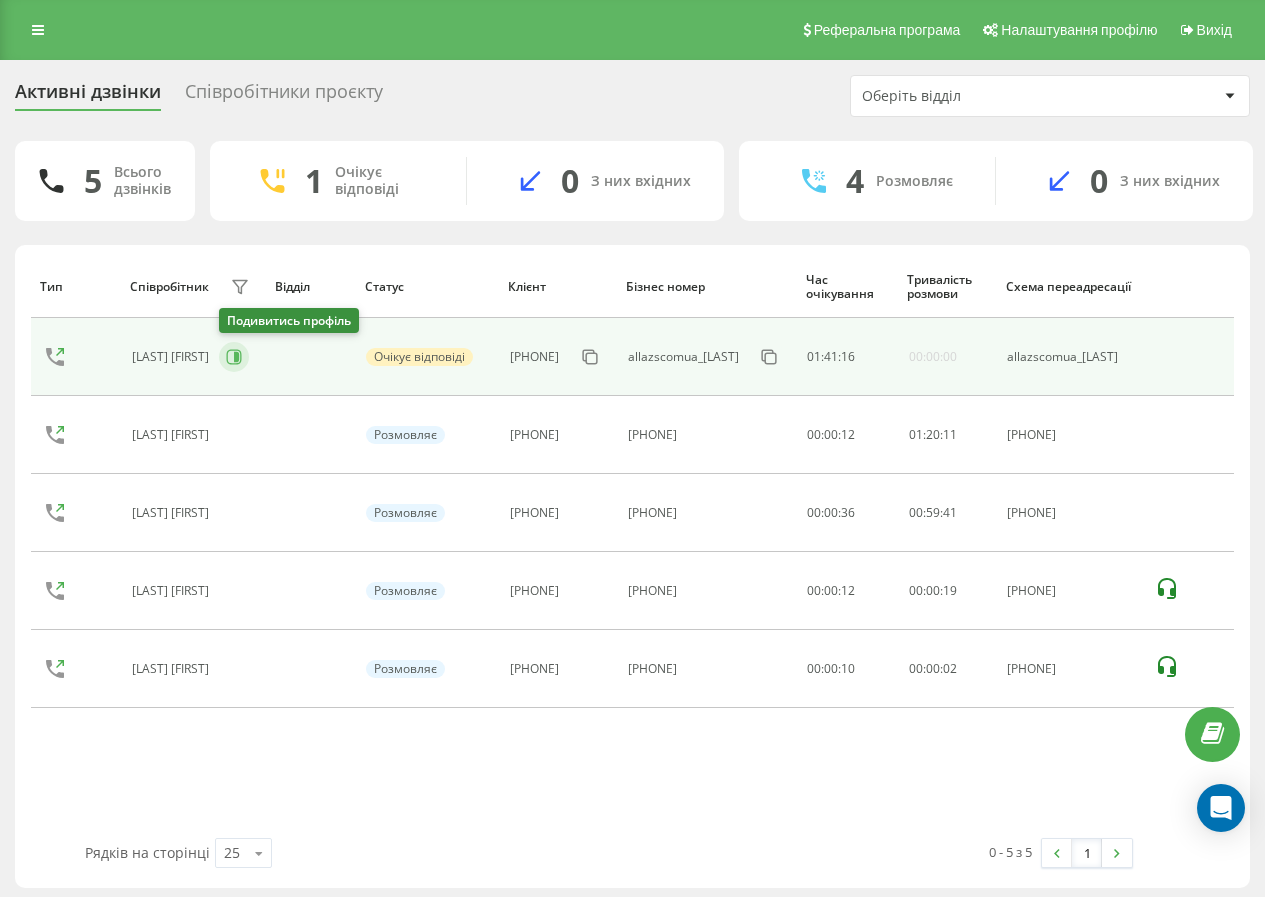 click 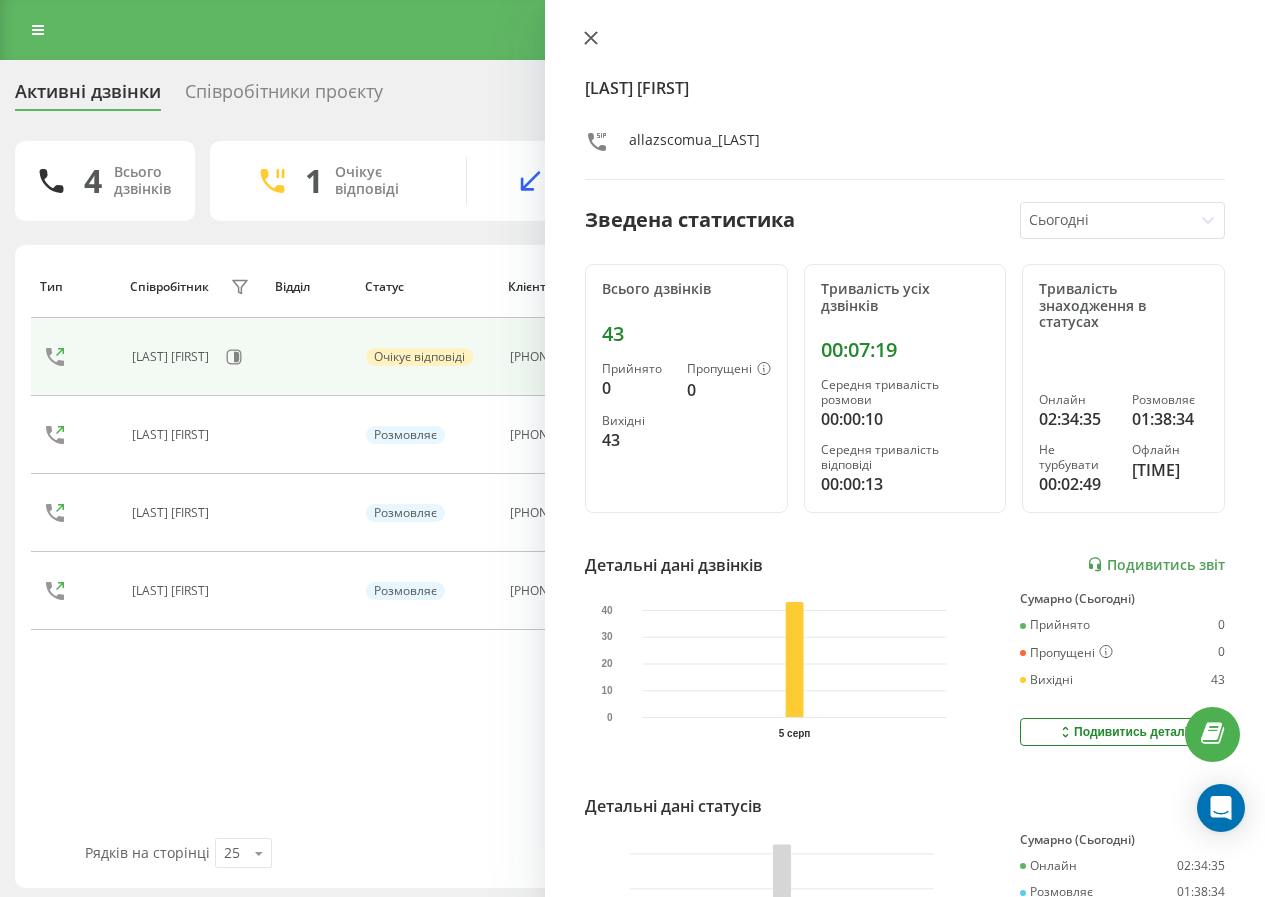 click 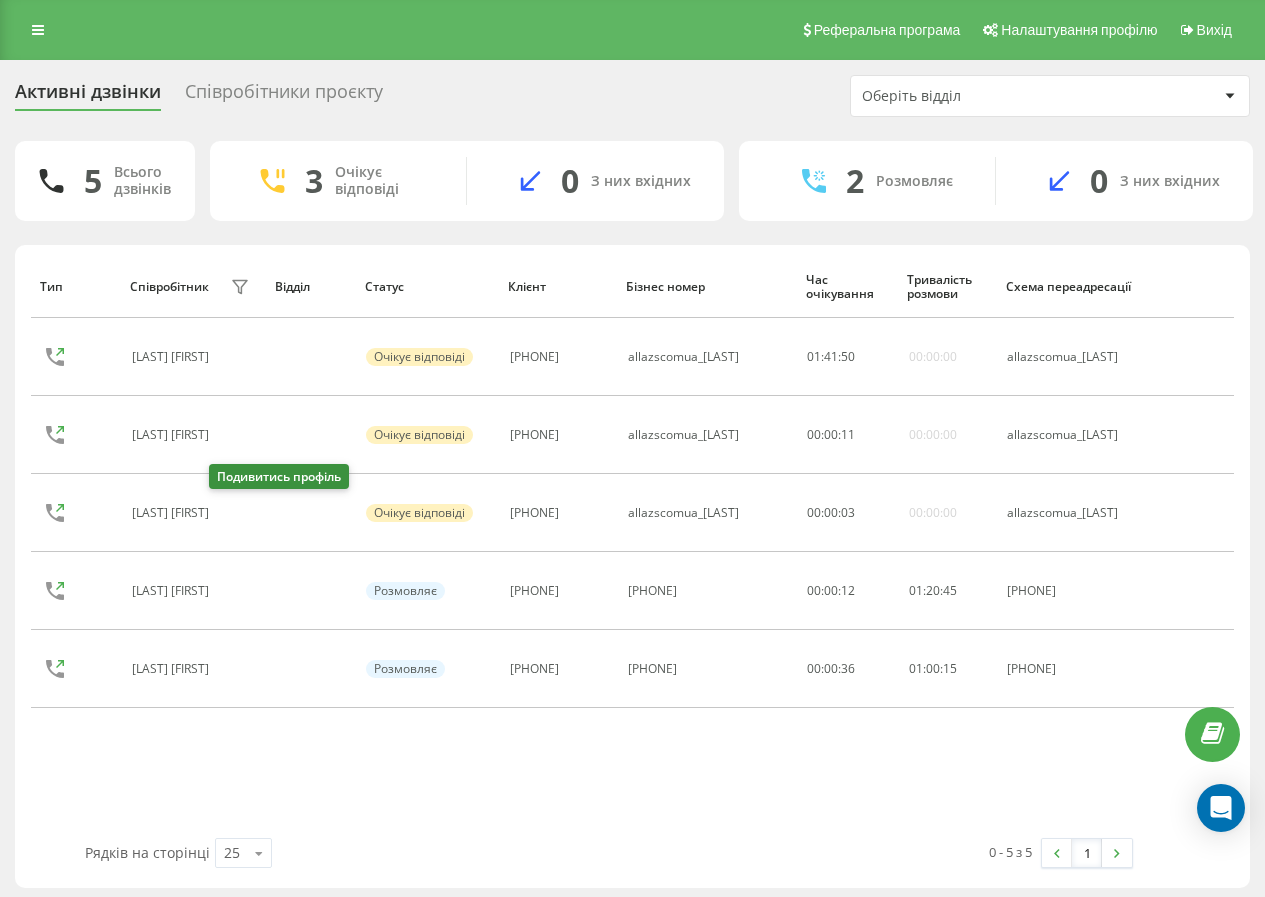 drag, startPoint x: 212, startPoint y: 513, endPoint x: 636, endPoint y: 344, distance: 456.43948 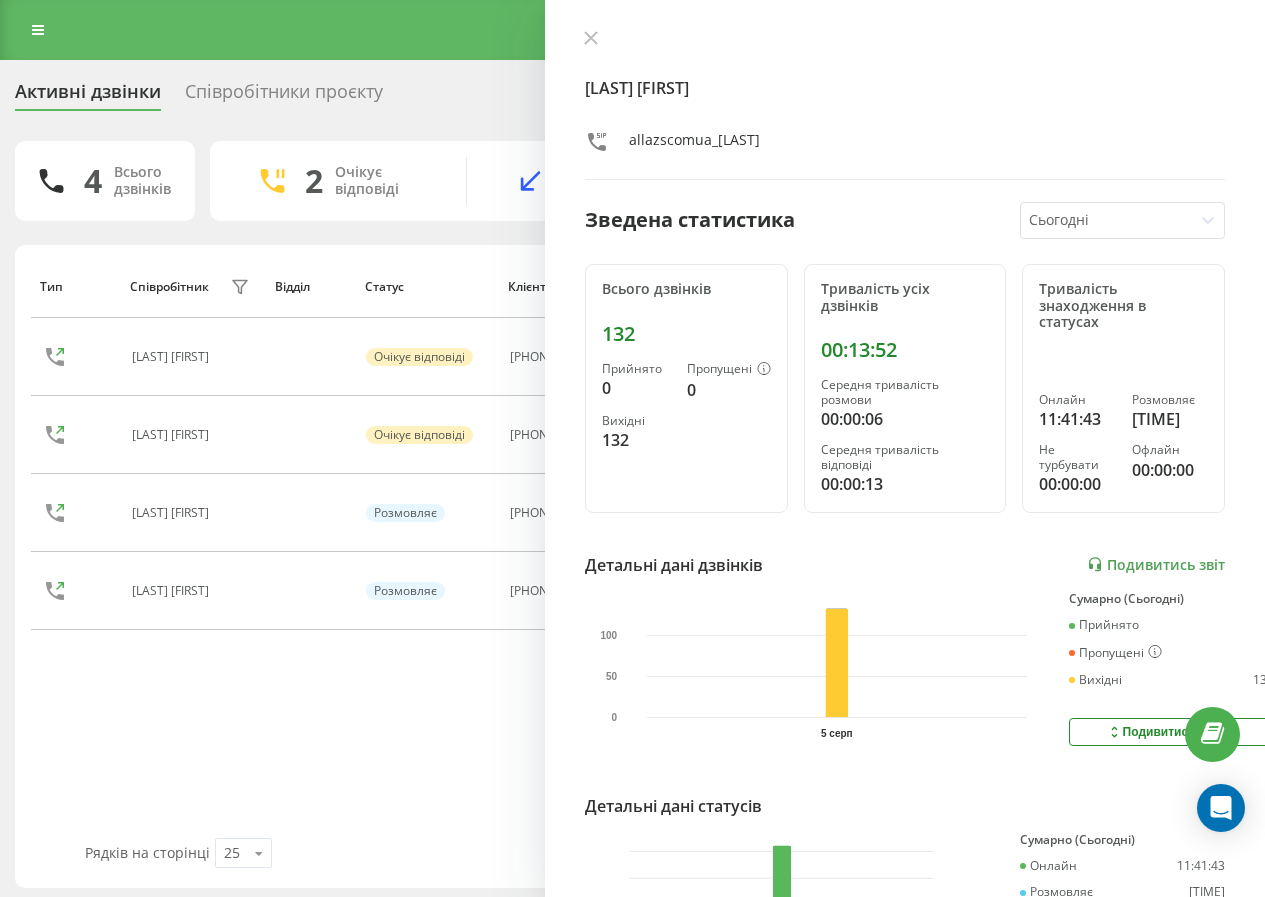 drag, startPoint x: 594, startPoint y: 46, endPoint x: 708, endPoint y: 7, distance: 120.48651 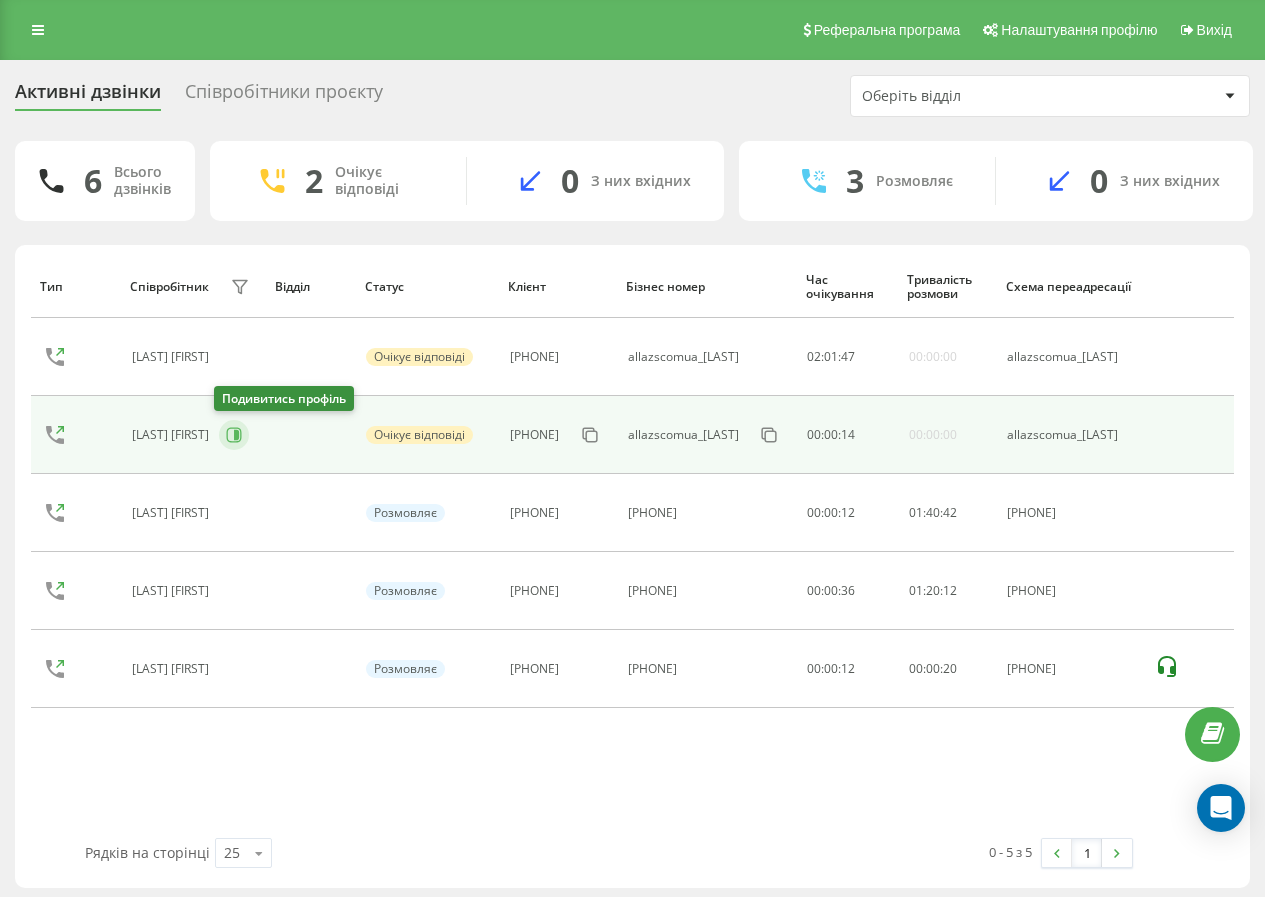 click at bounding box center (234, 435) 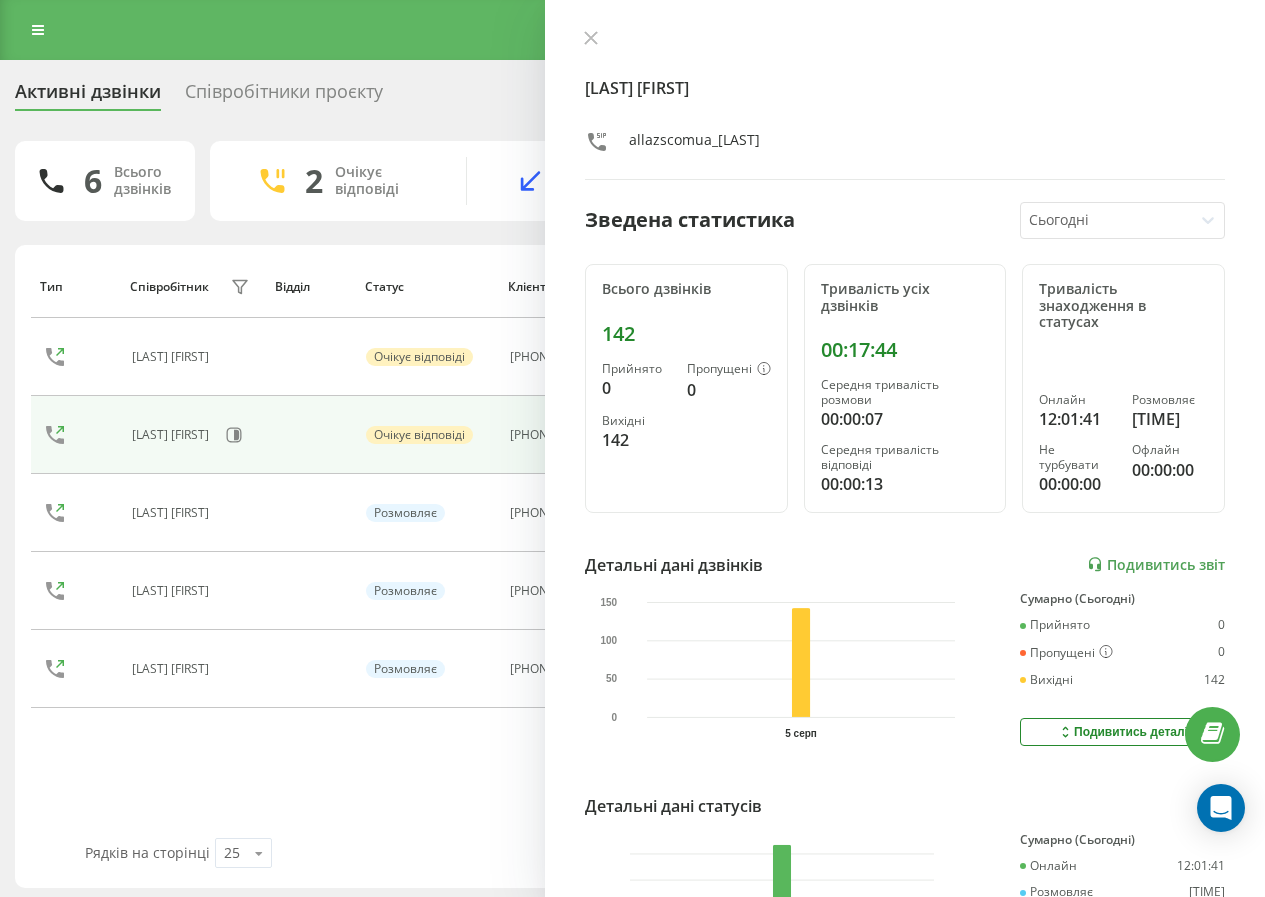 drag, startPoint x: 589, startPoint y: 44, endPoint x: 608, endPoint y: 30, distance: 23.600847 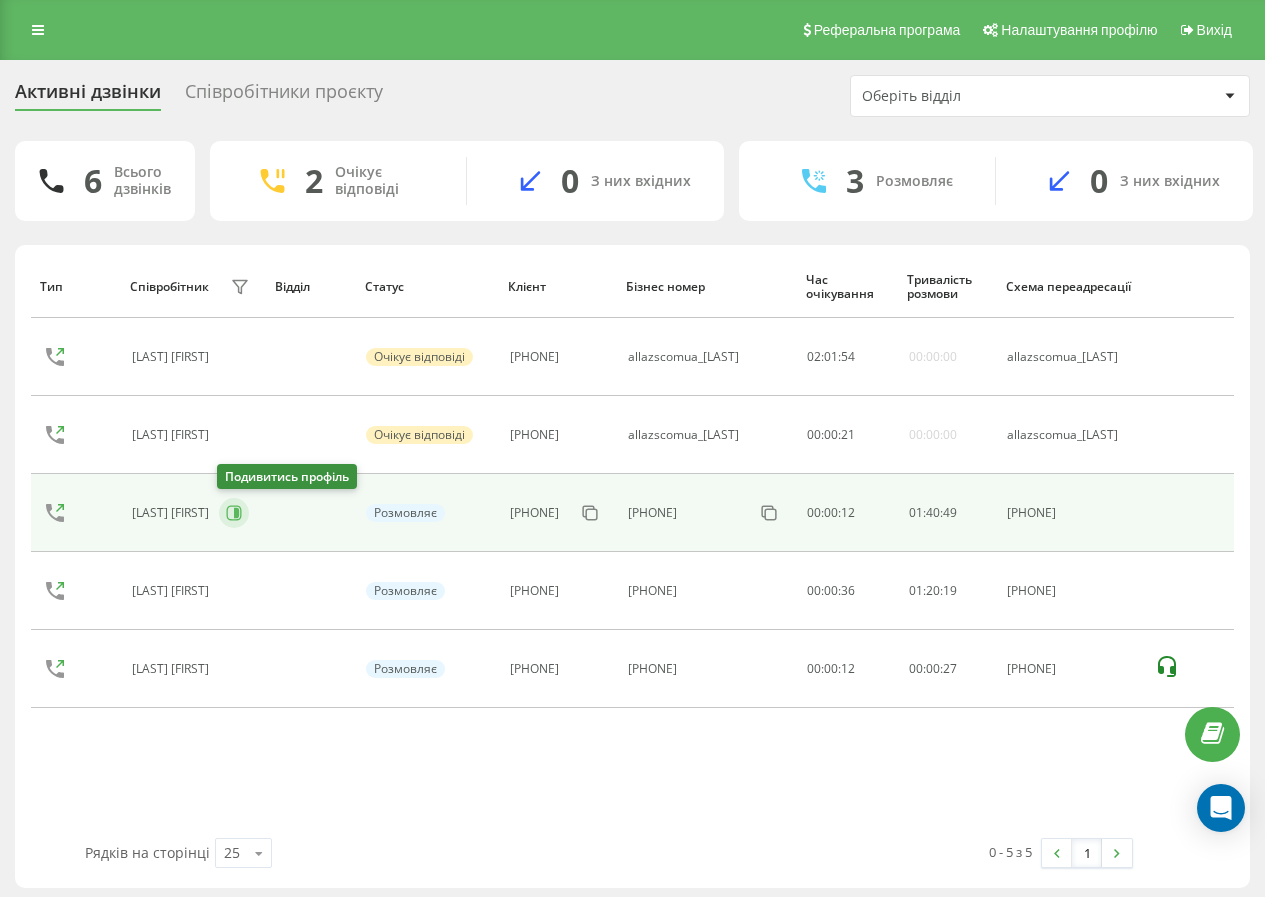 click at bounding box center (234, 513) 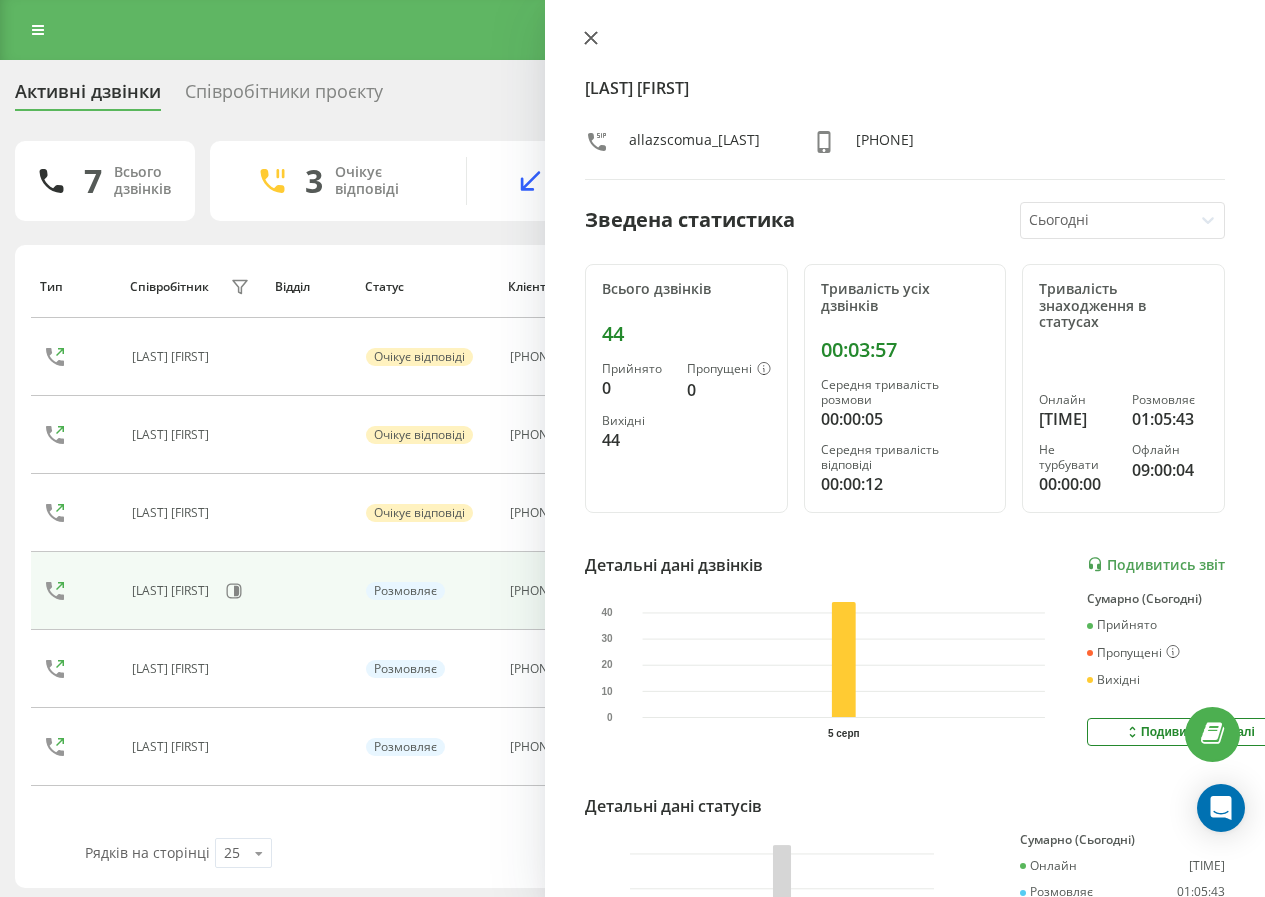 click 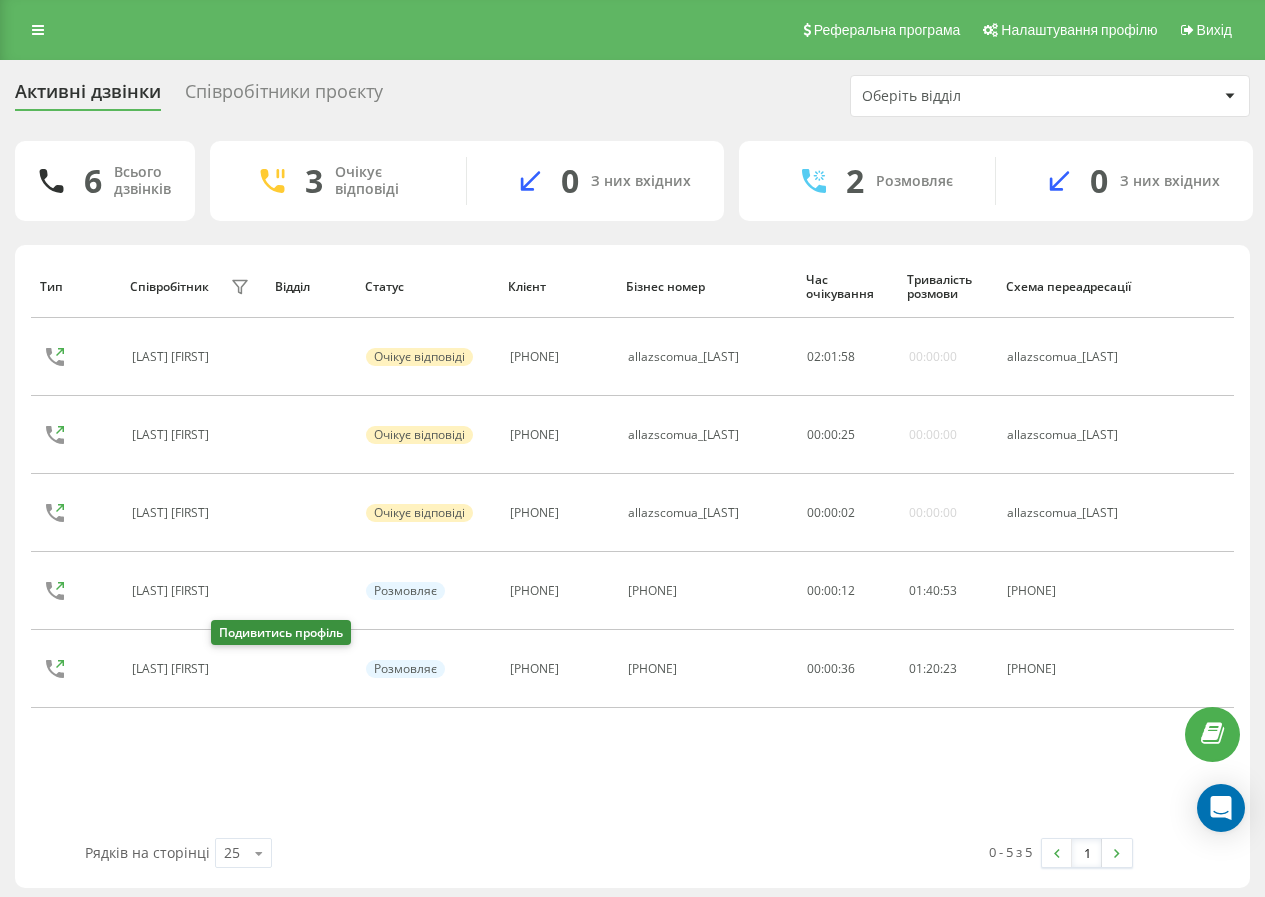 drag, startPoint x: 229, startPoint y: 666, endPoint x: 605, endPoint y: 500, distance: 411.01337 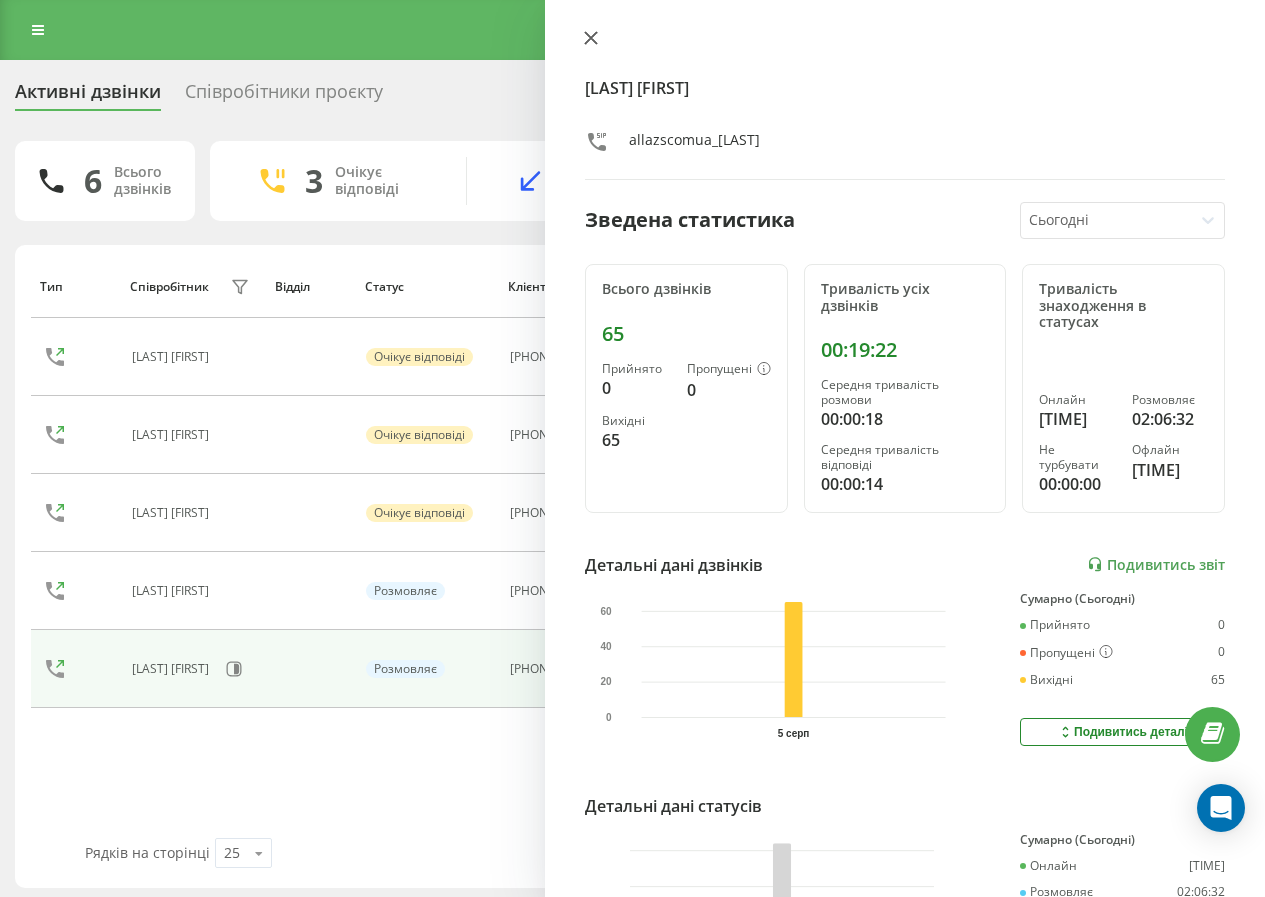 click 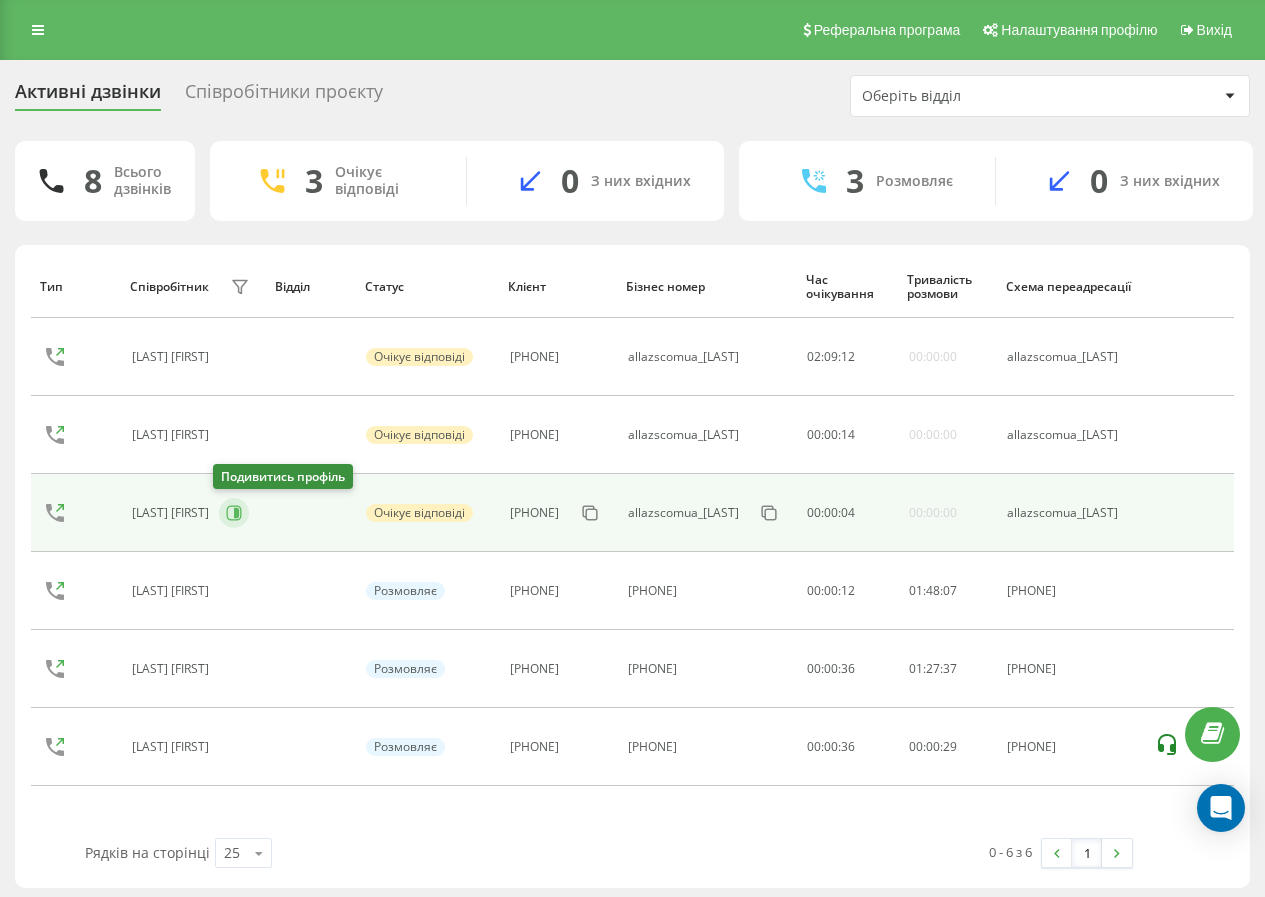 click 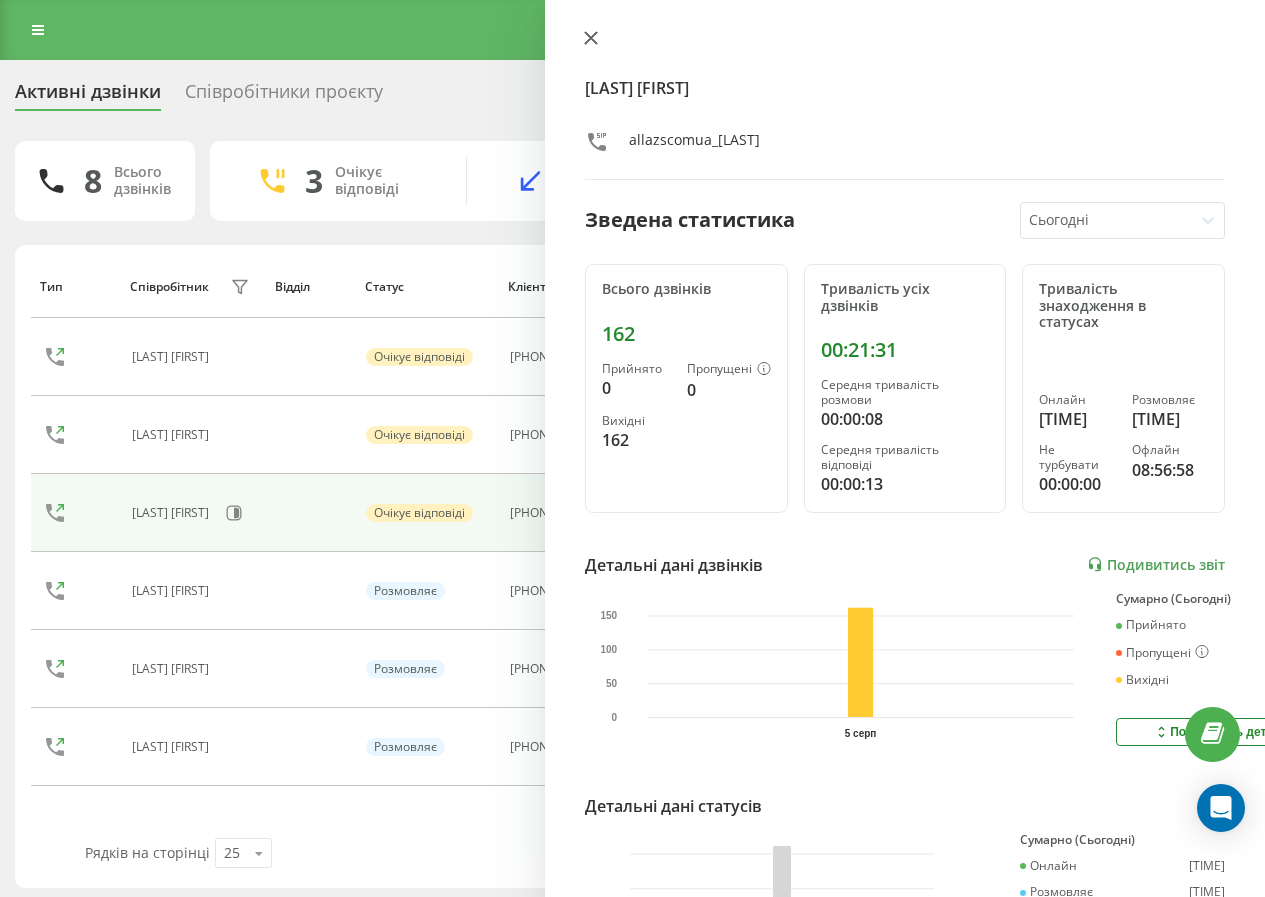 click 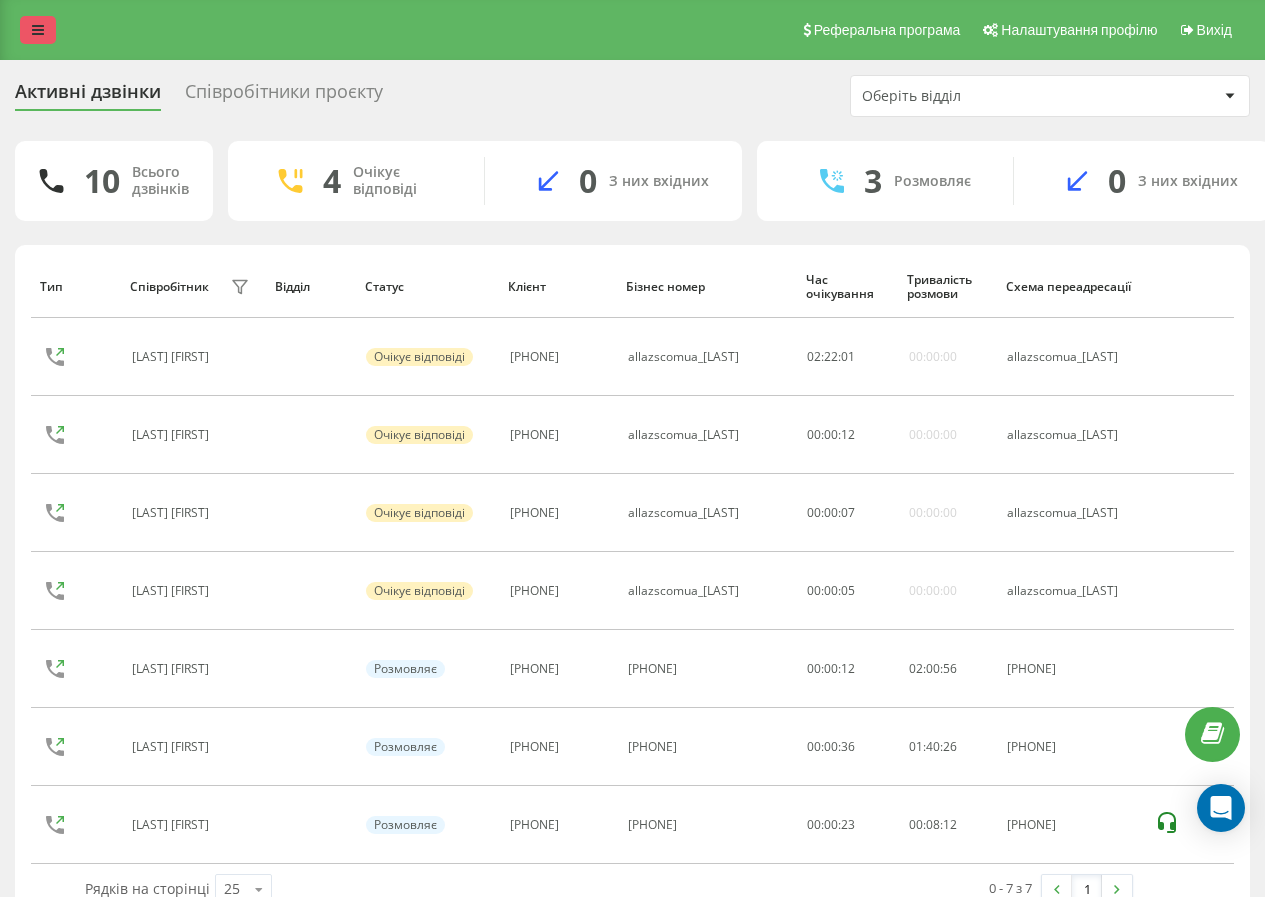 drag, startPoint x: 70, startPoint y: 23, endPoint x: 43, endPoint y: 27, distance: 27.294687 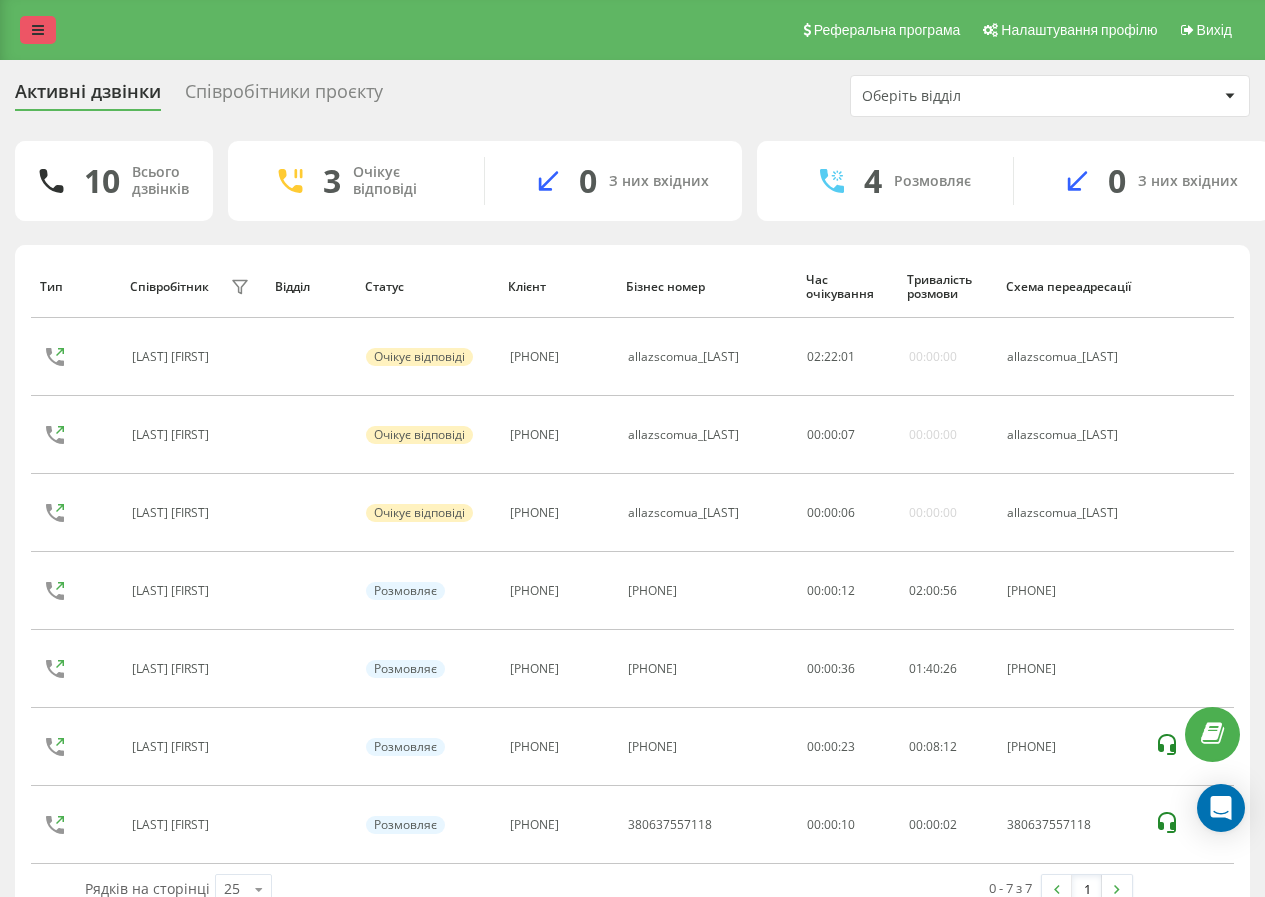 click at bounding box center (38, 30) 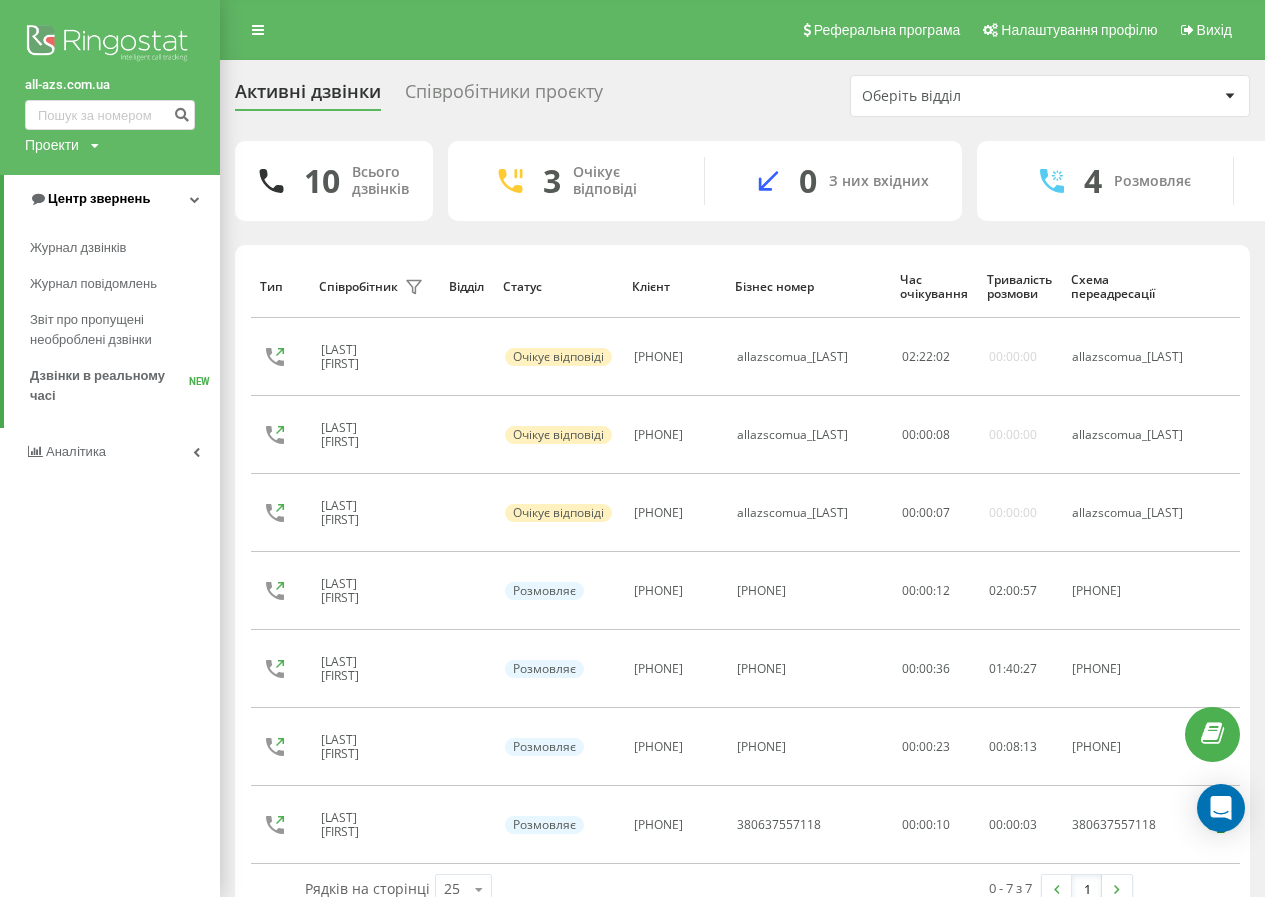 click on "Центр звернень" at bounding box center [99, 198] 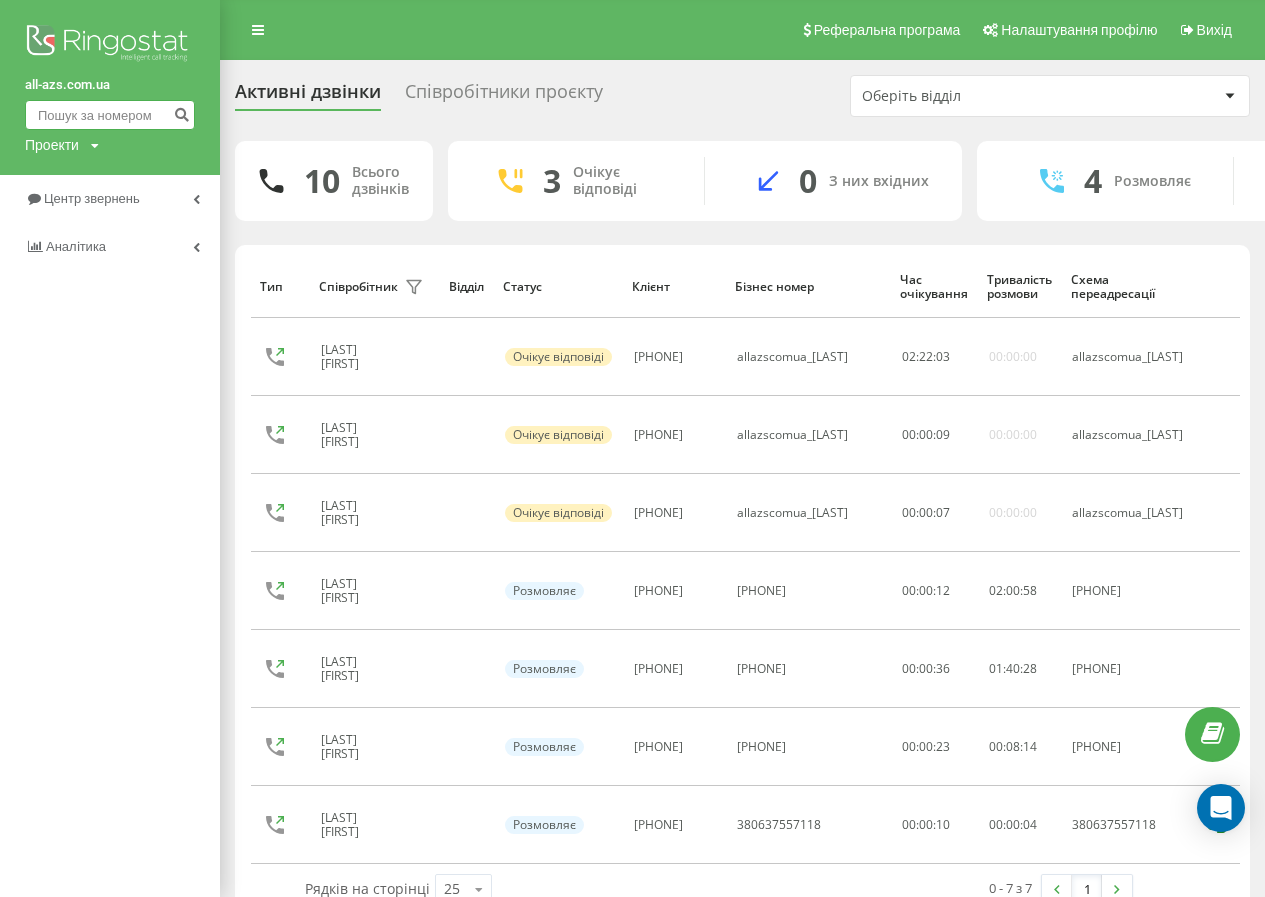 click at bounding box center (110, 115) 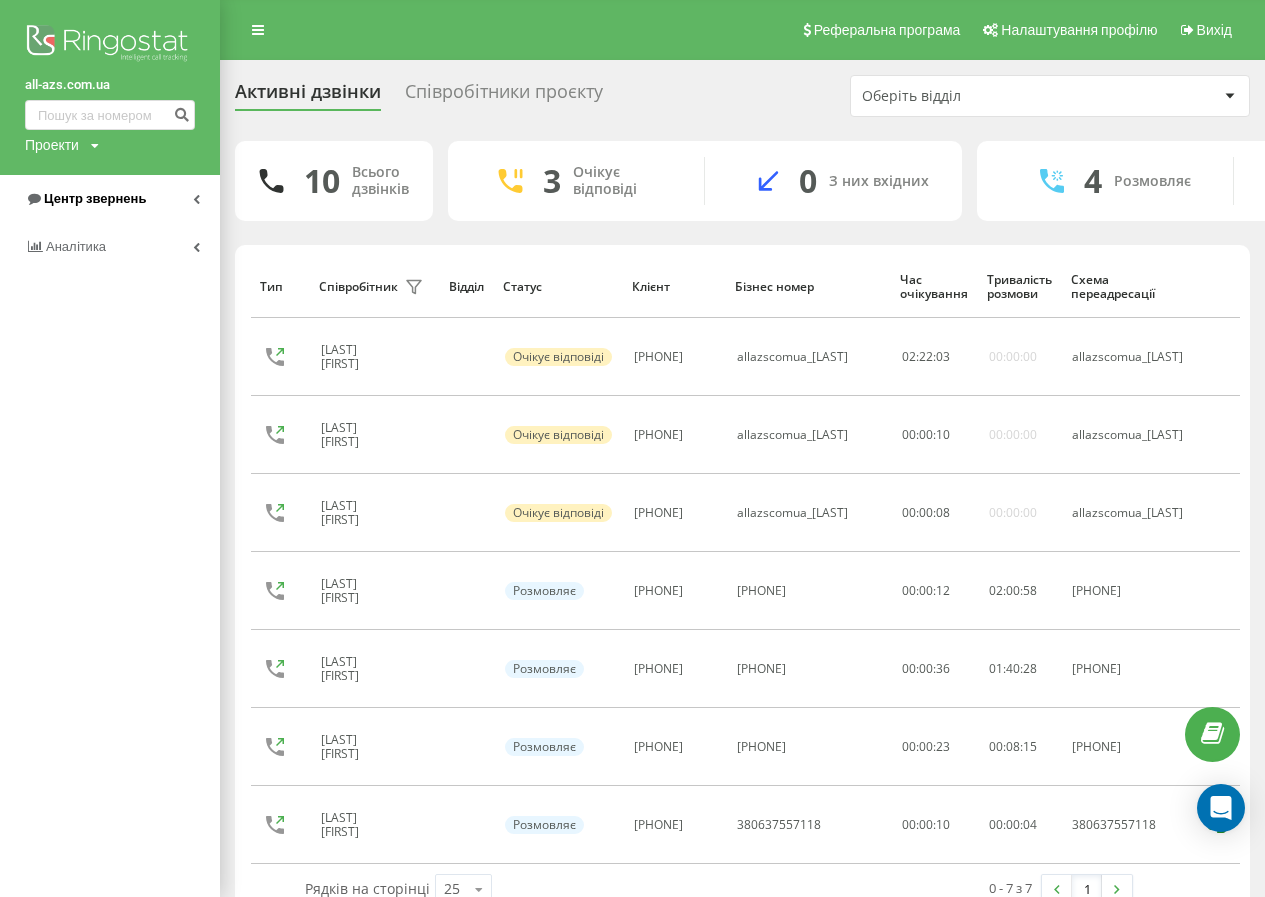 click on "Центр звернень" at bounding box center [110, 199] 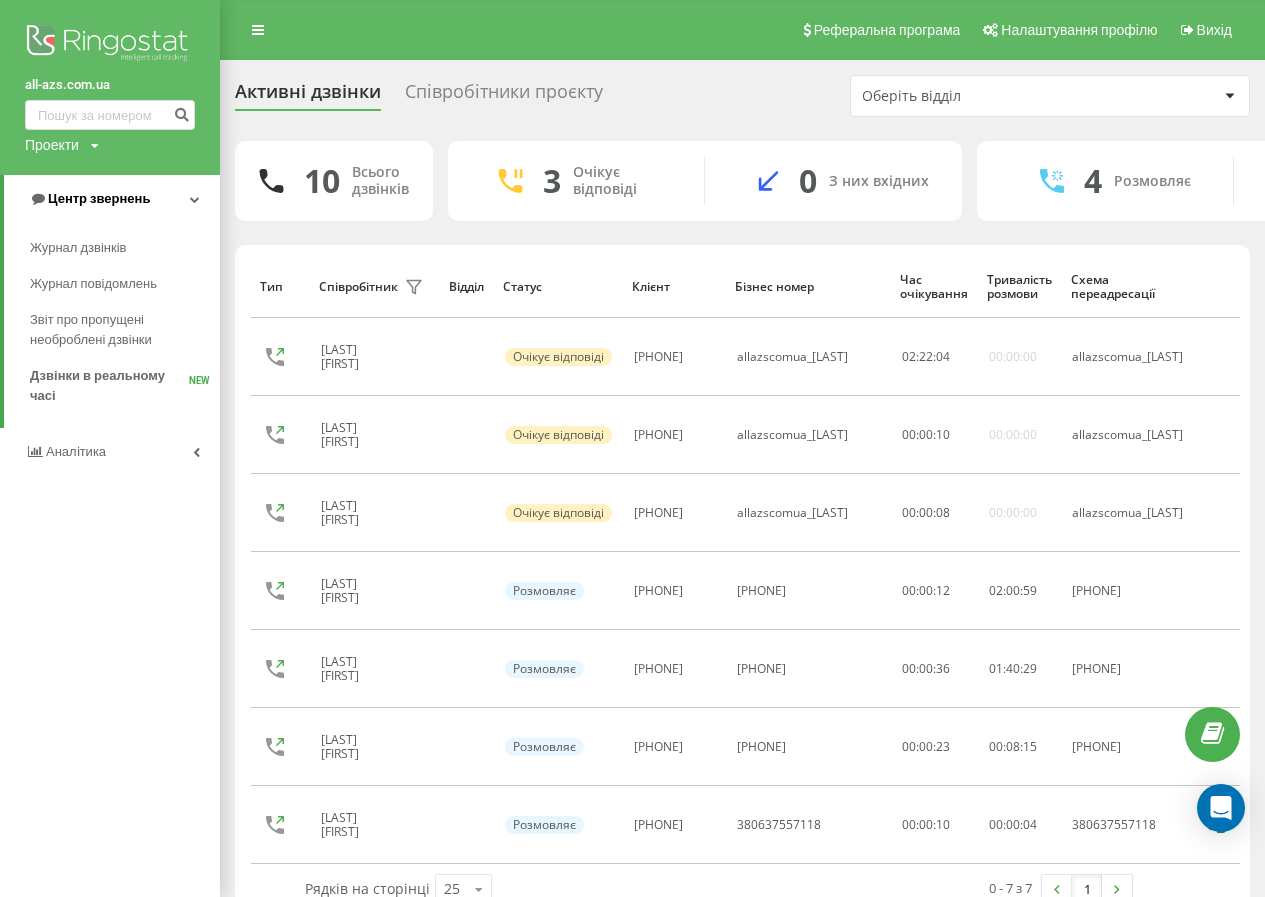 click on "Центр звернень" at bounding box center [99, 198] 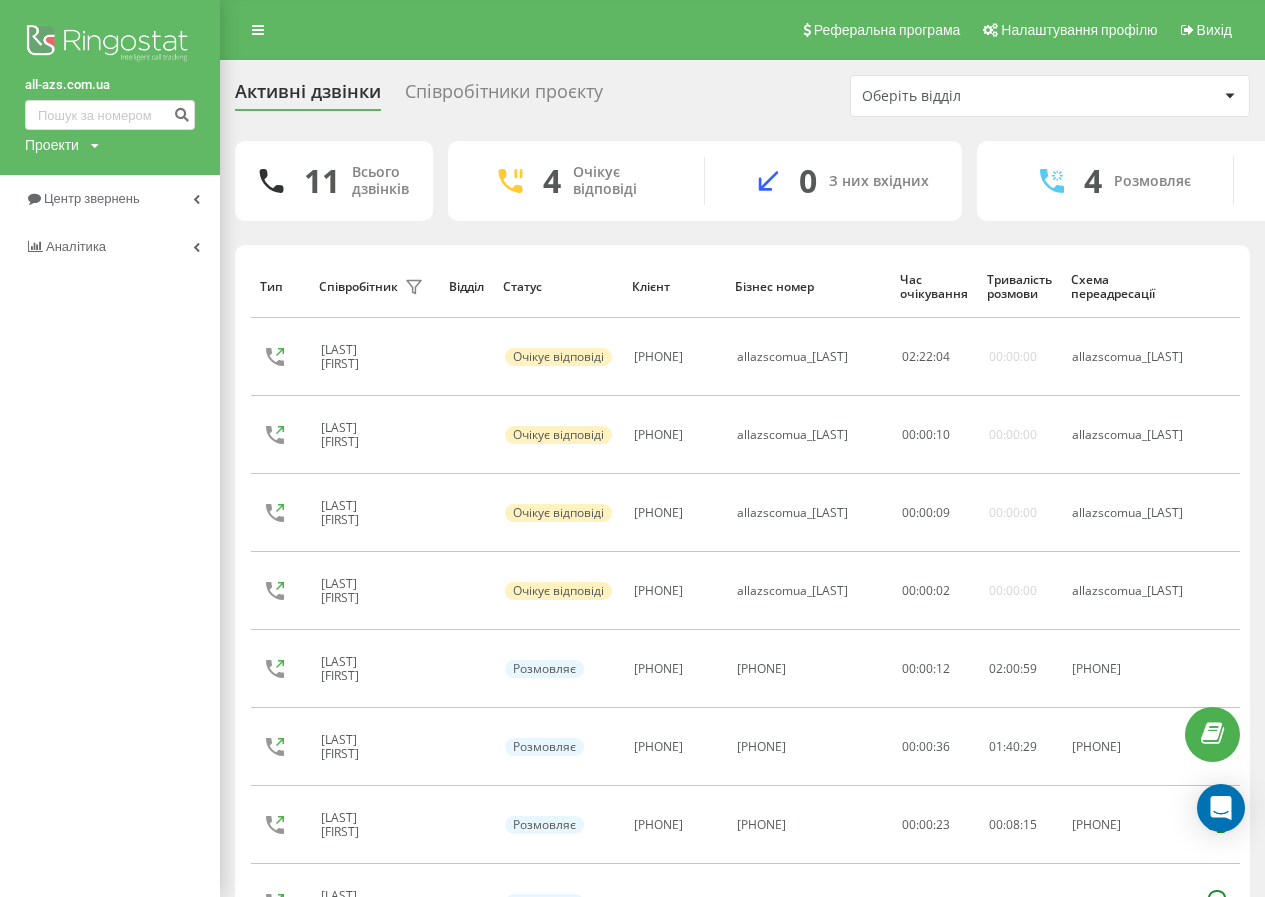 drag, startPoint x: 126, startPoint y: 197, endPoint x: 132, endPoint y: 224, distance: 27.658634 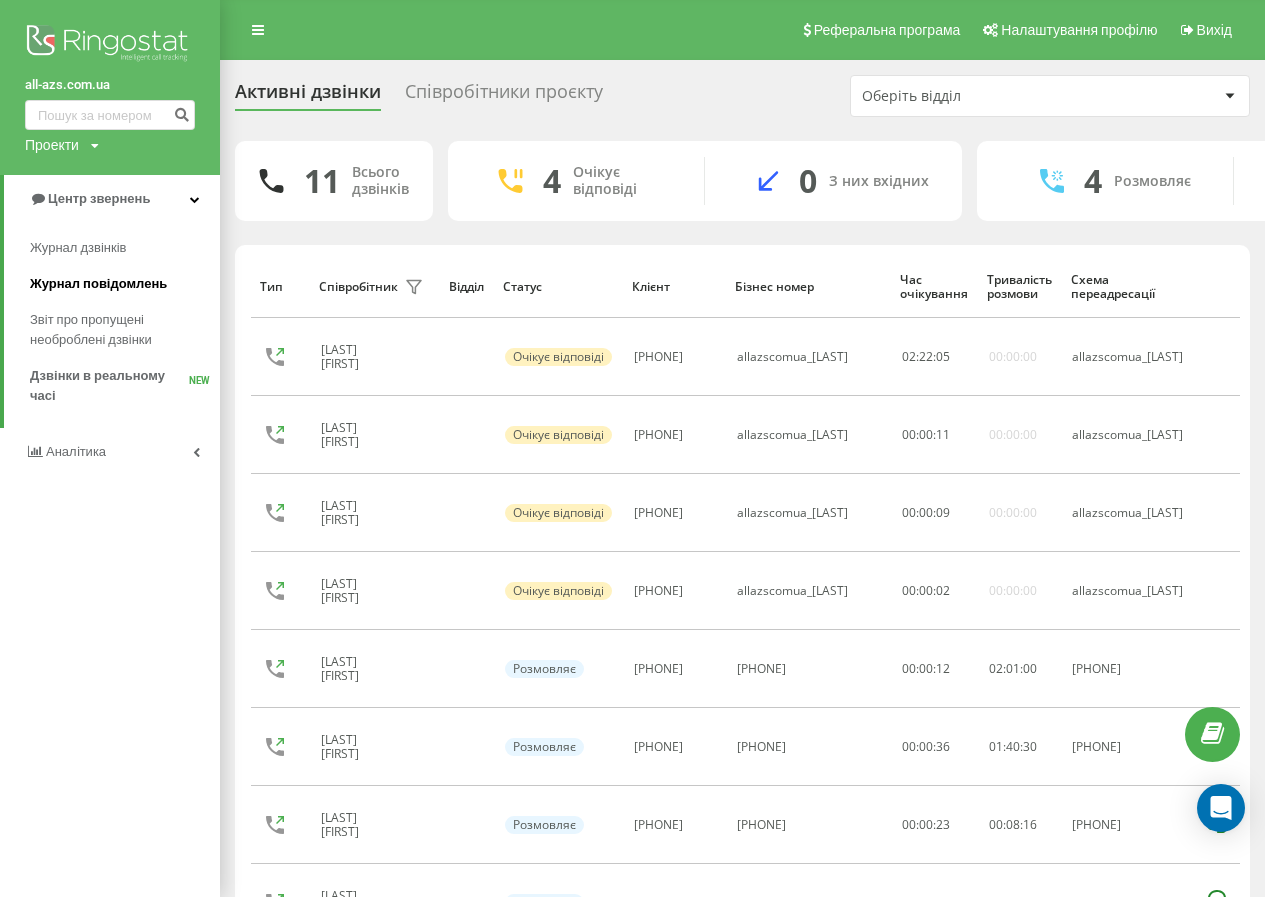 click on "Журнал повідомлень" at bounding box center (125, 284) 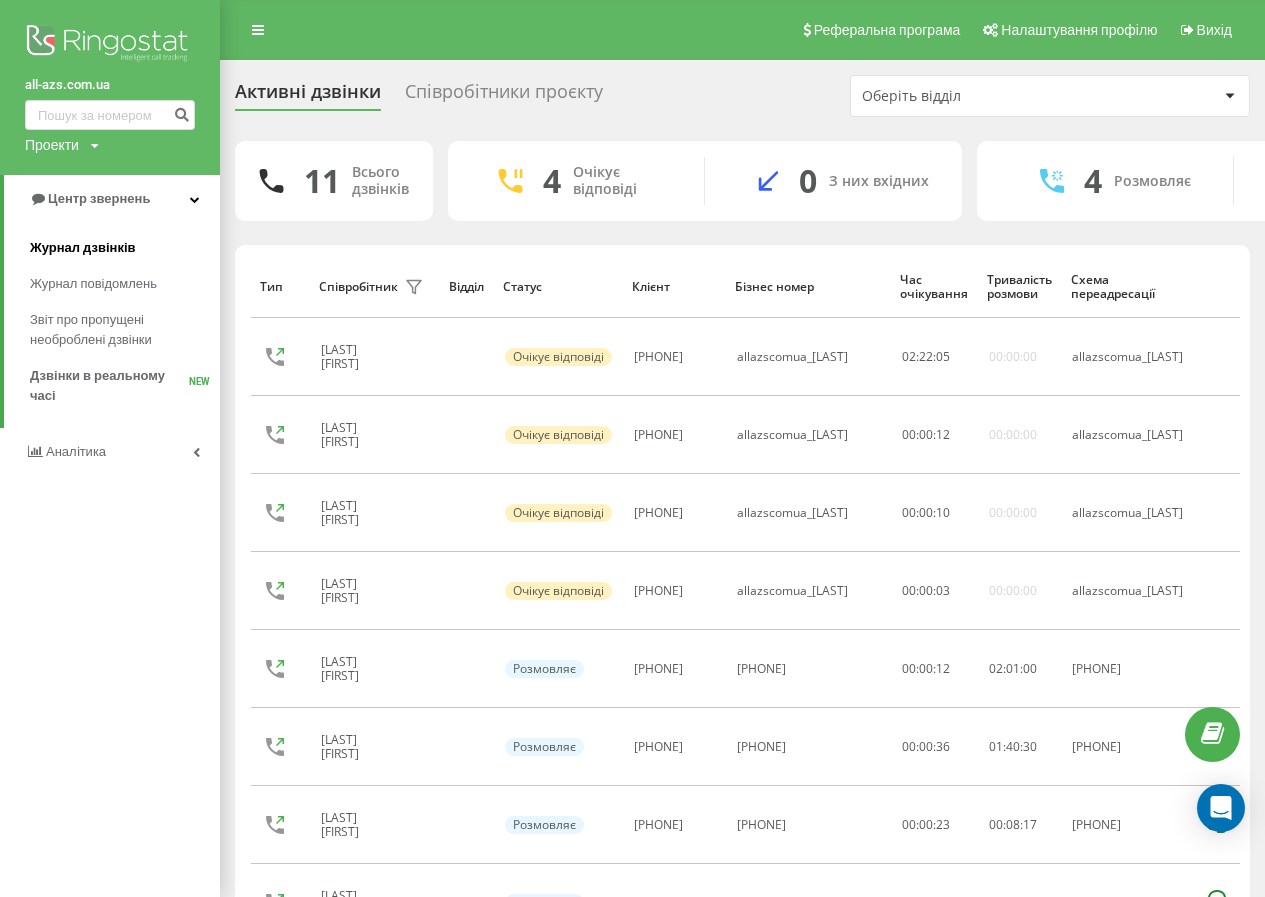 click on "Журнал дзвінків" at bounding box center [125, 248] 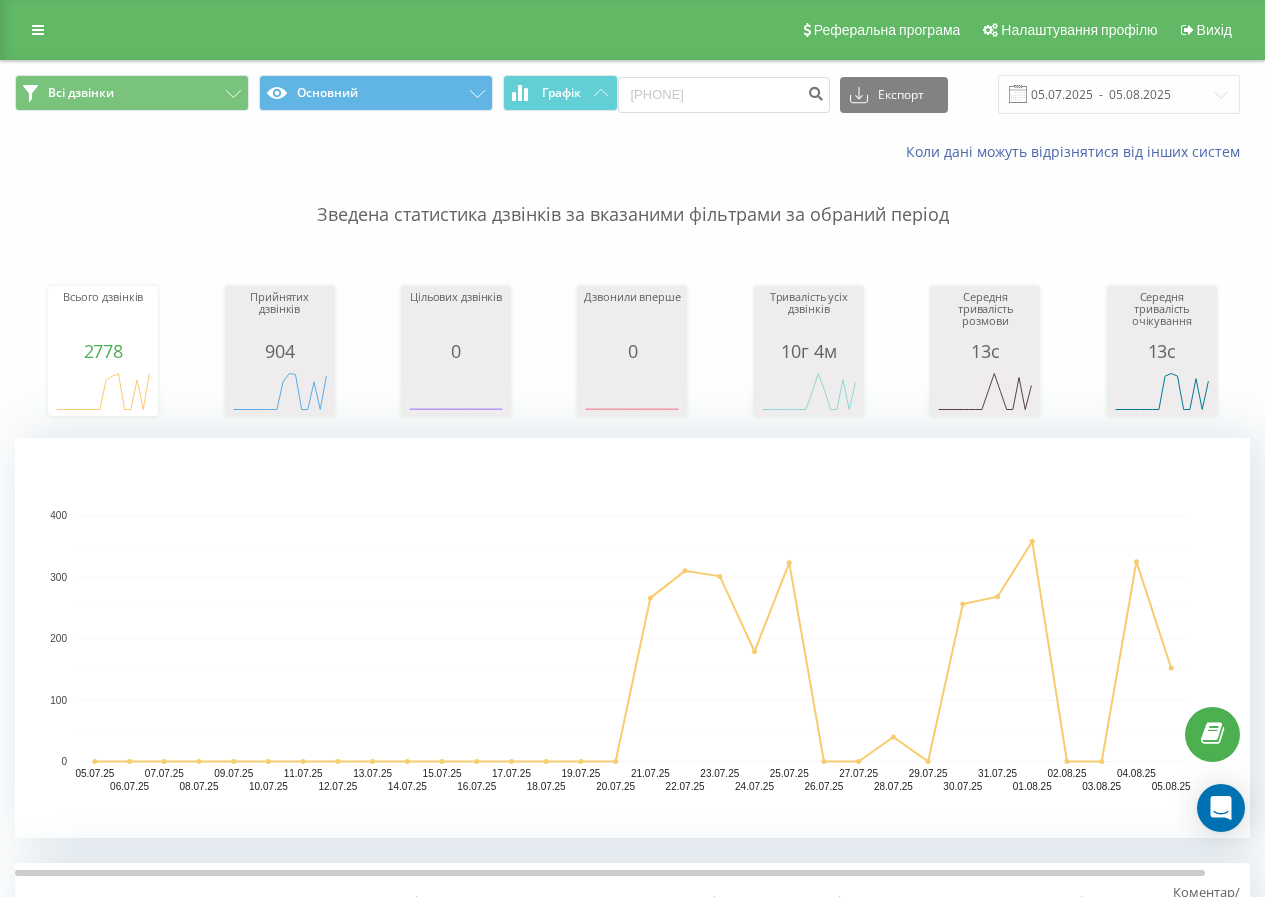 scroll, scrollTop: 0, scrollLeft: 0, axis: both 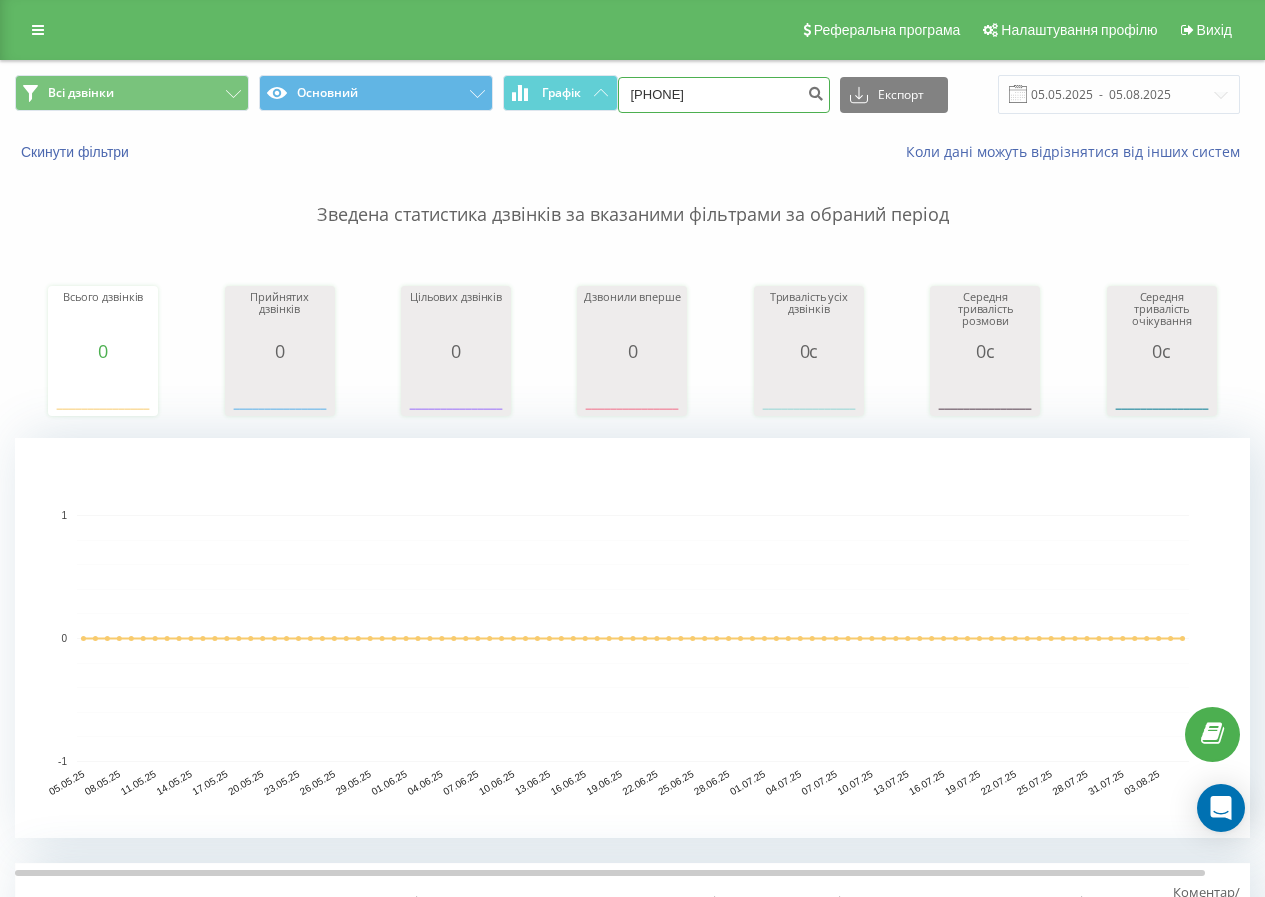 drag, startPoint x: 748, startPoint y: 90, endPoint x: 505, endPoint y: 120, distance: 244.84485 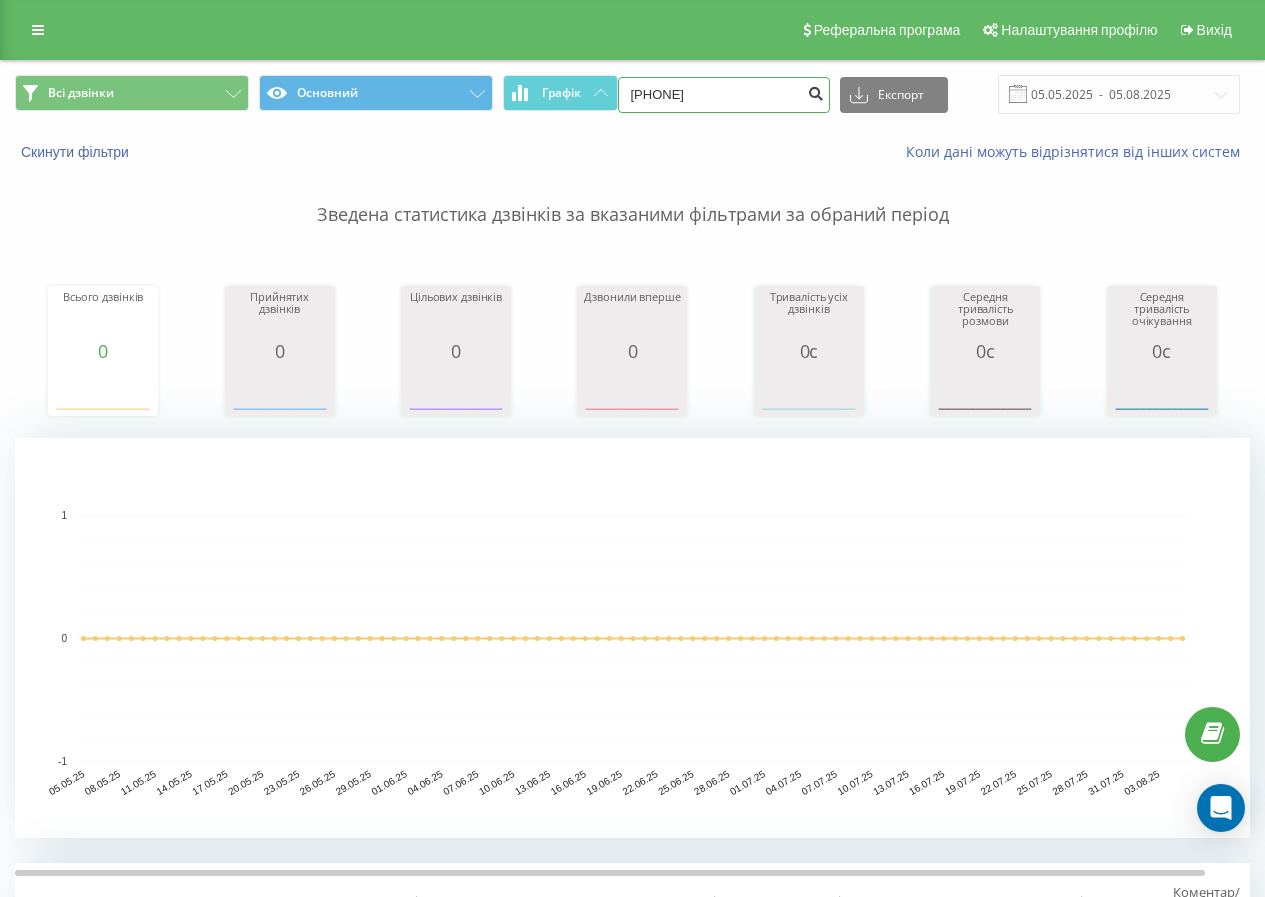 type on "[PHONE]" 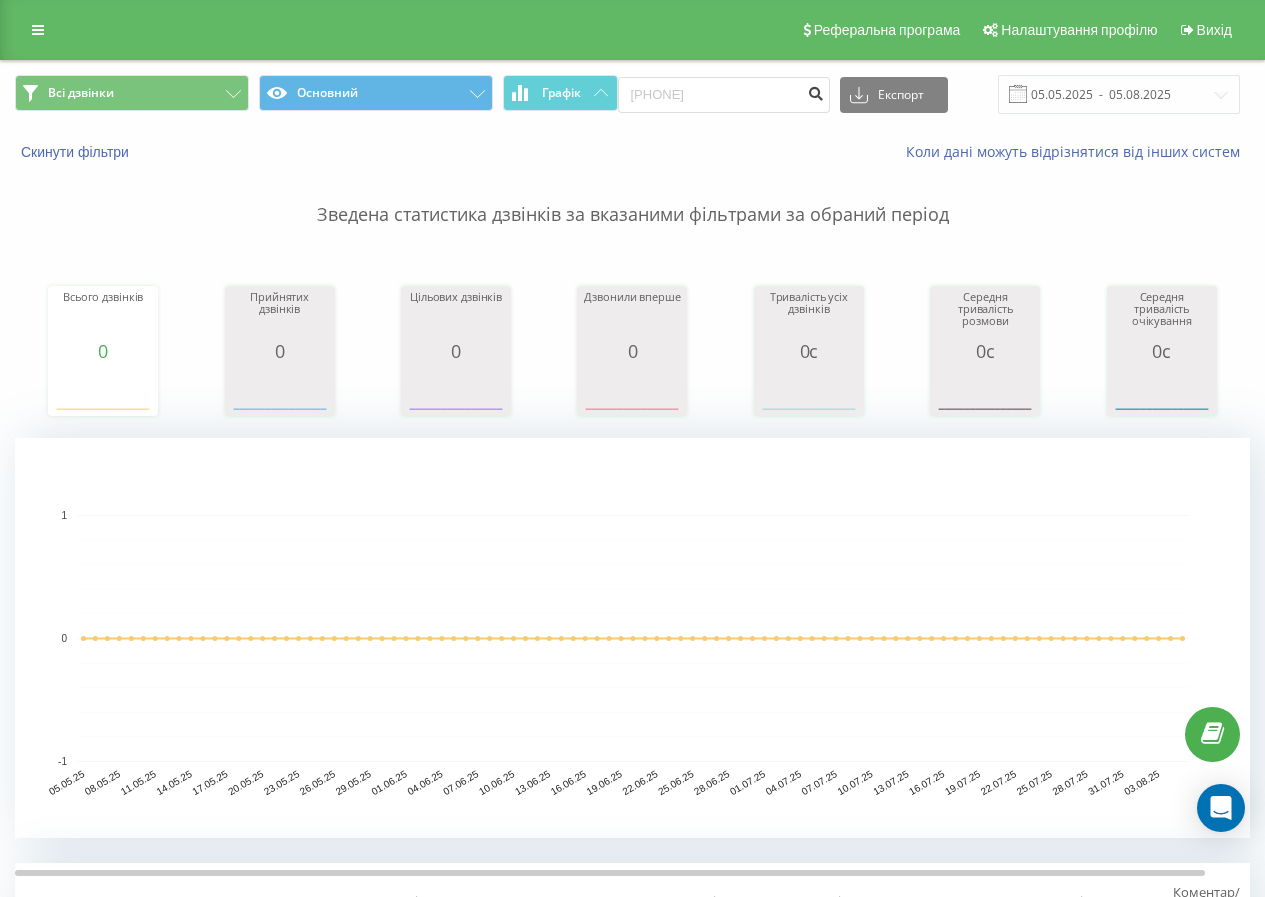 click at bounding box center [816, 91] 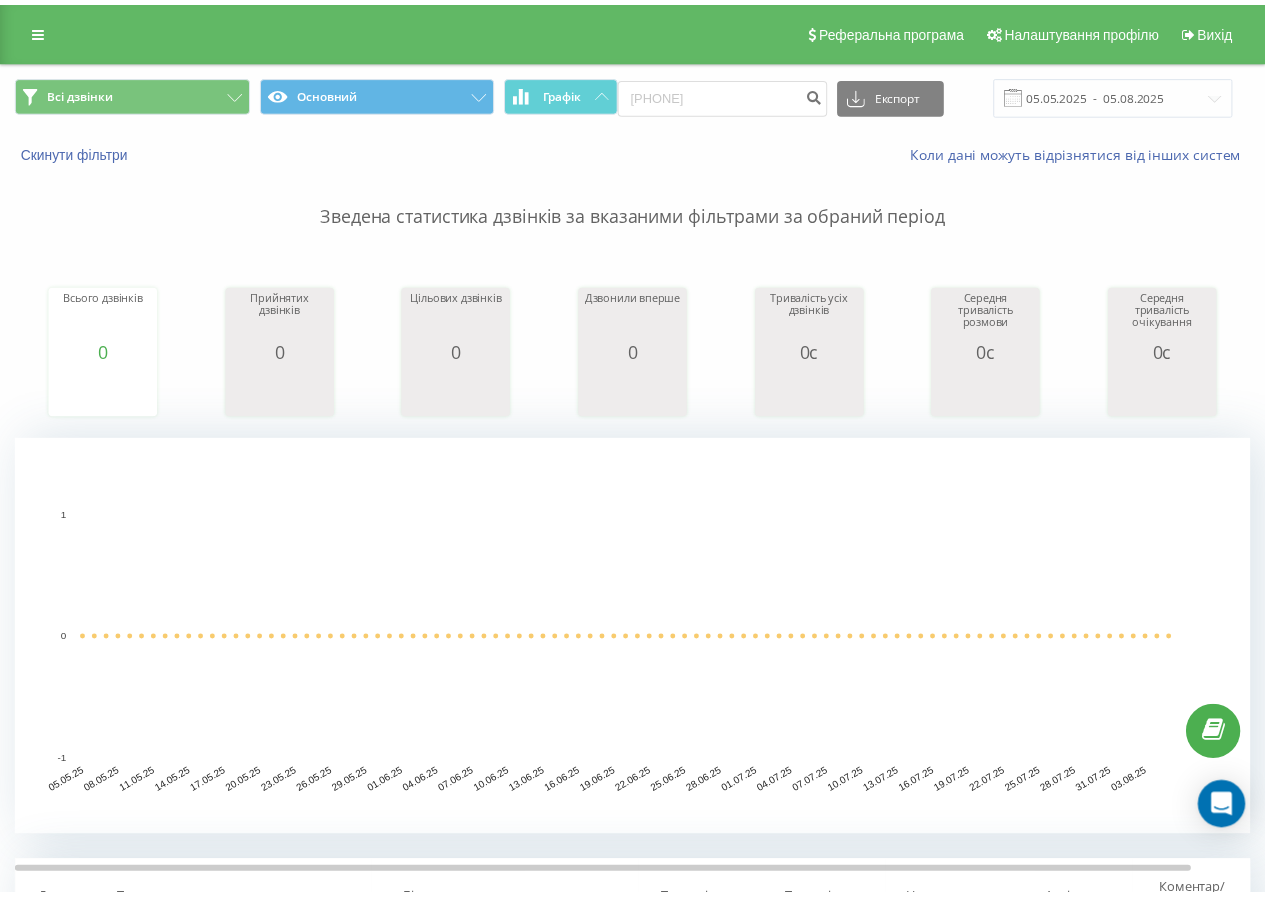 scroll, scrollTop: 0, scrollLeft: 0, axis: both 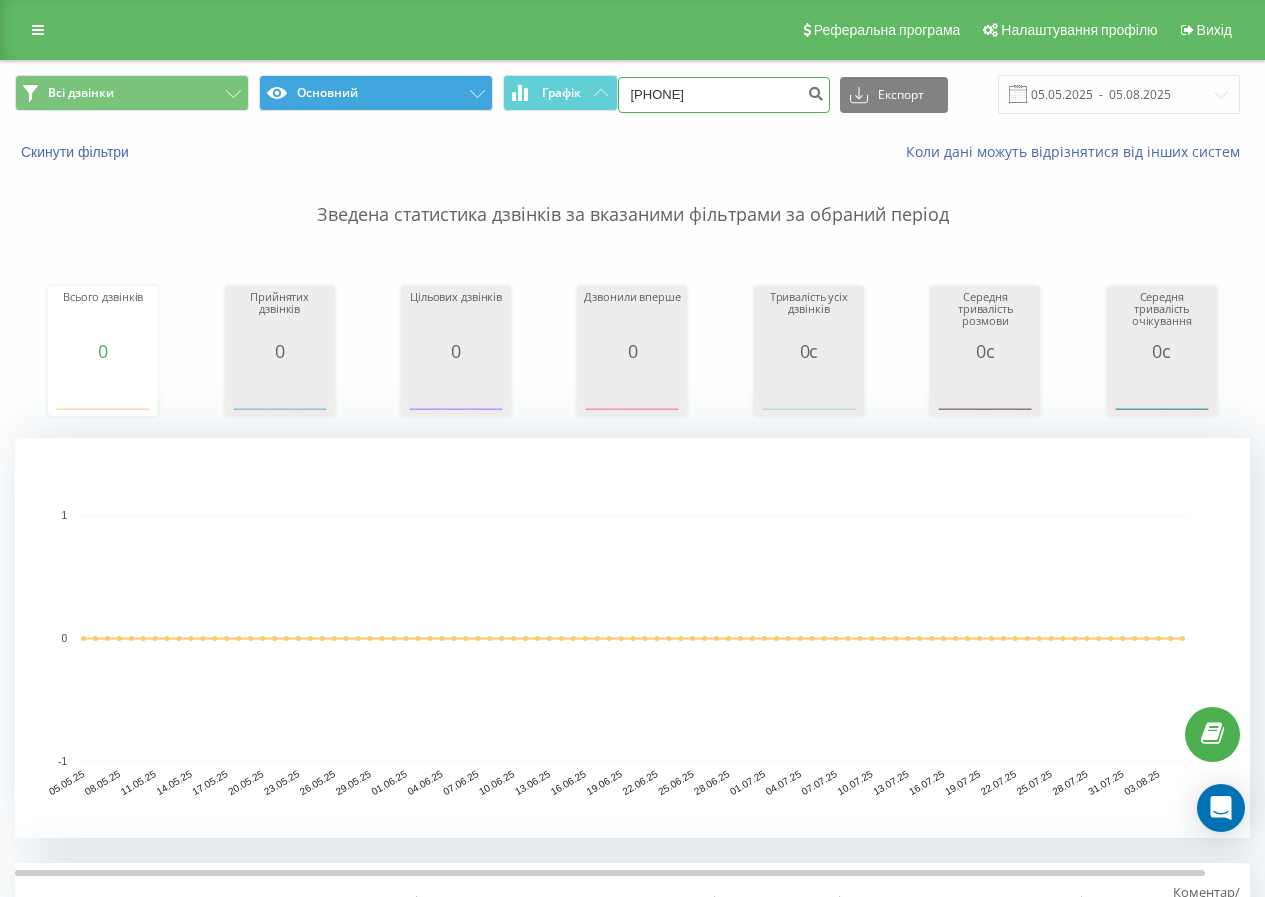 drag, startPoint x: 519, startPoint y: 104, endPoint x: 489, endPoint y: 107, distance: 30.149628 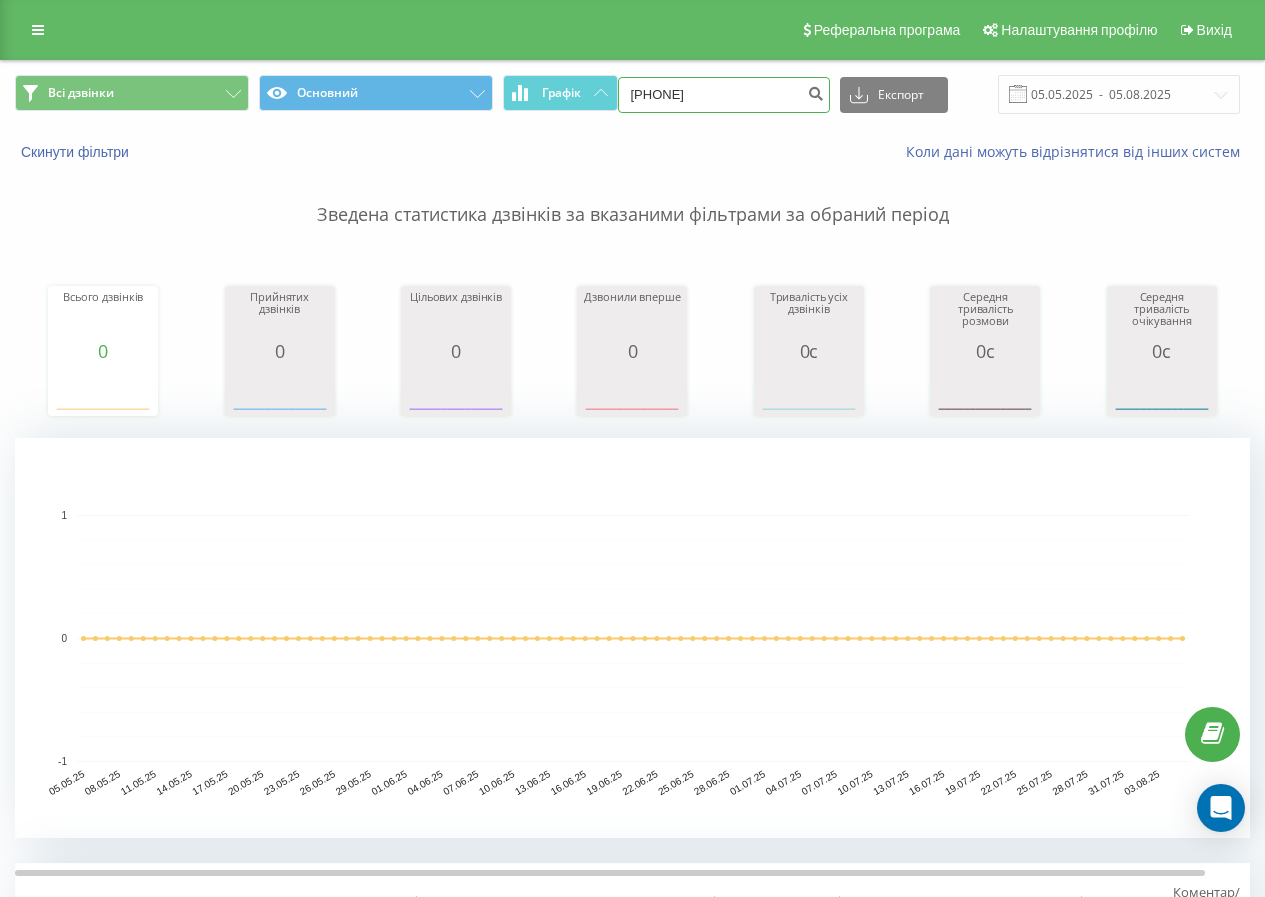 type on "[PHONE]" 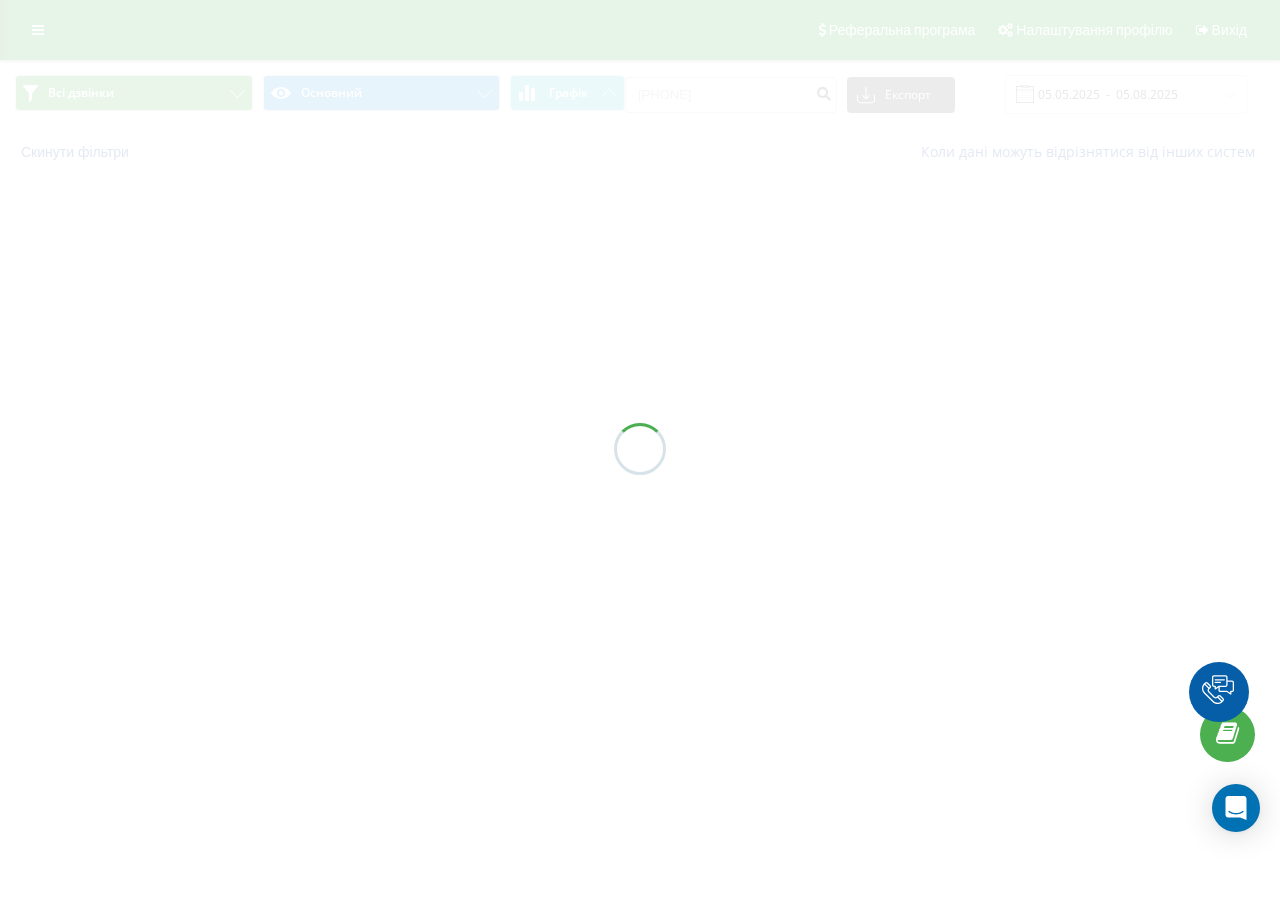 scroll, scrollTop: 0, scrollLeft: 0, axis: both 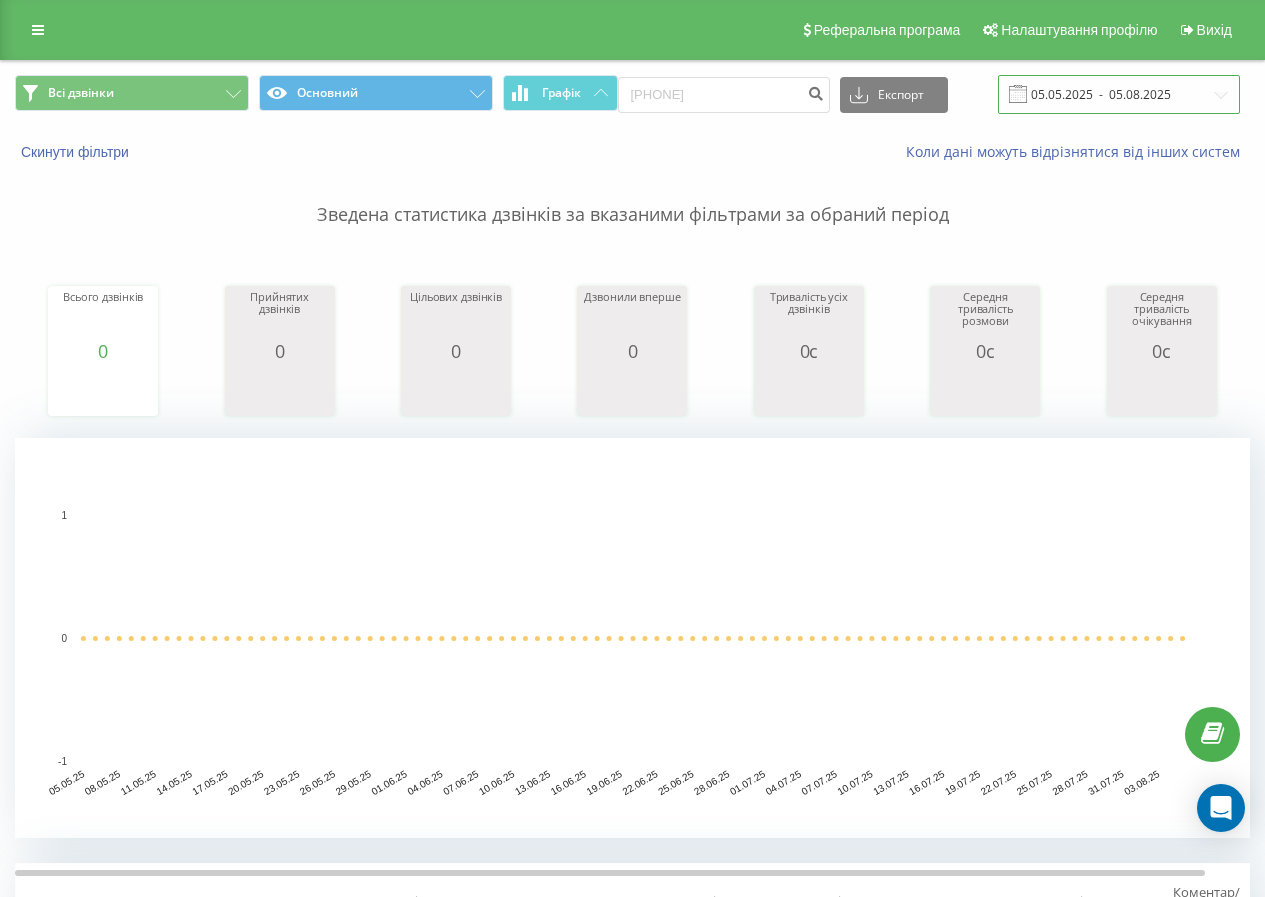 click on "05.05.2025  -  05.08.2025" at bounding box center (1119, 94) 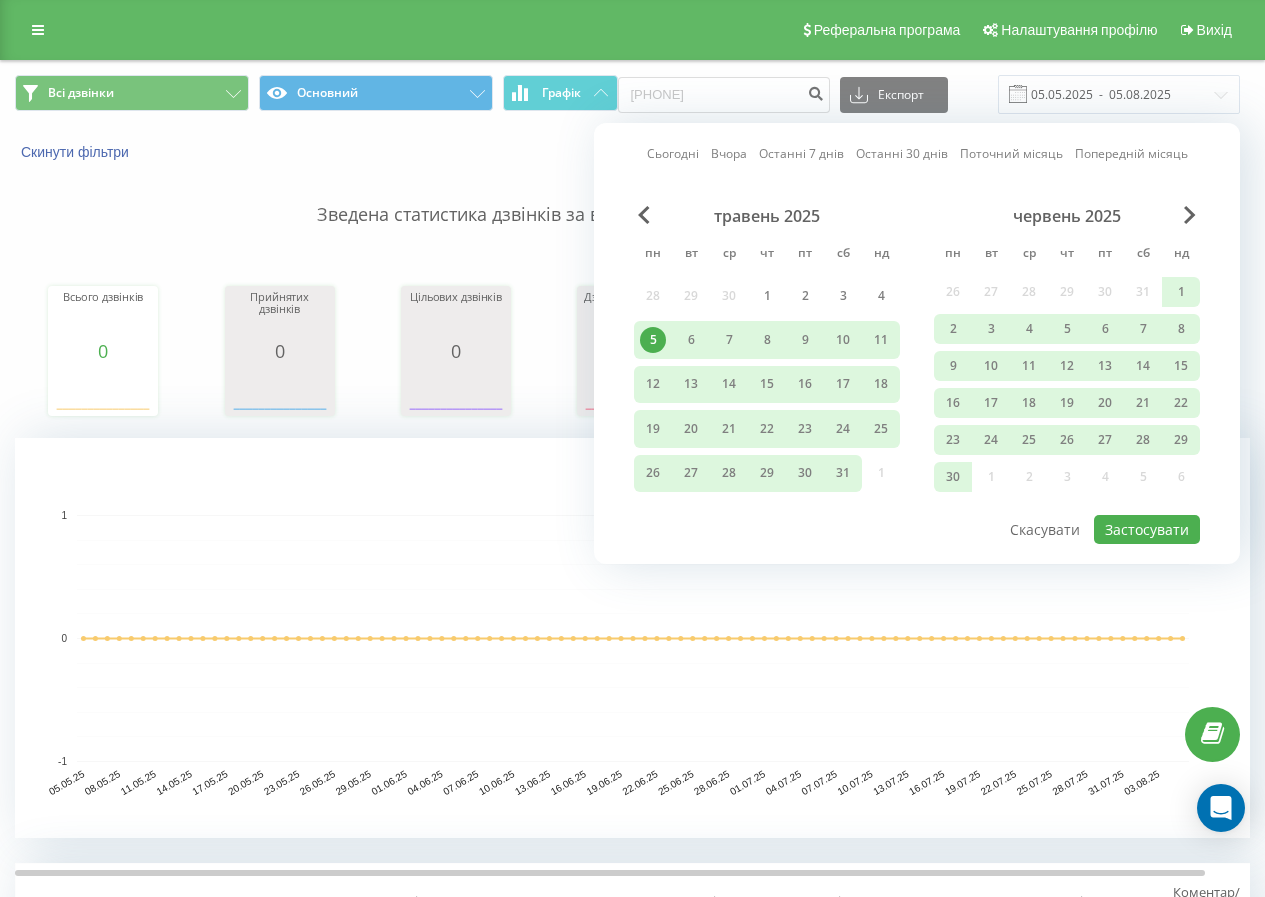 click on "травень 2025" at bounding box center [767, 216] 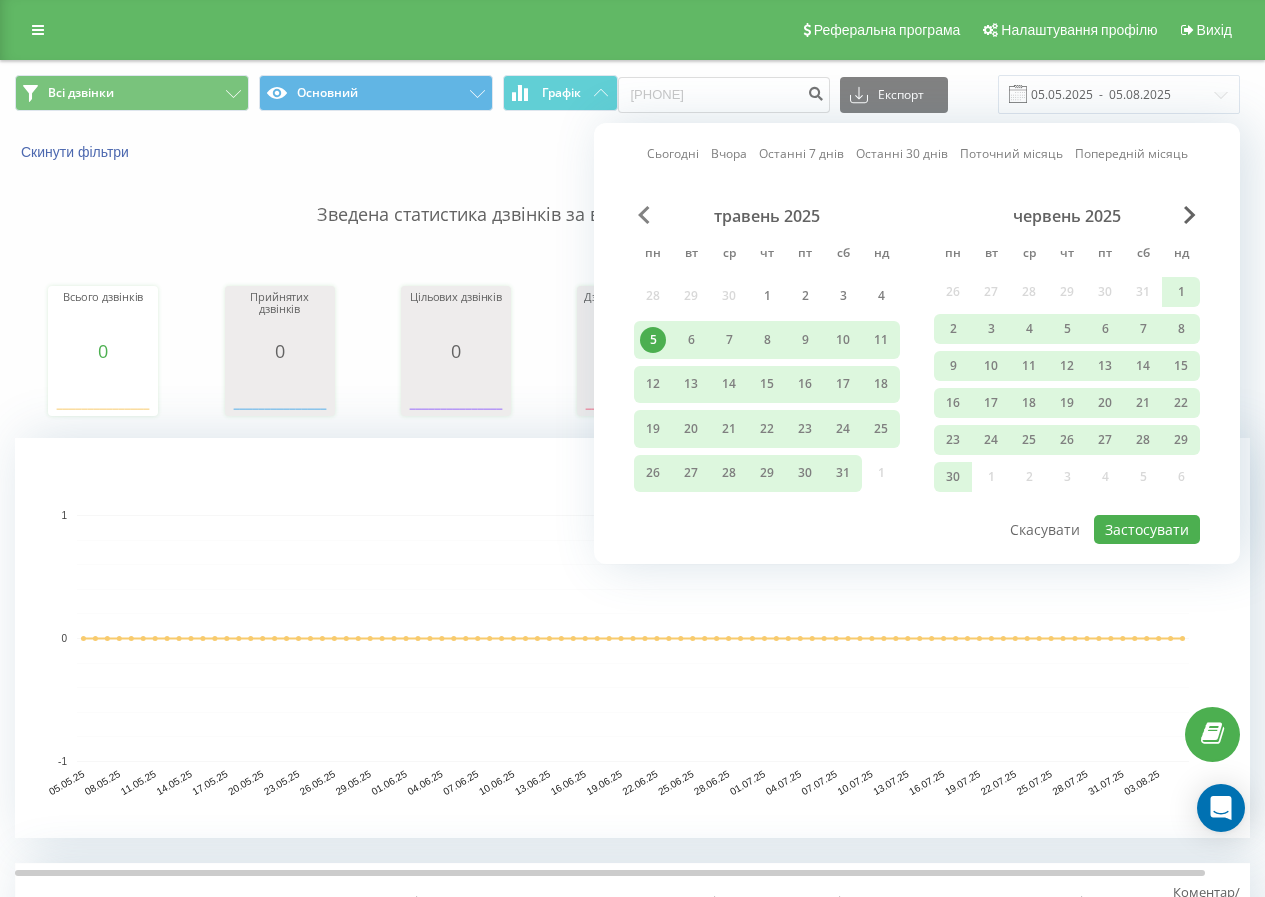 click at bounding box center (644, 215) 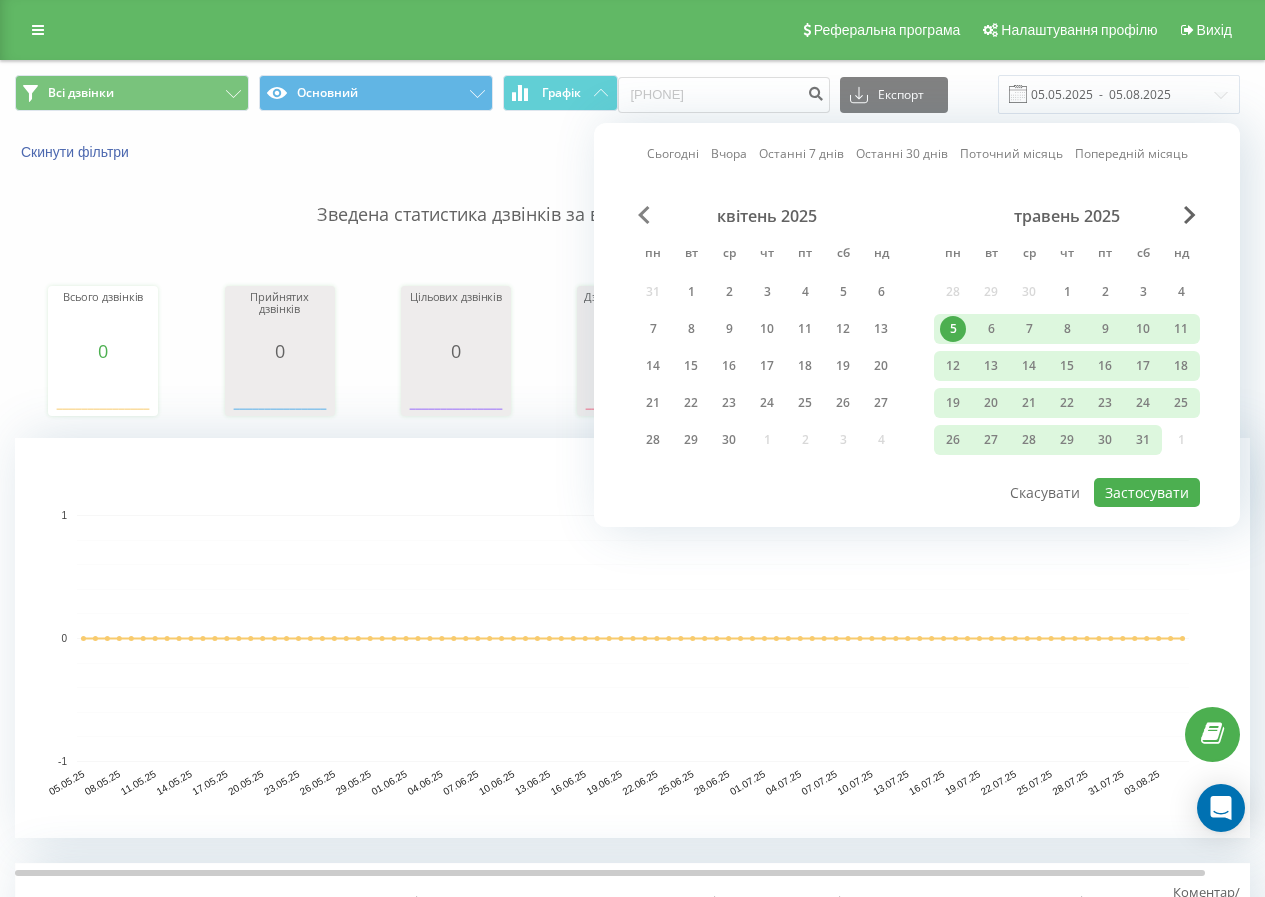 click at bounding box center (644, 215) 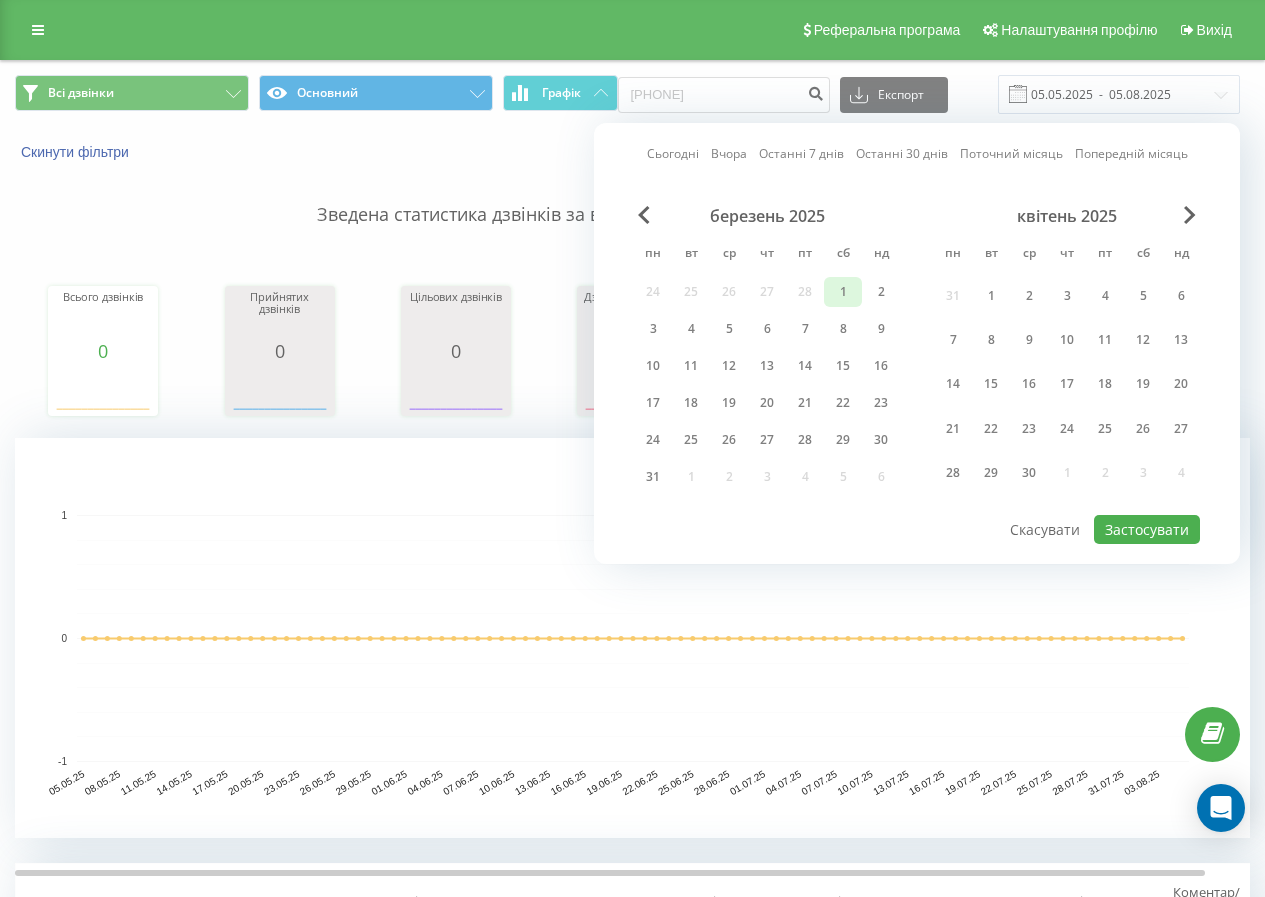 click on "1" at bounding box center (843, 292) 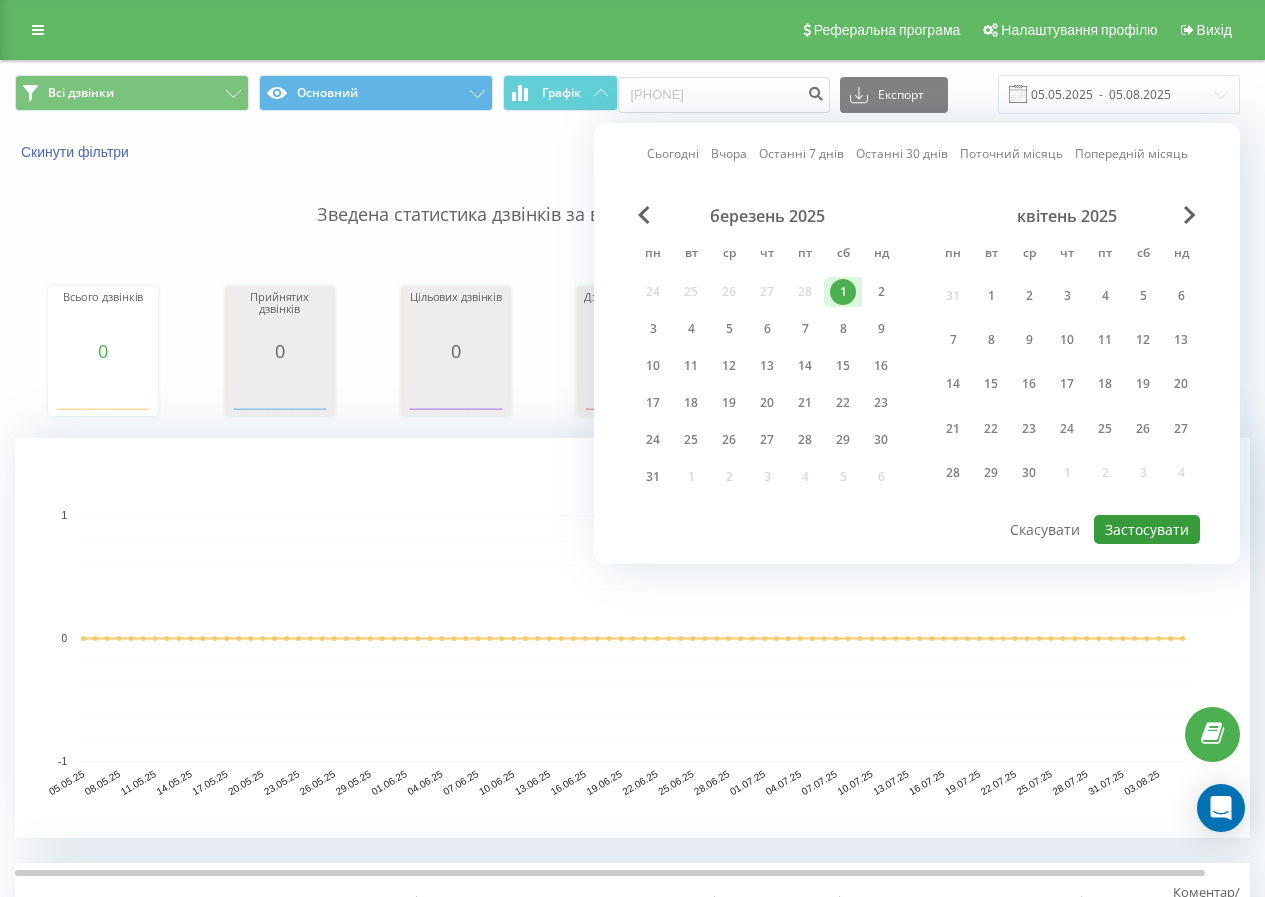 click on "Застосувати" at bounding box center [1147, 529] 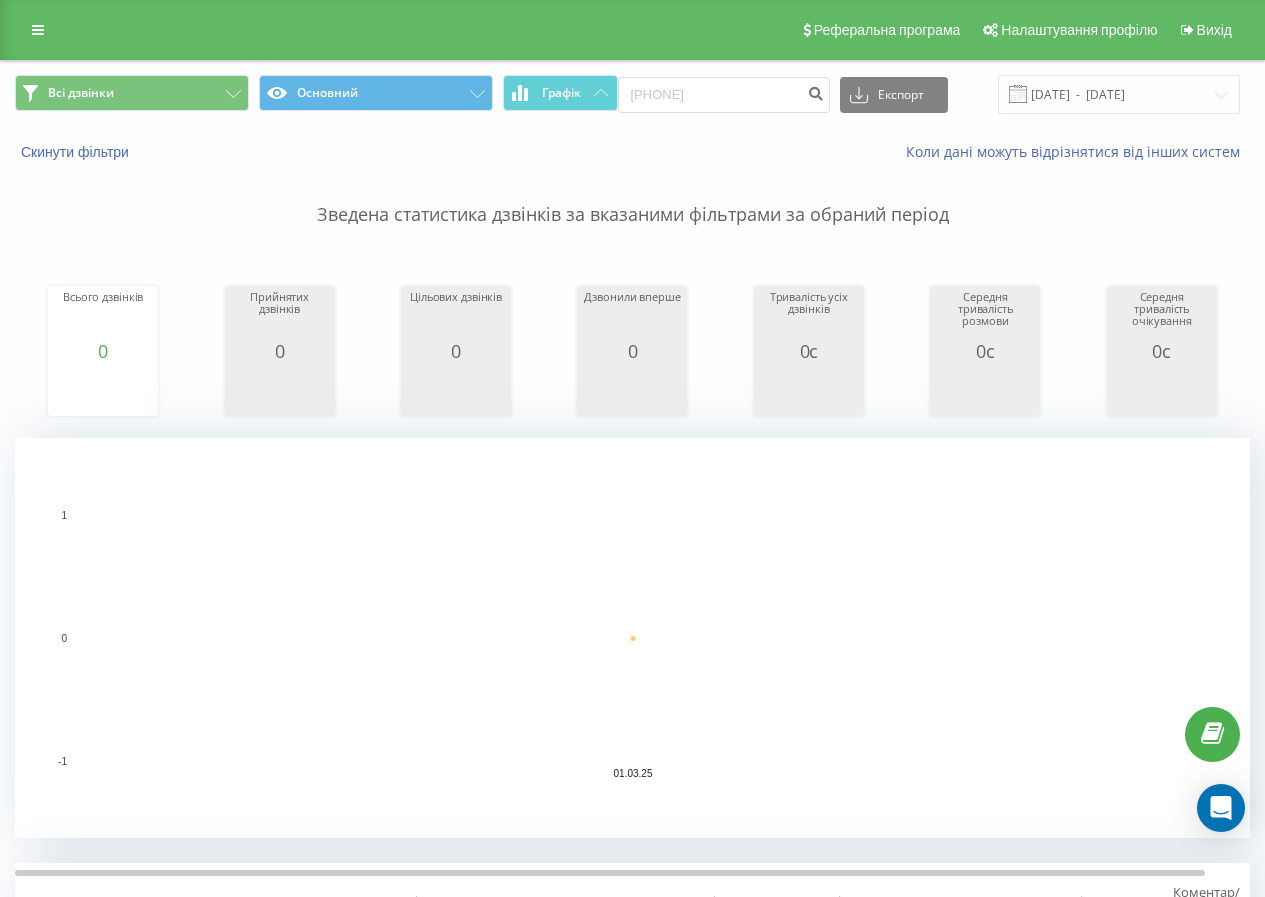 click on "Всі дзвінки Основний Графік 0990806072 Експорт .csv .xls .xlsx 01.03.2025  -  01.03.2025" at bounding box center [632, 94] 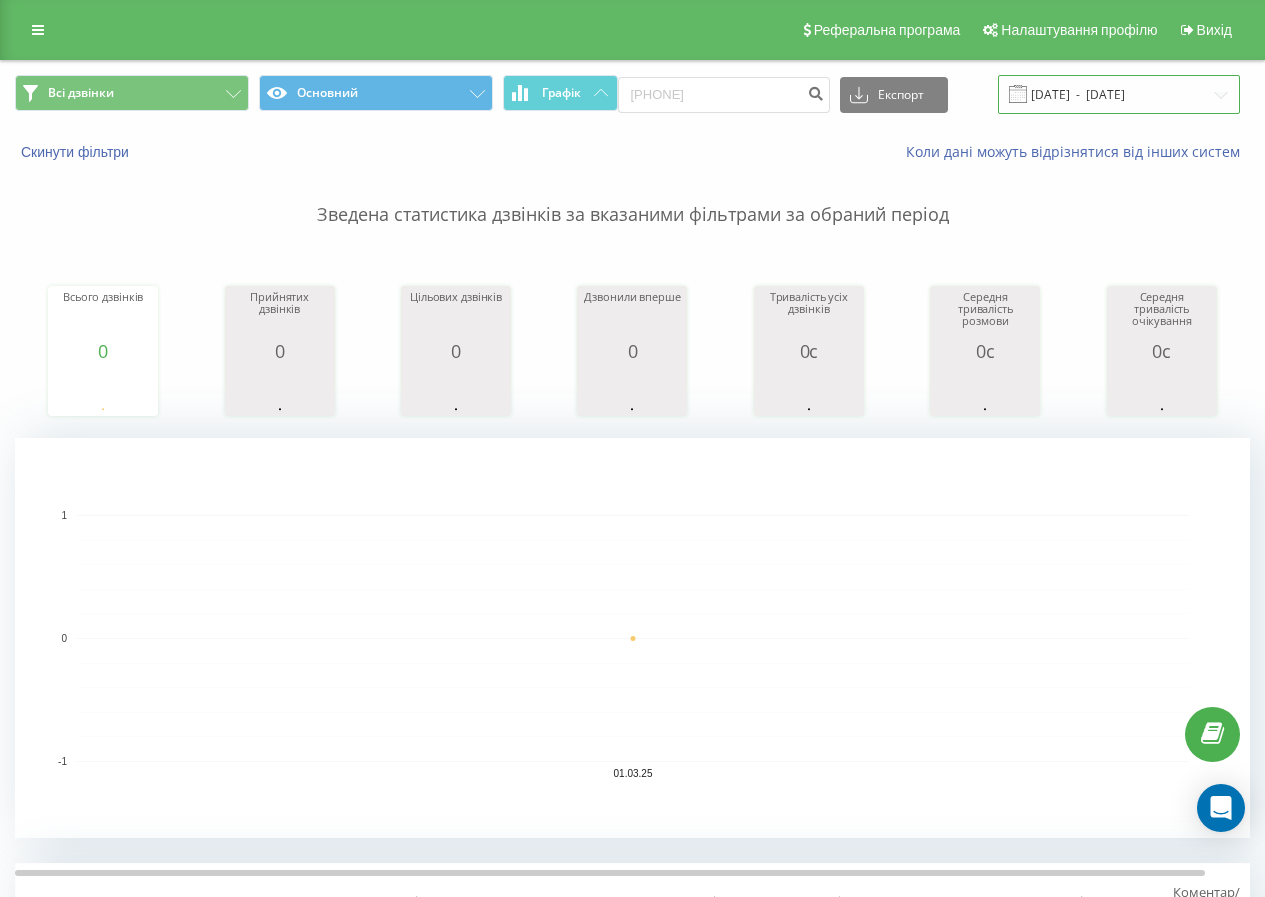 click on "01.03.2025  -  01.03.2025" at bounding box center [1119, 94] 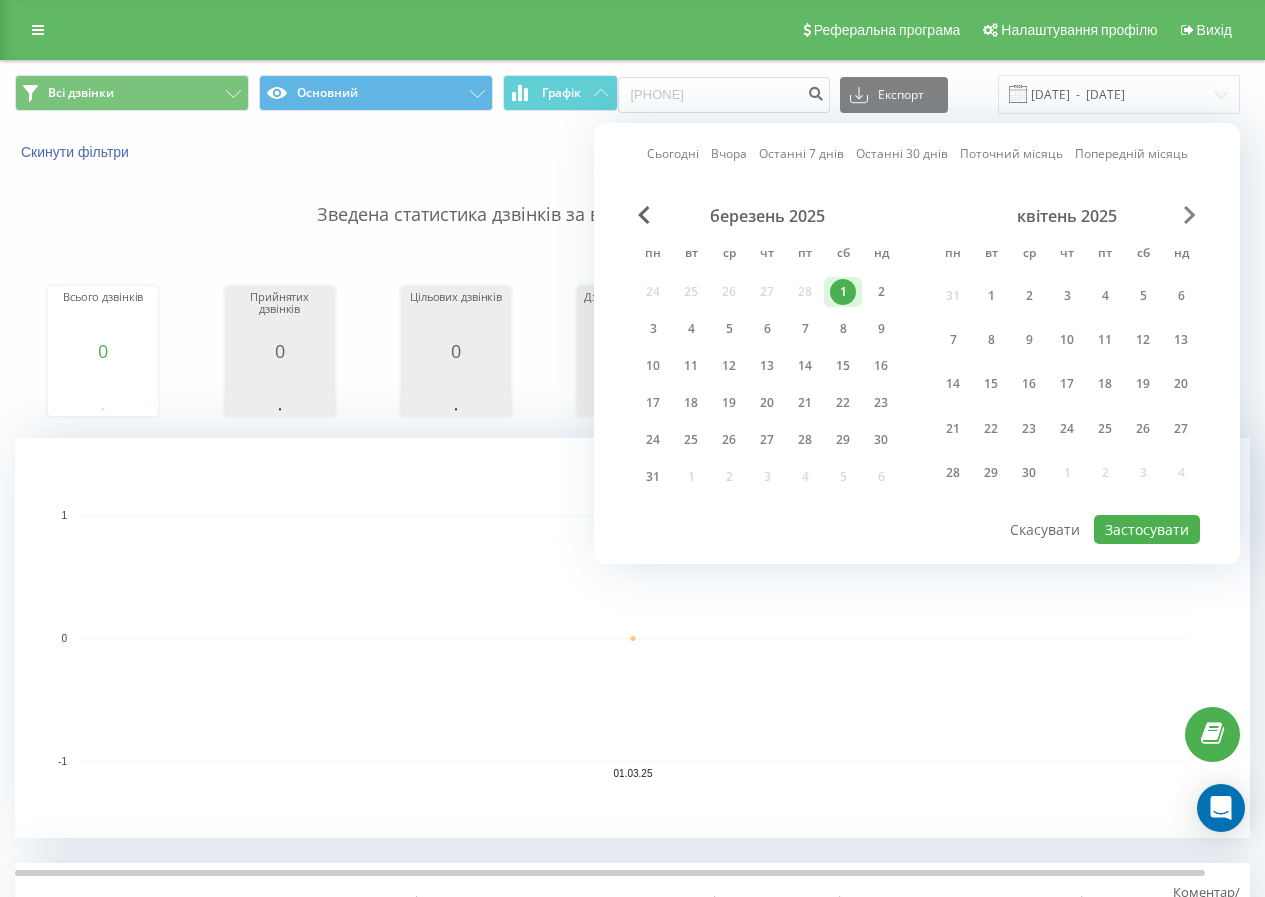 click at bounding box center (1190, 215) 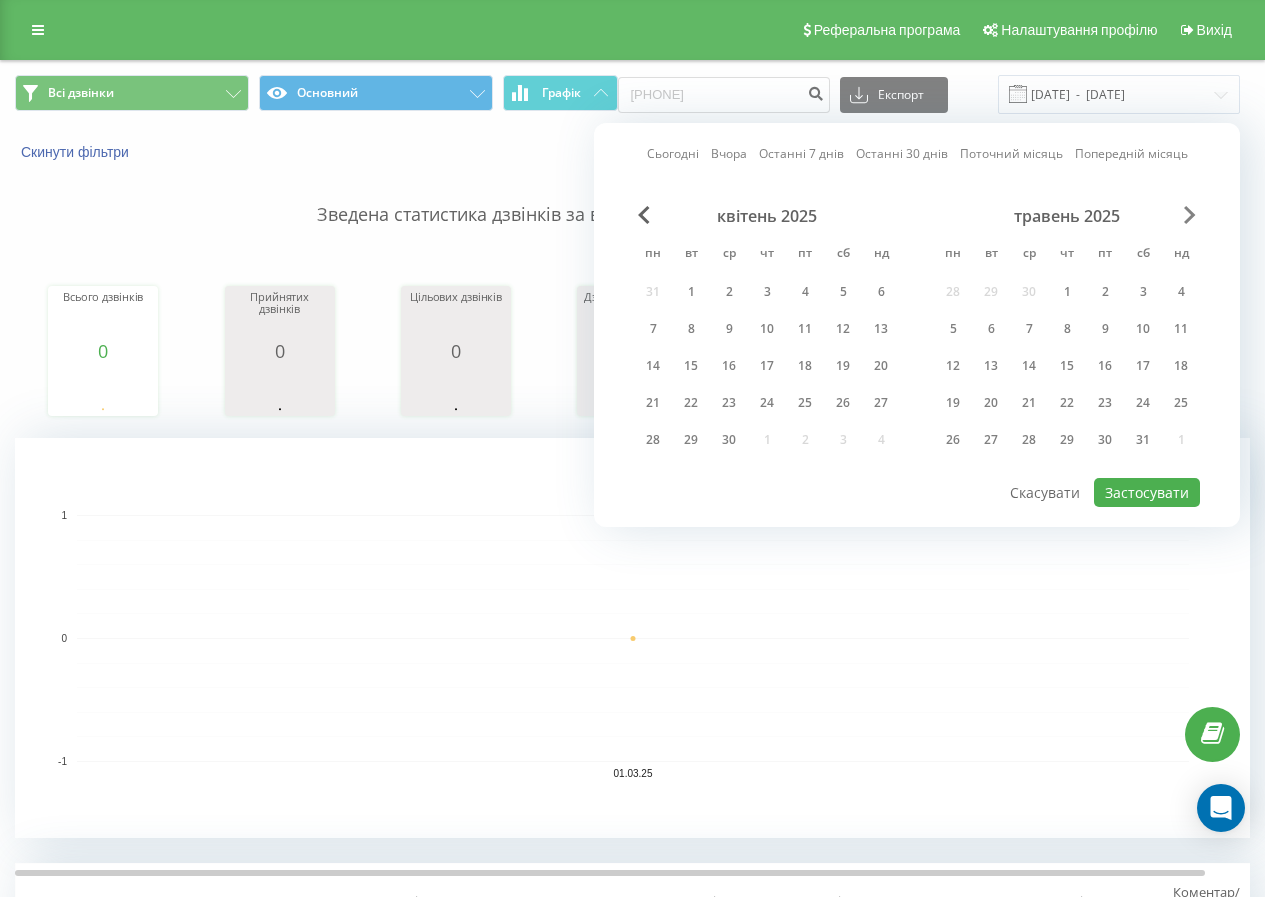 click at bounding box center [1190, 215] 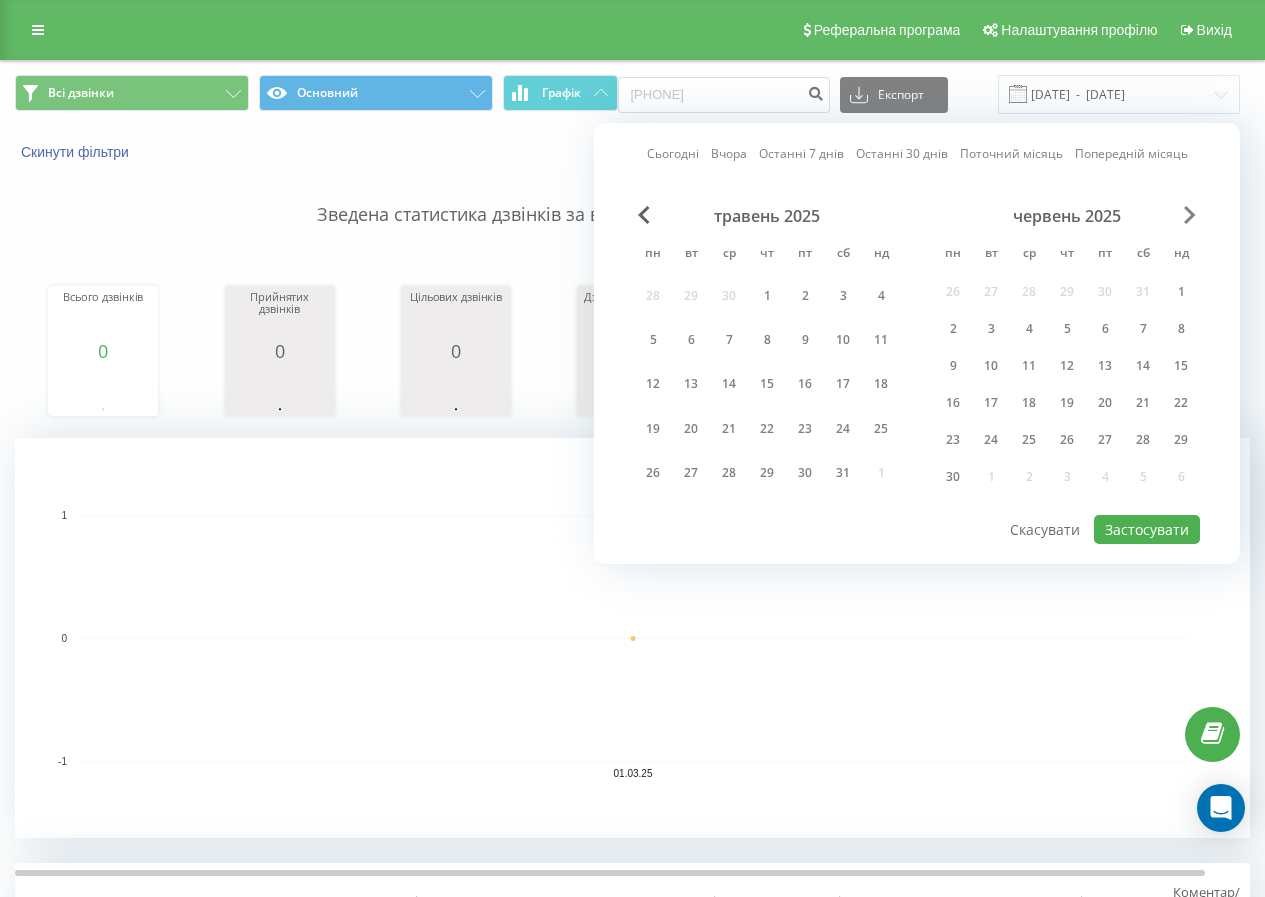 click at bounding box center [1190, 215] 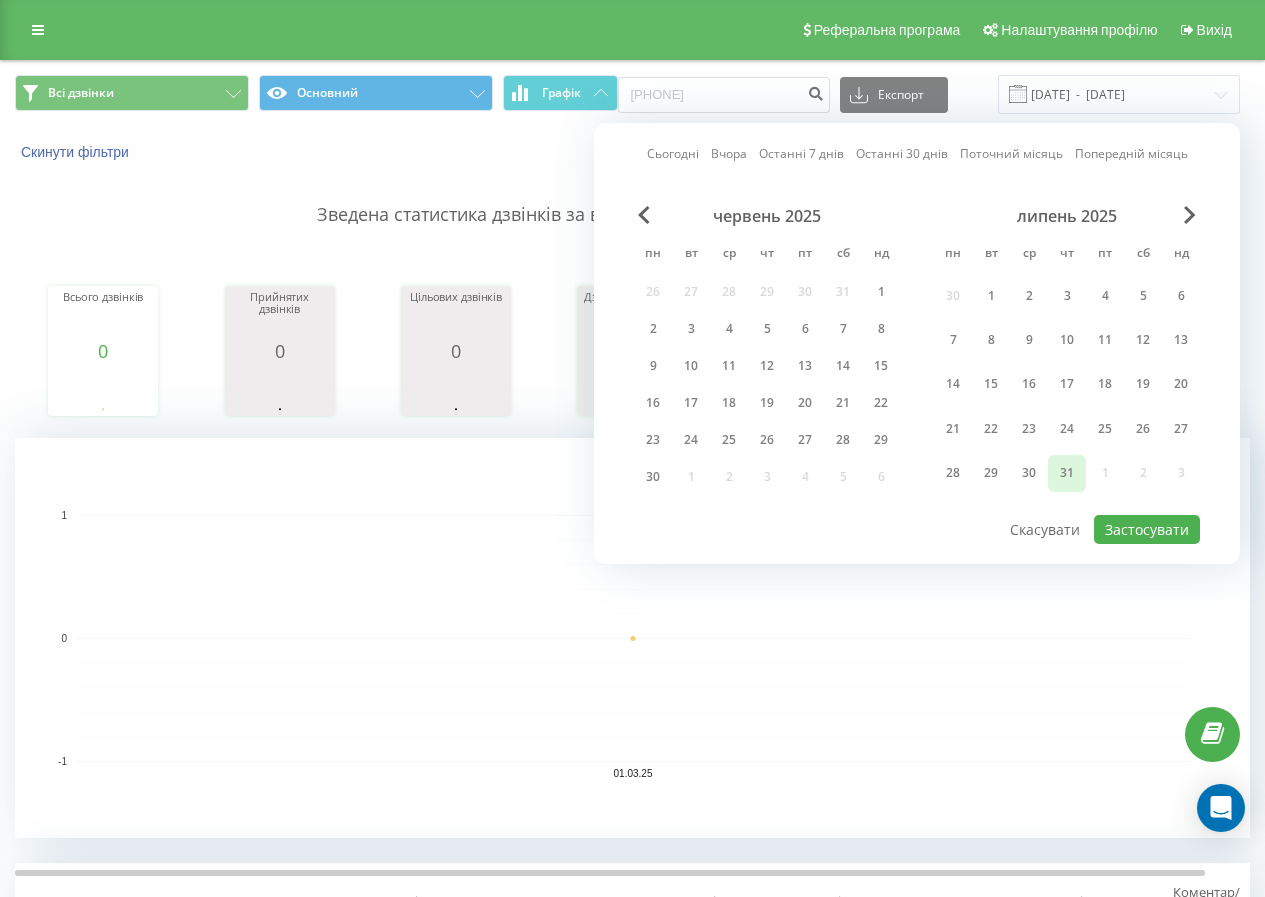 click on "31" at bounding box center [1067, 473] 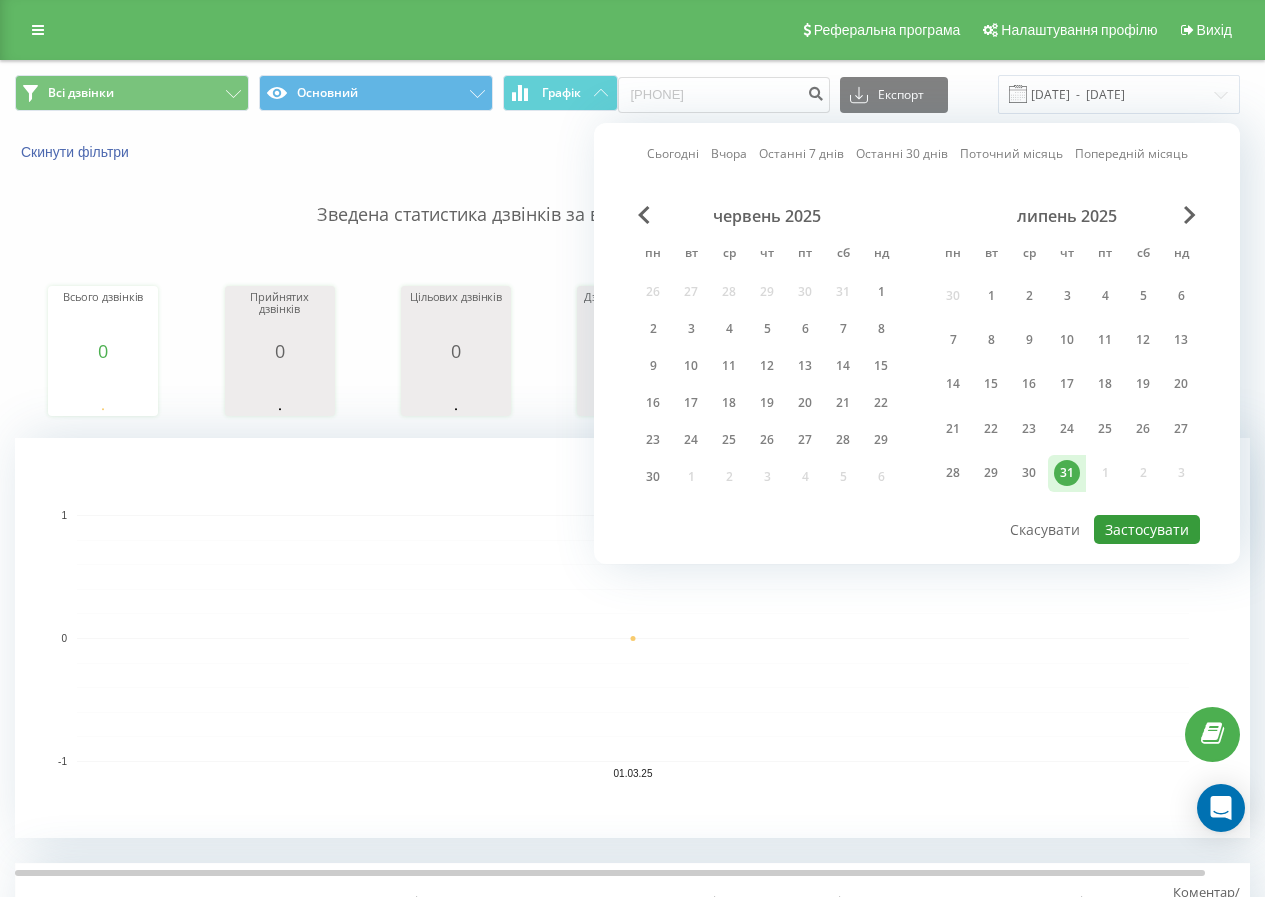 click on "Застосувати" at bounding box center [1147, 529] 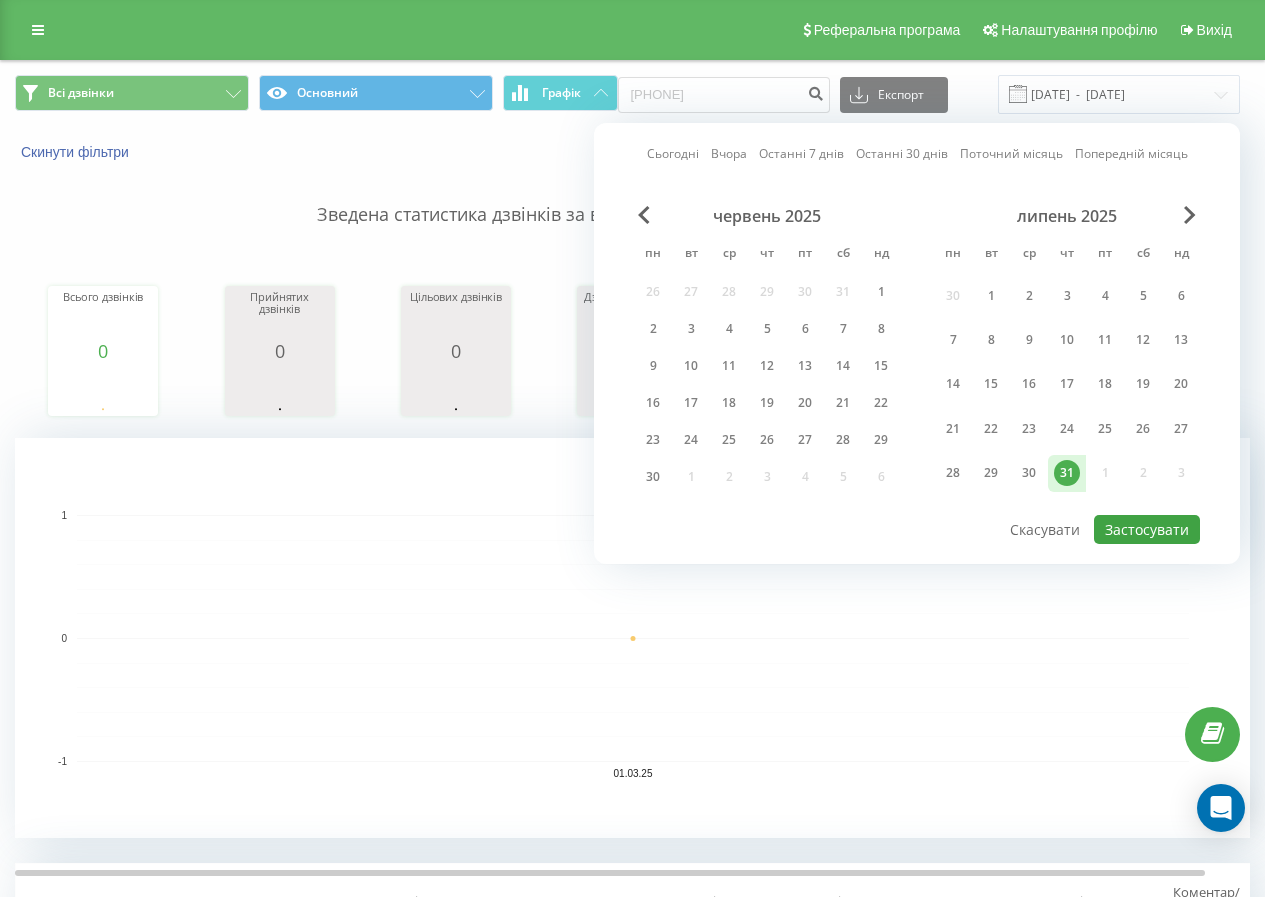type on "31.07.2025  -  31.07.2025" 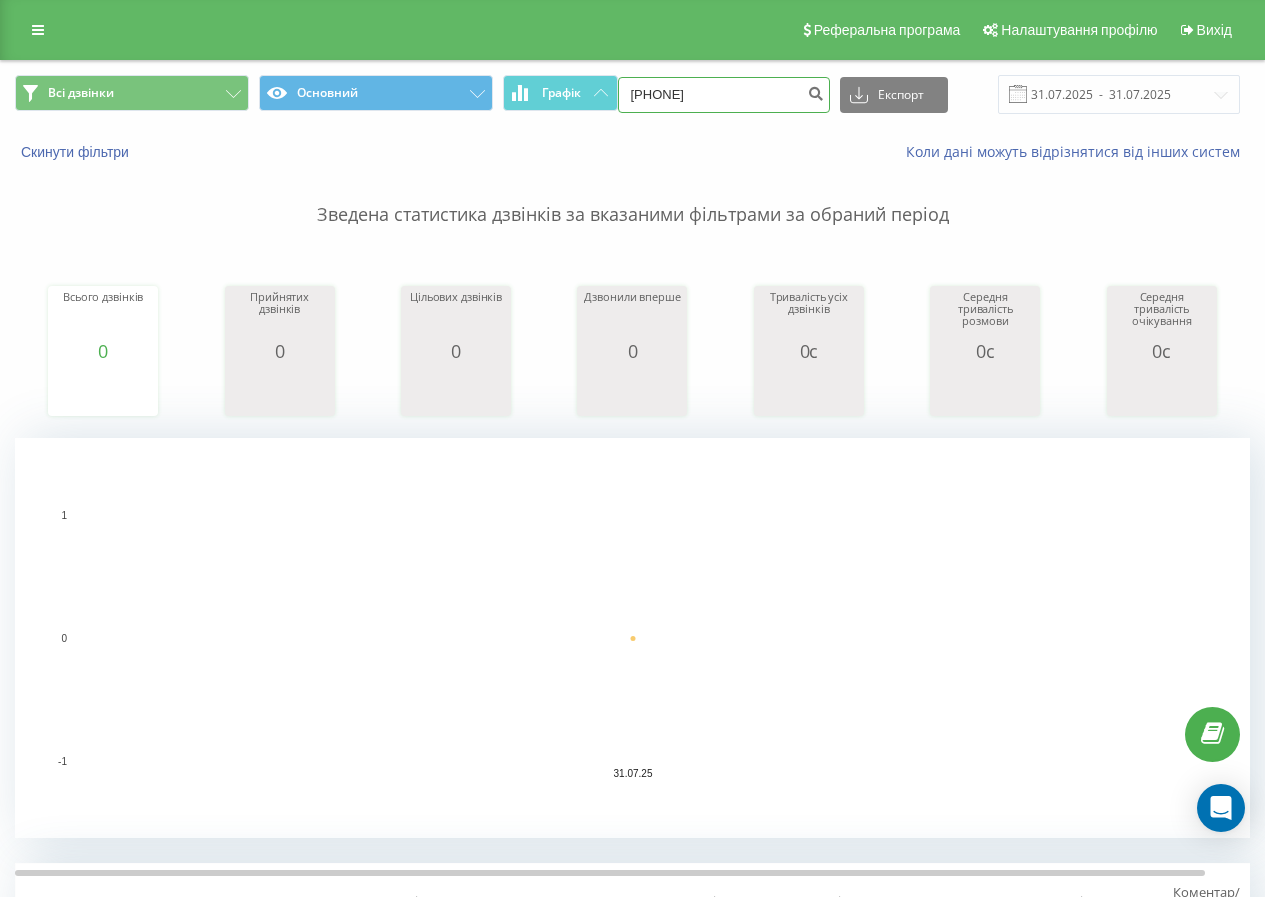 click on "Всі дзвінки Основний Графік 0990806072 Експорт .csv .xls .xlsx 31.07.2025  -  31.07.2025" at bounding box center (632, 94) 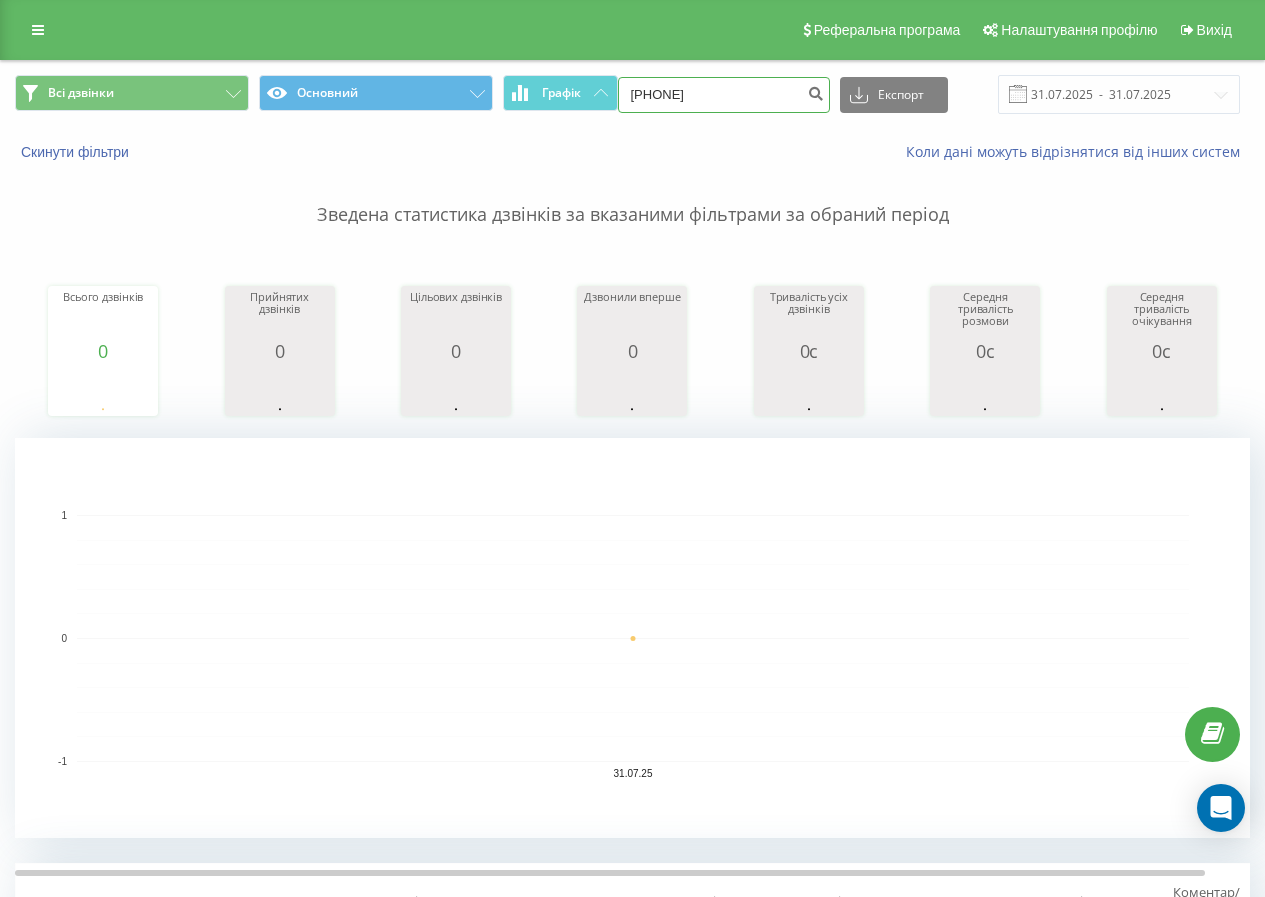 click on "380974382612" at bounding box center (724, 95) 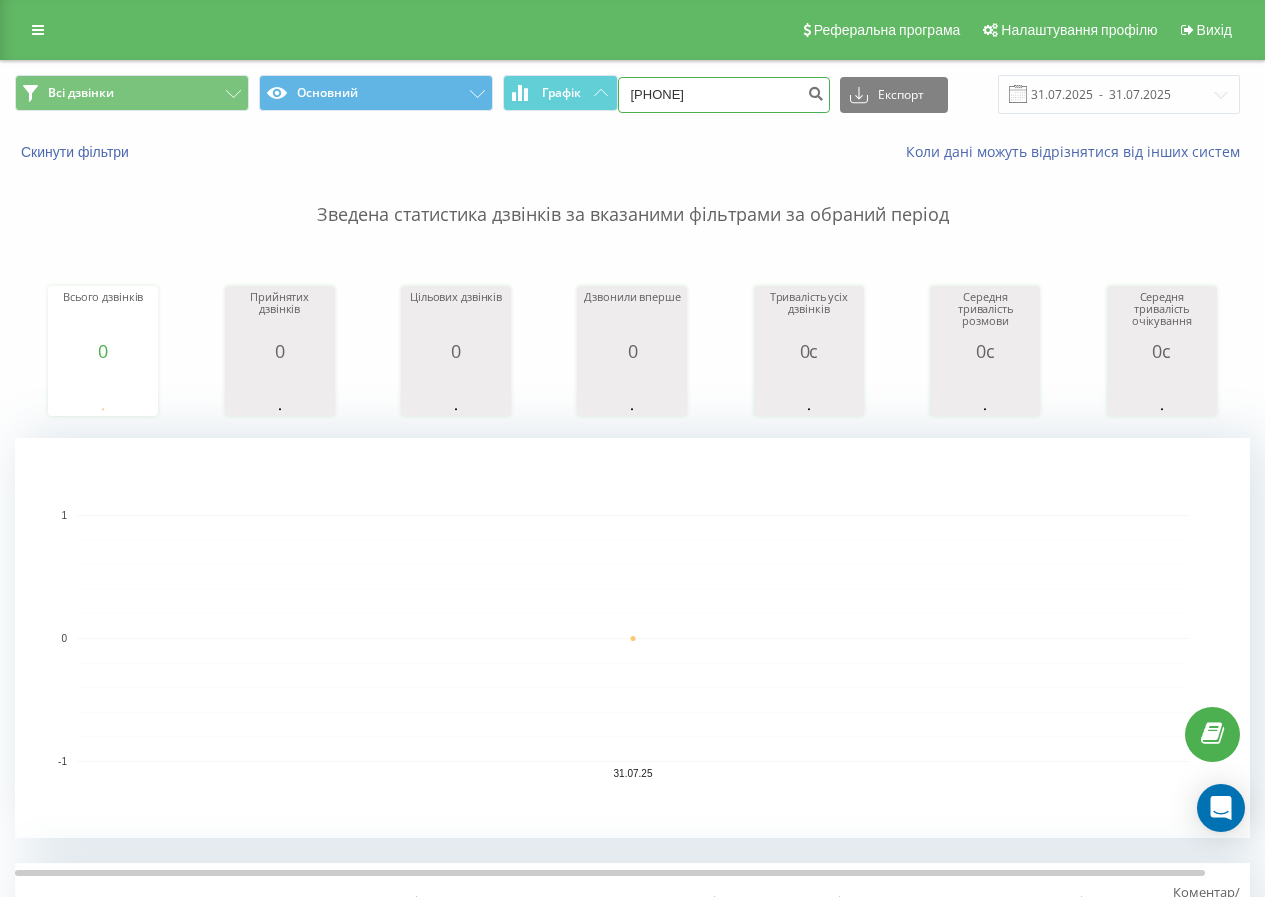 type on "974382612" 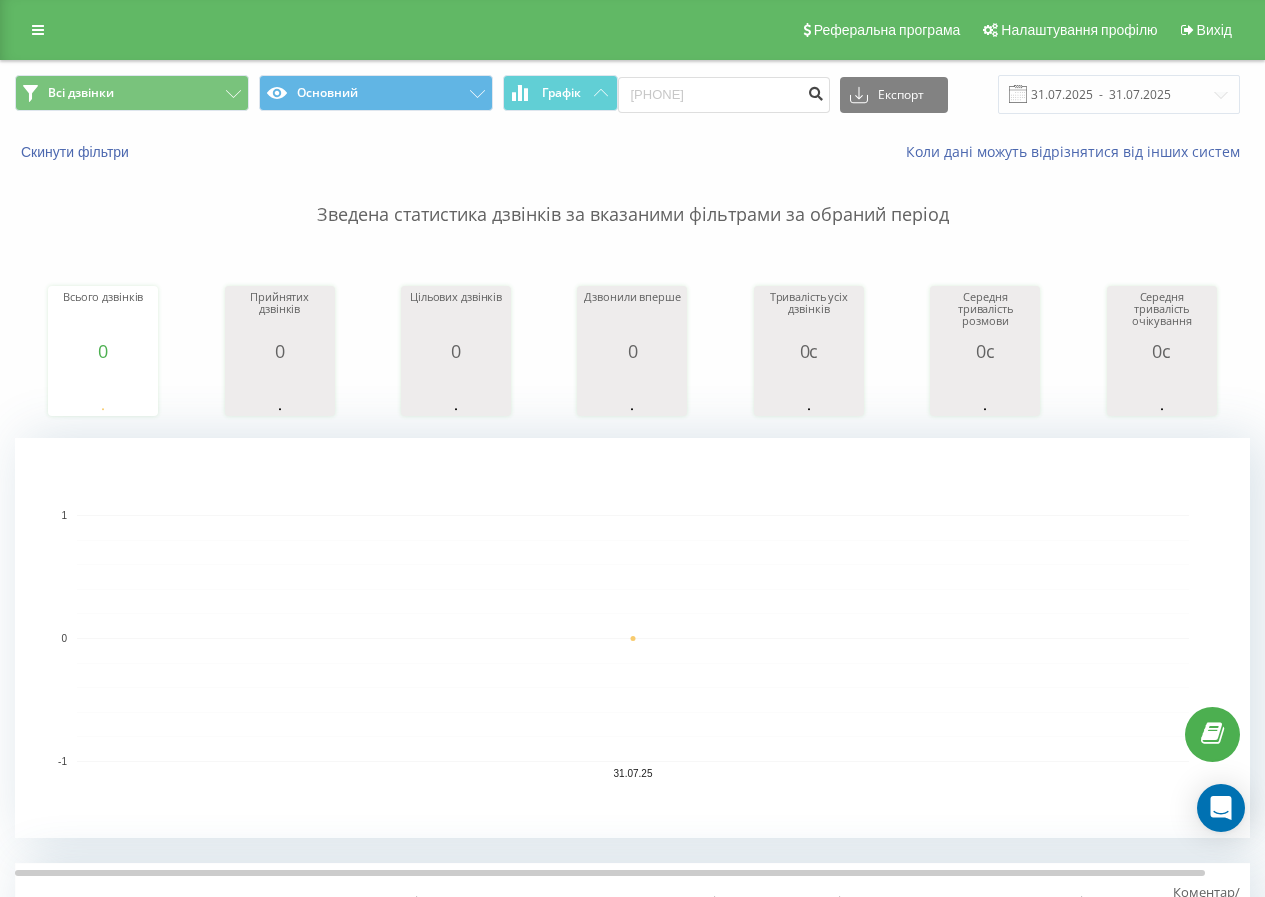 click at bounding box center [816, 91] 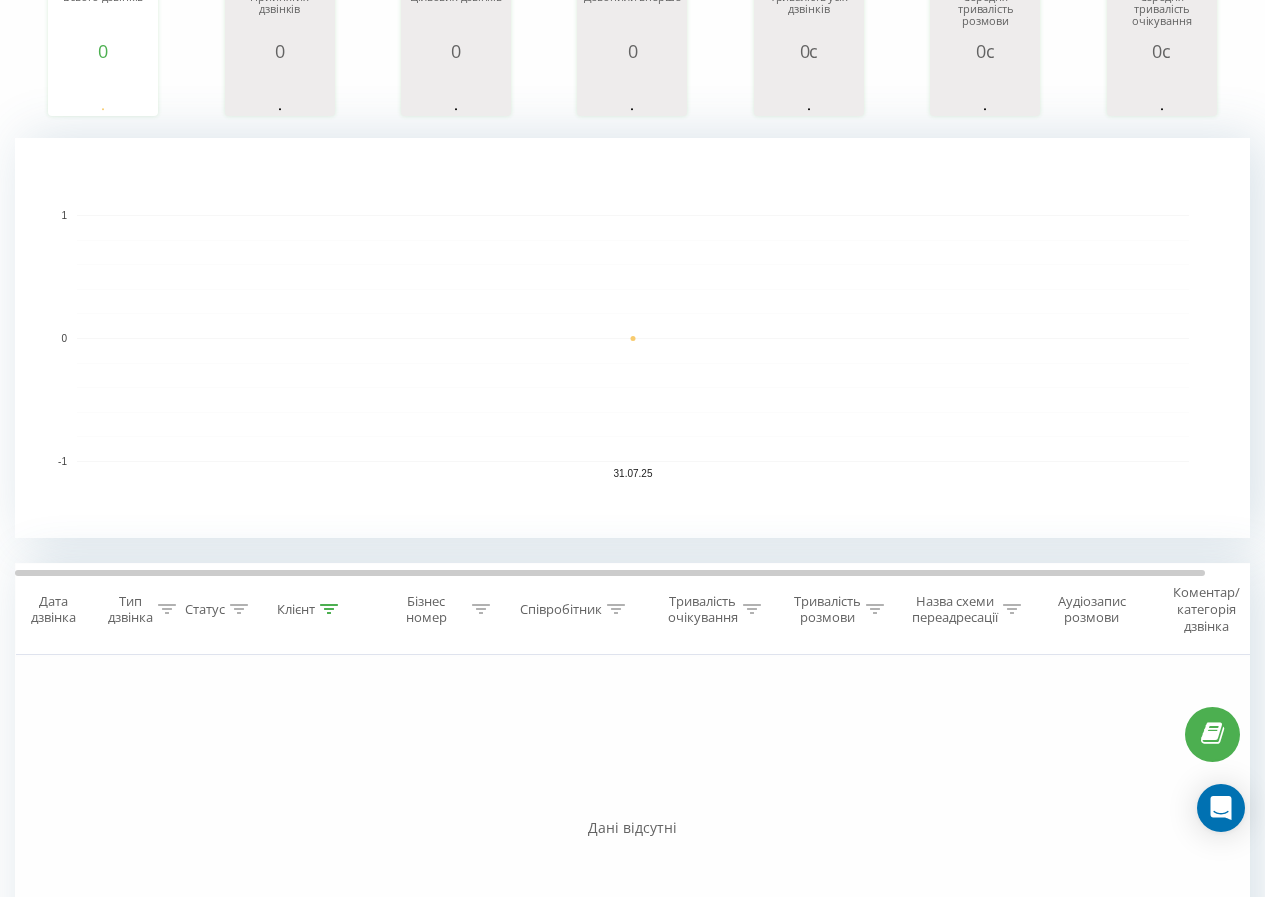 scroll, scrollTop: 0, scrollLeft: 0, axis: both 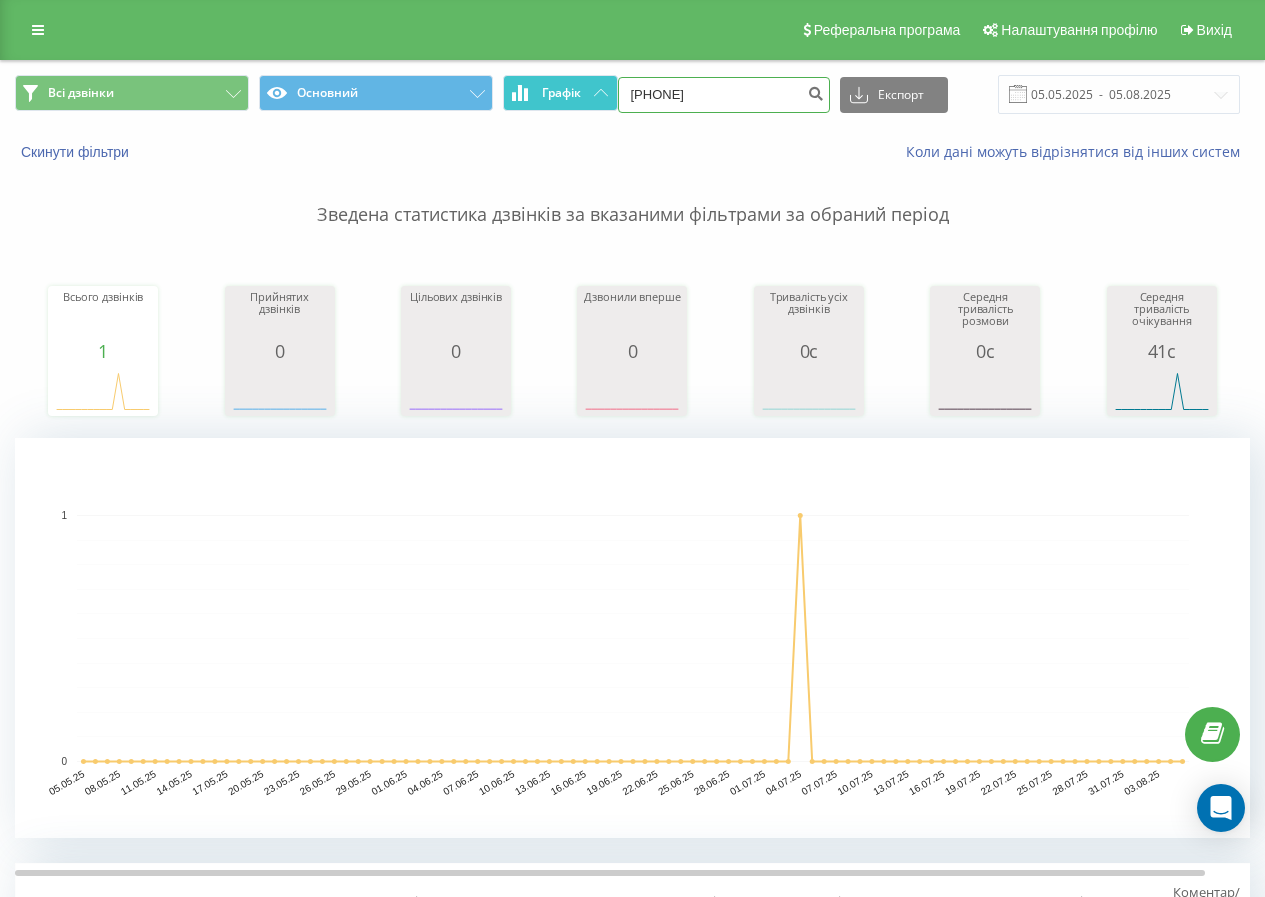 drag, startPoint x: 786, startPoint y: 108, endPoint x: 594, endPoint y: 97, distance: 192.31485 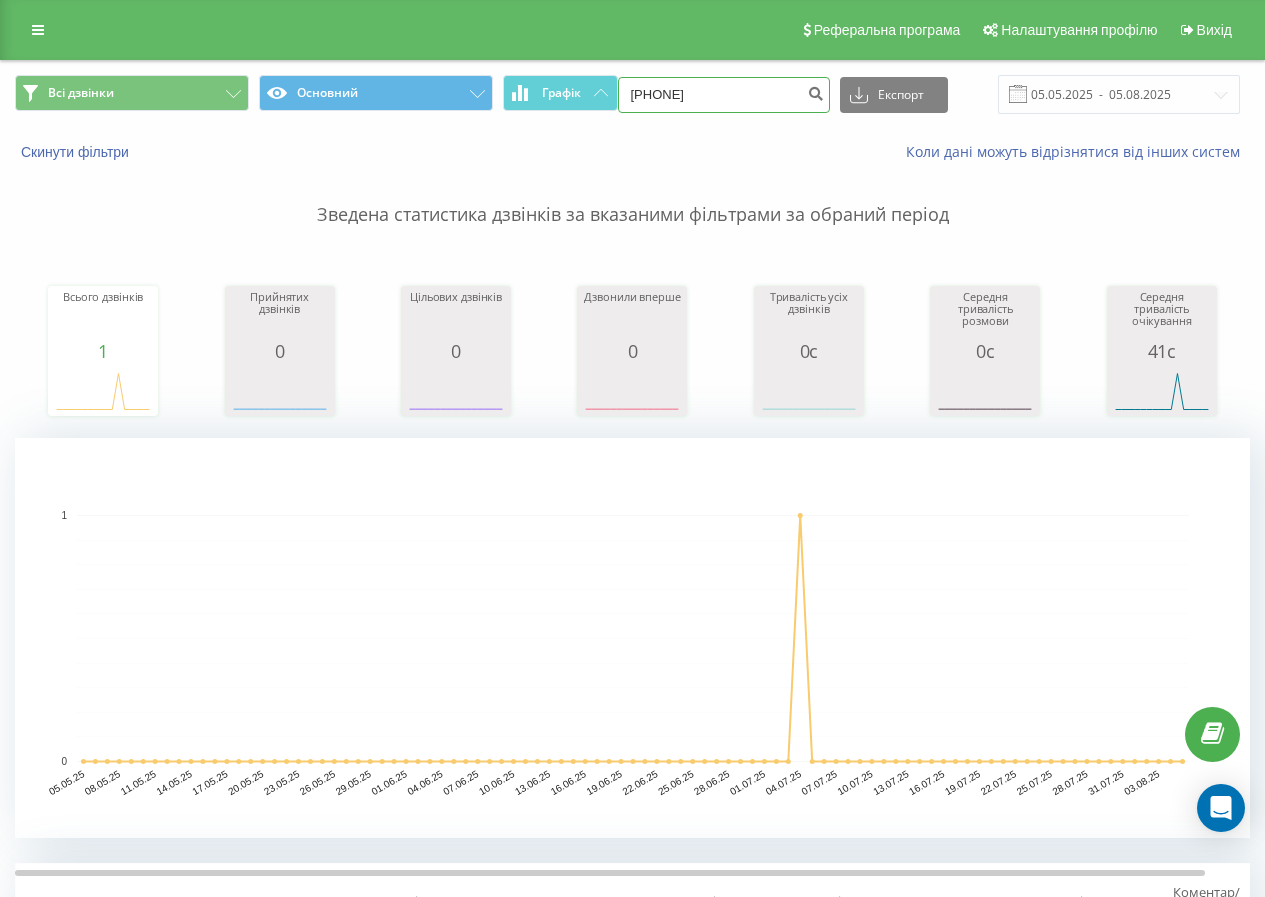 type on "[PHONE]" 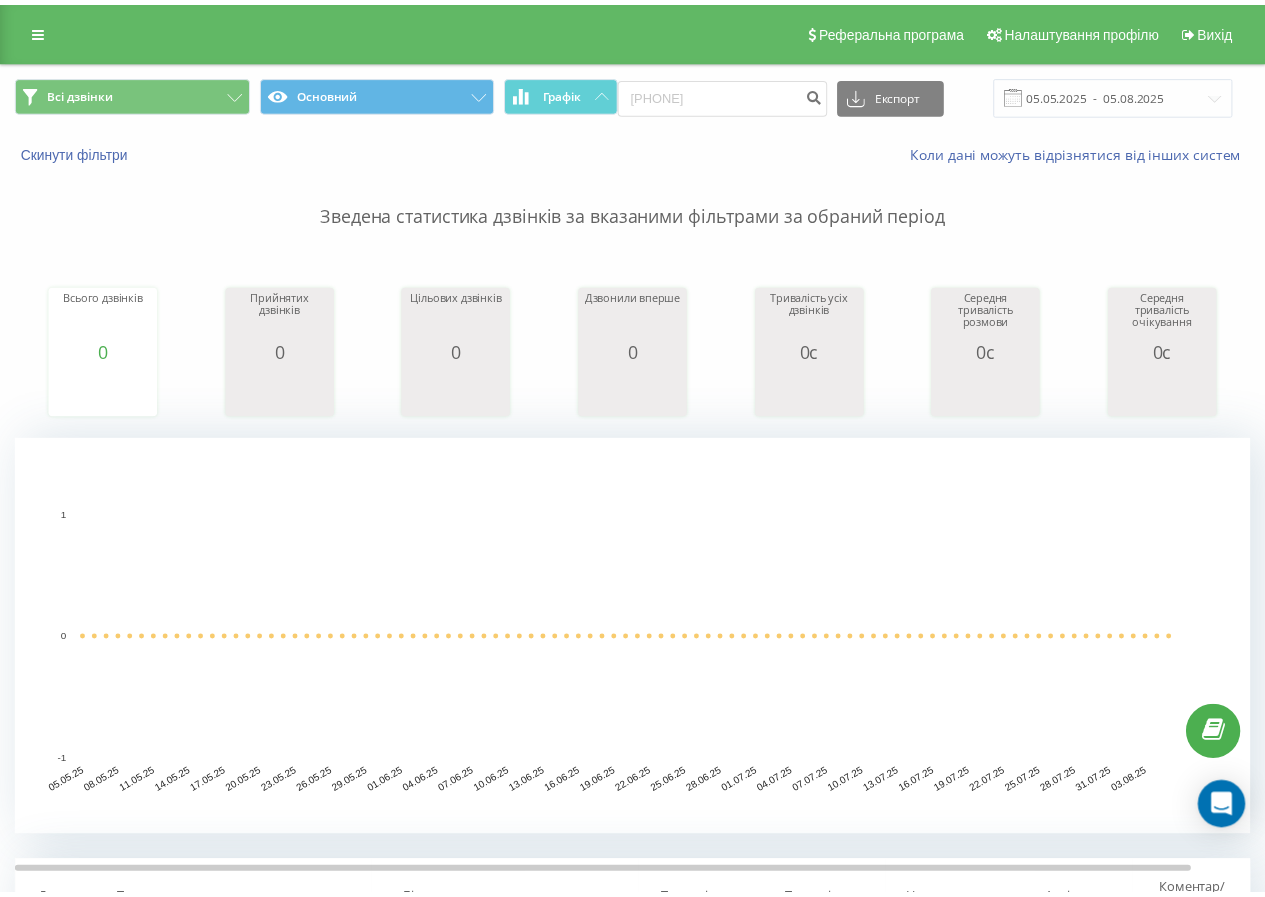 scroll, scrollTop: 0, scrollLeft: 0, axis: both 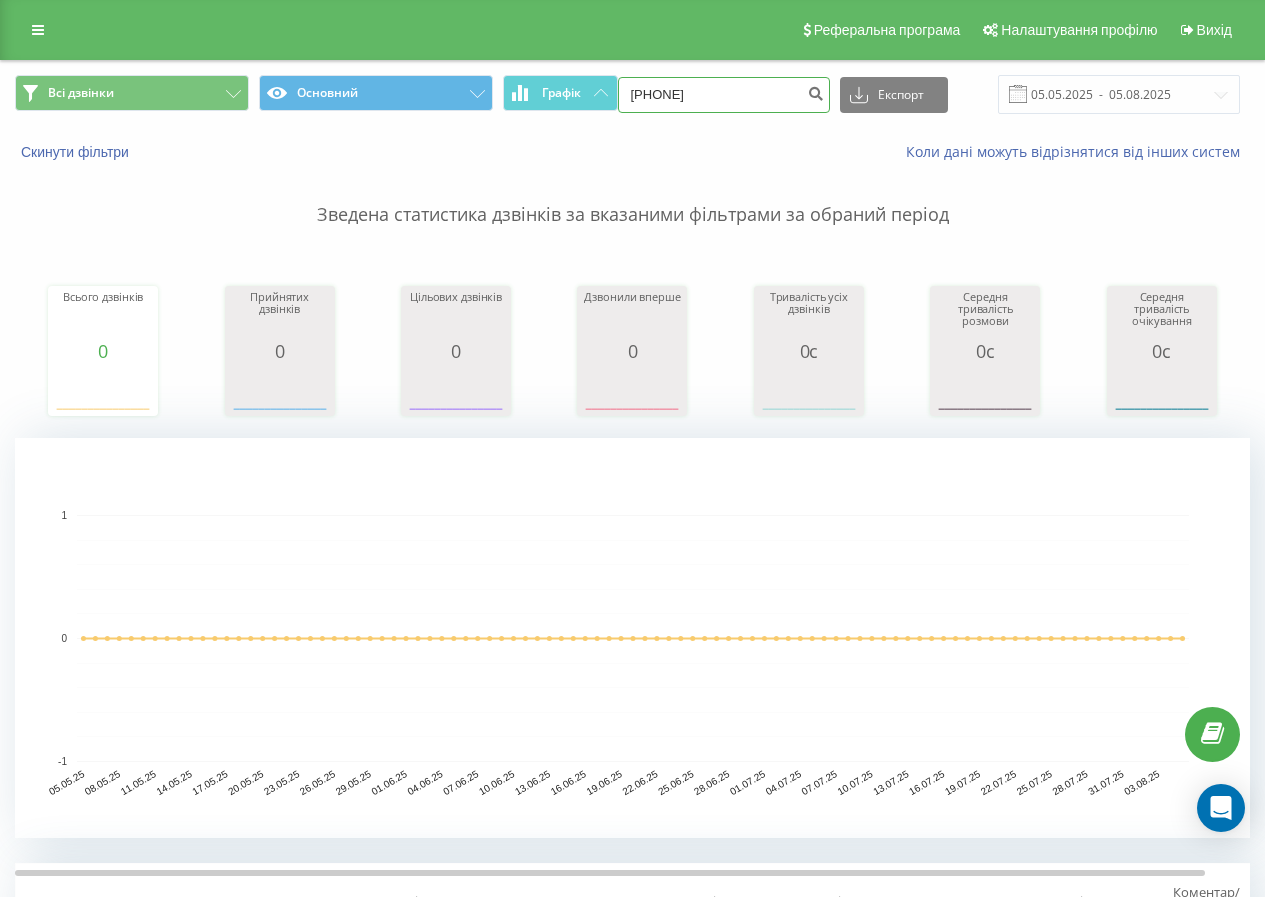 drag, startPoint x: 722, startPoint y: 98, endPoint x: 440, endPoint y: 148, distance: 286.39832 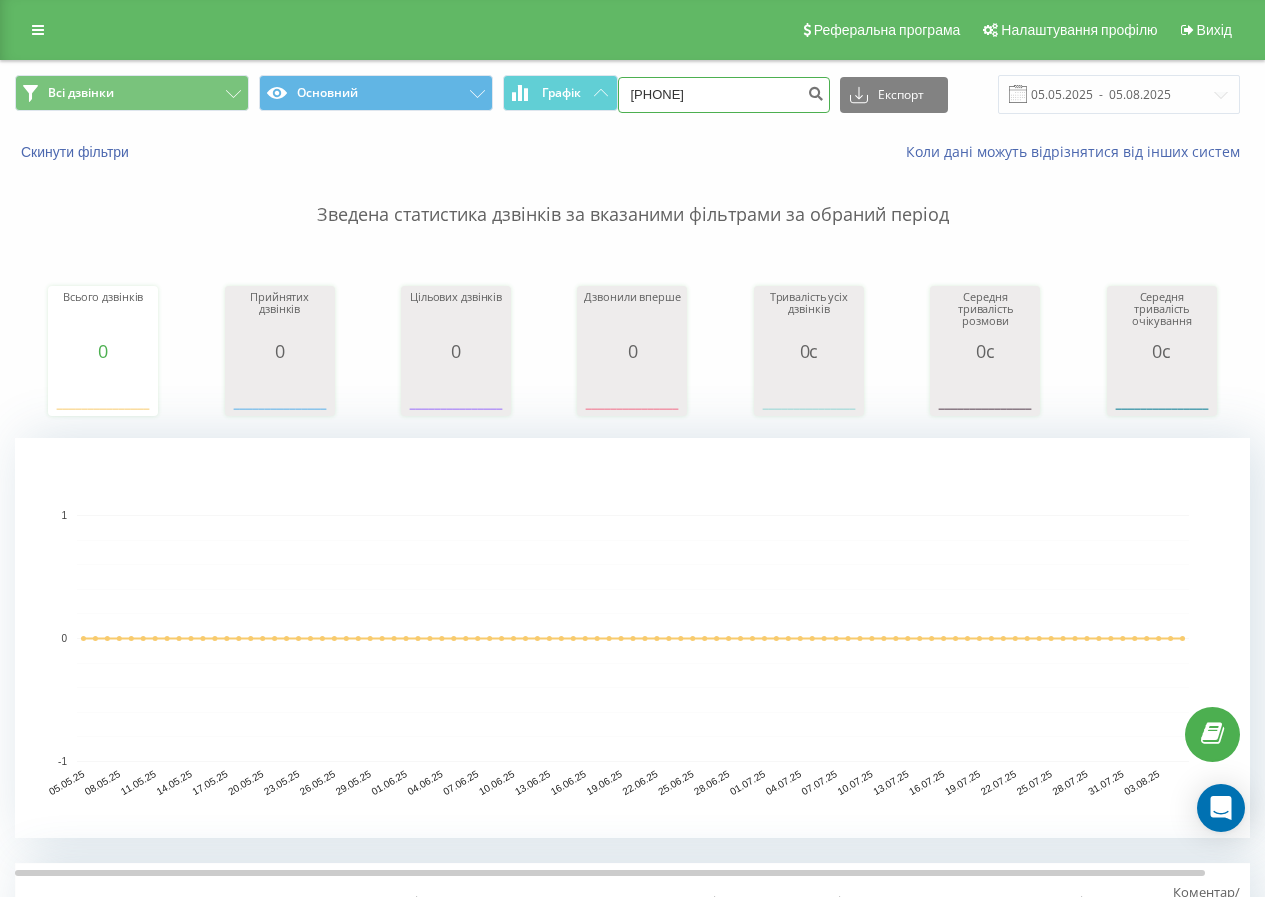 paste on "63141487" 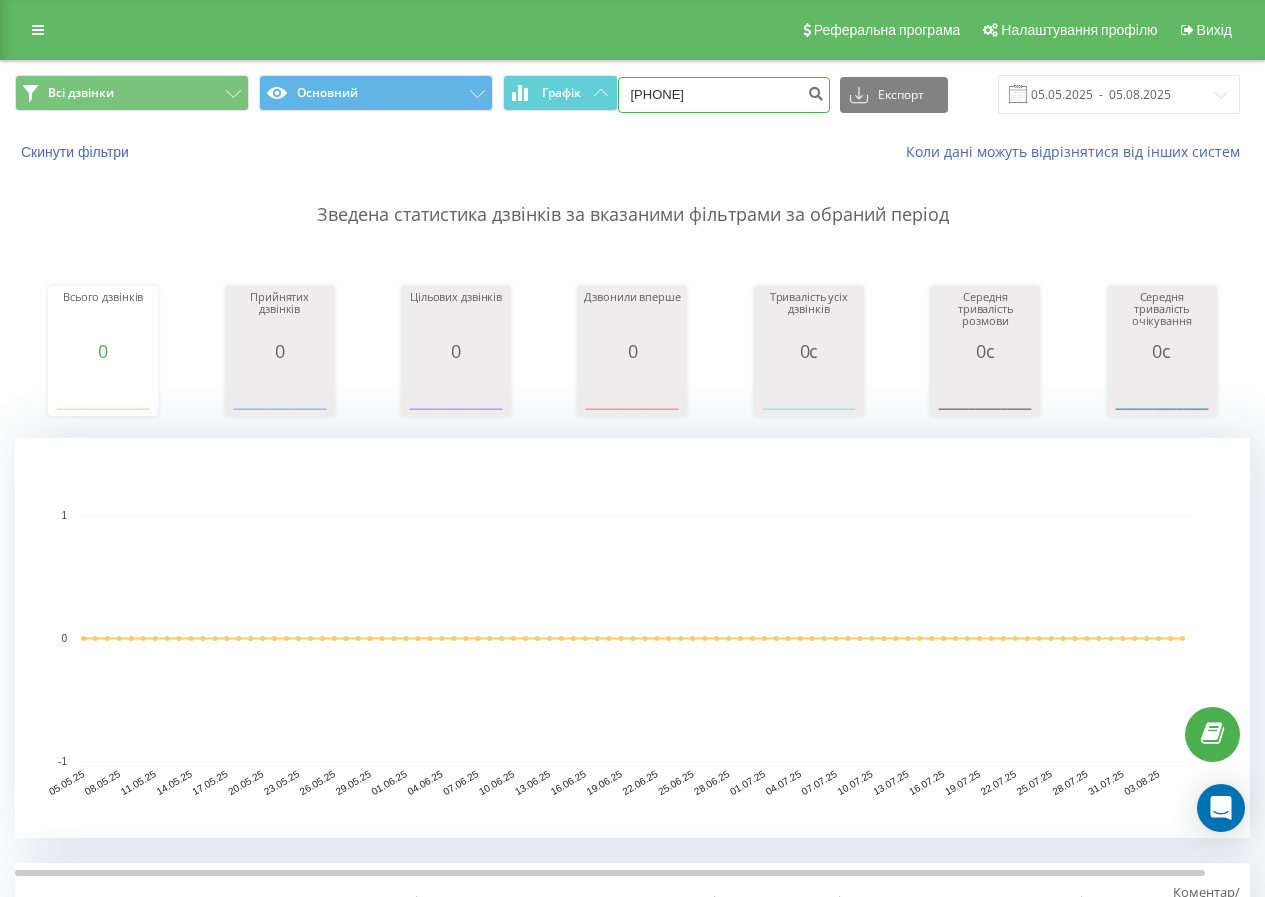 click on "0663141487" at bounding box center [724, 95] 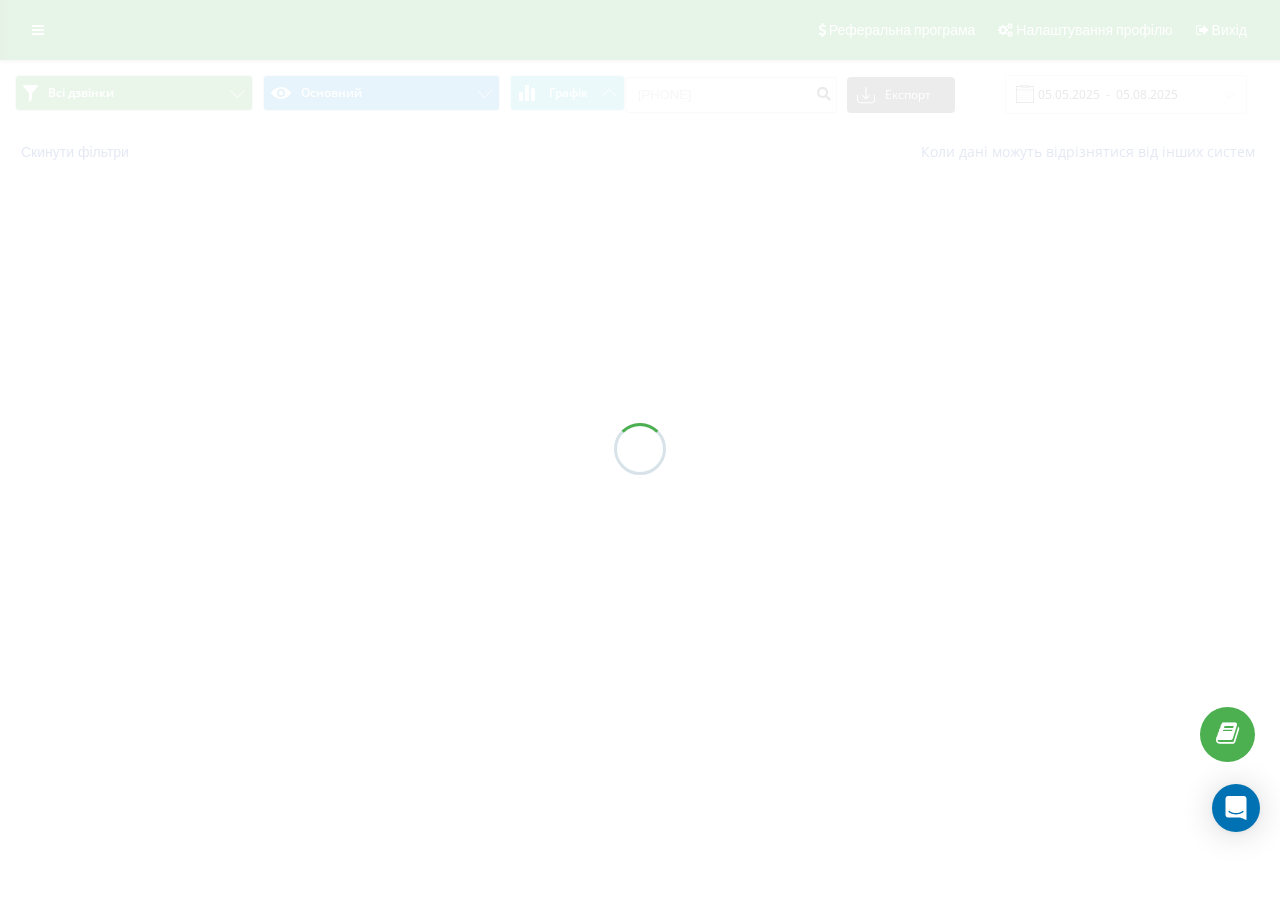 scroll, scrollTop: 0, scrollLeft: 0, axis: both 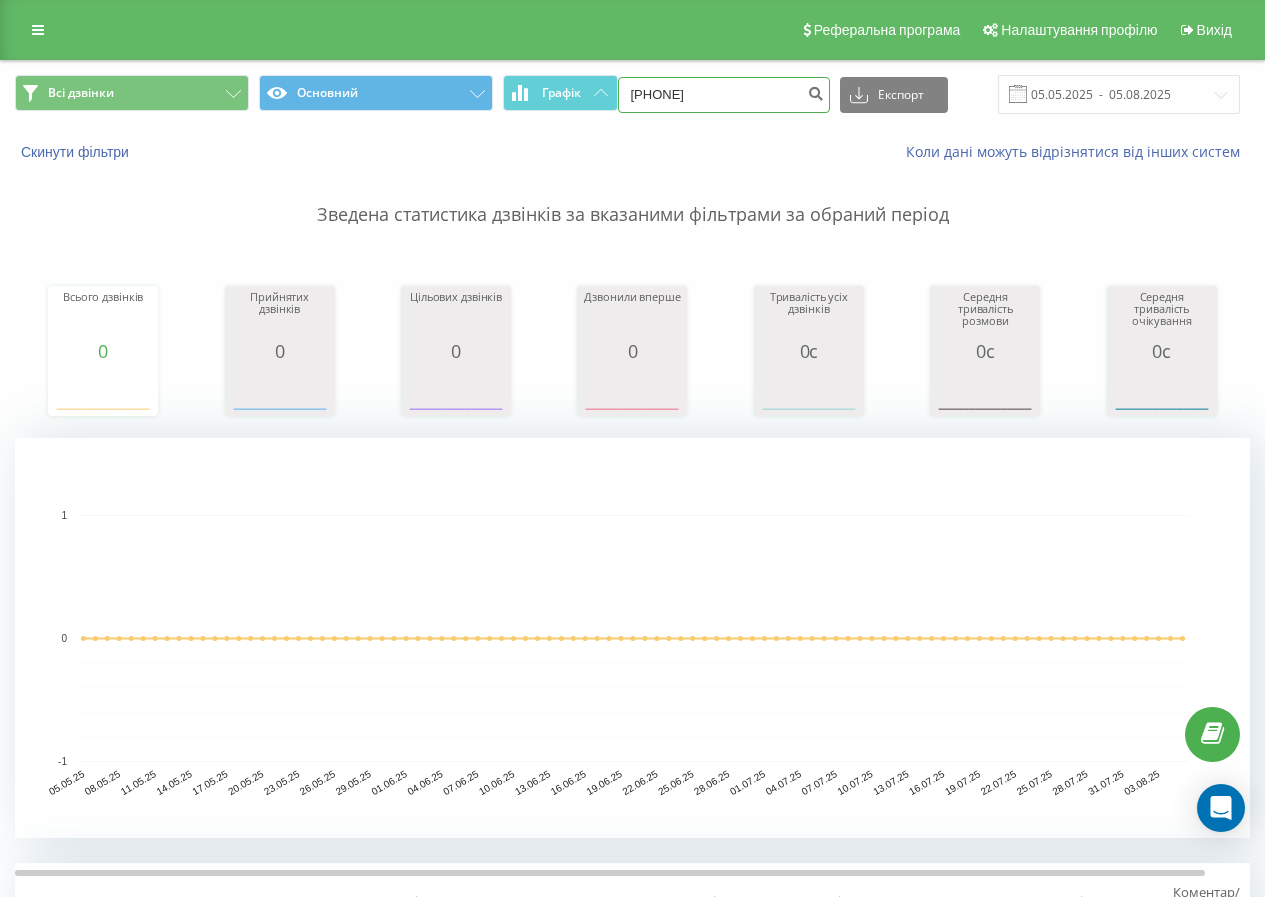 click on "0663141487" at bounding box center [724, 95] 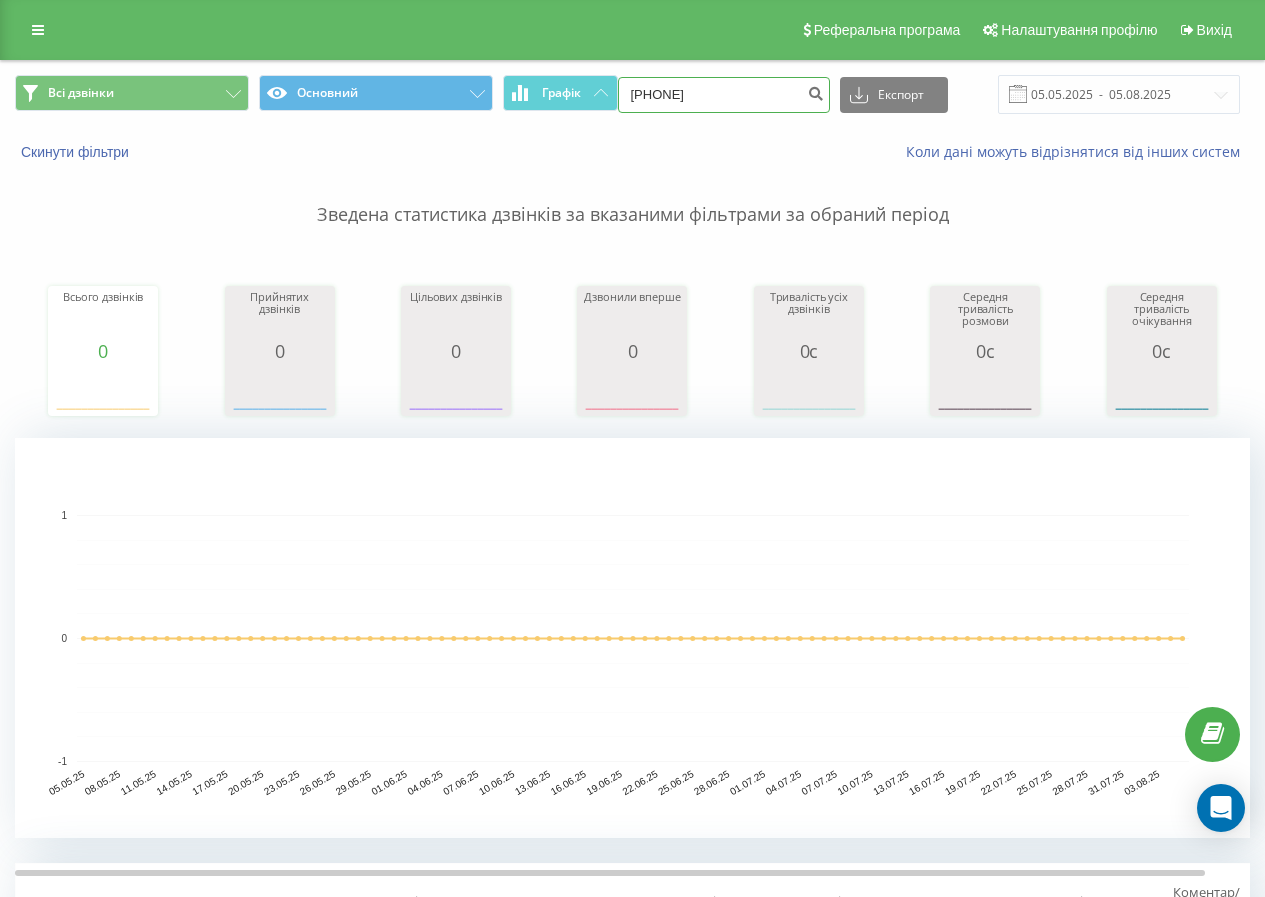 type on "[PHONE]" 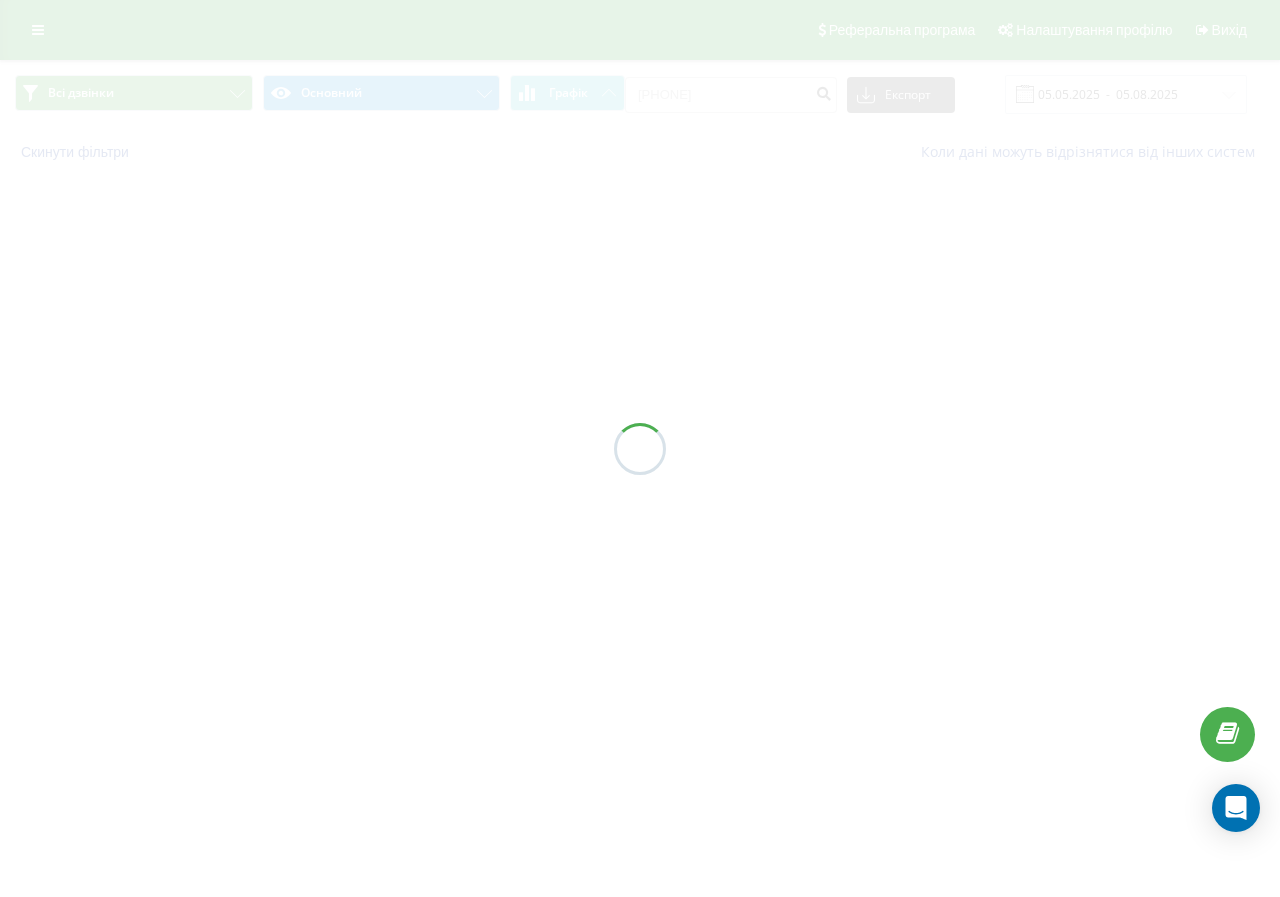 scroll, scrollTop: 0, scrollLeft: 0, axis: both 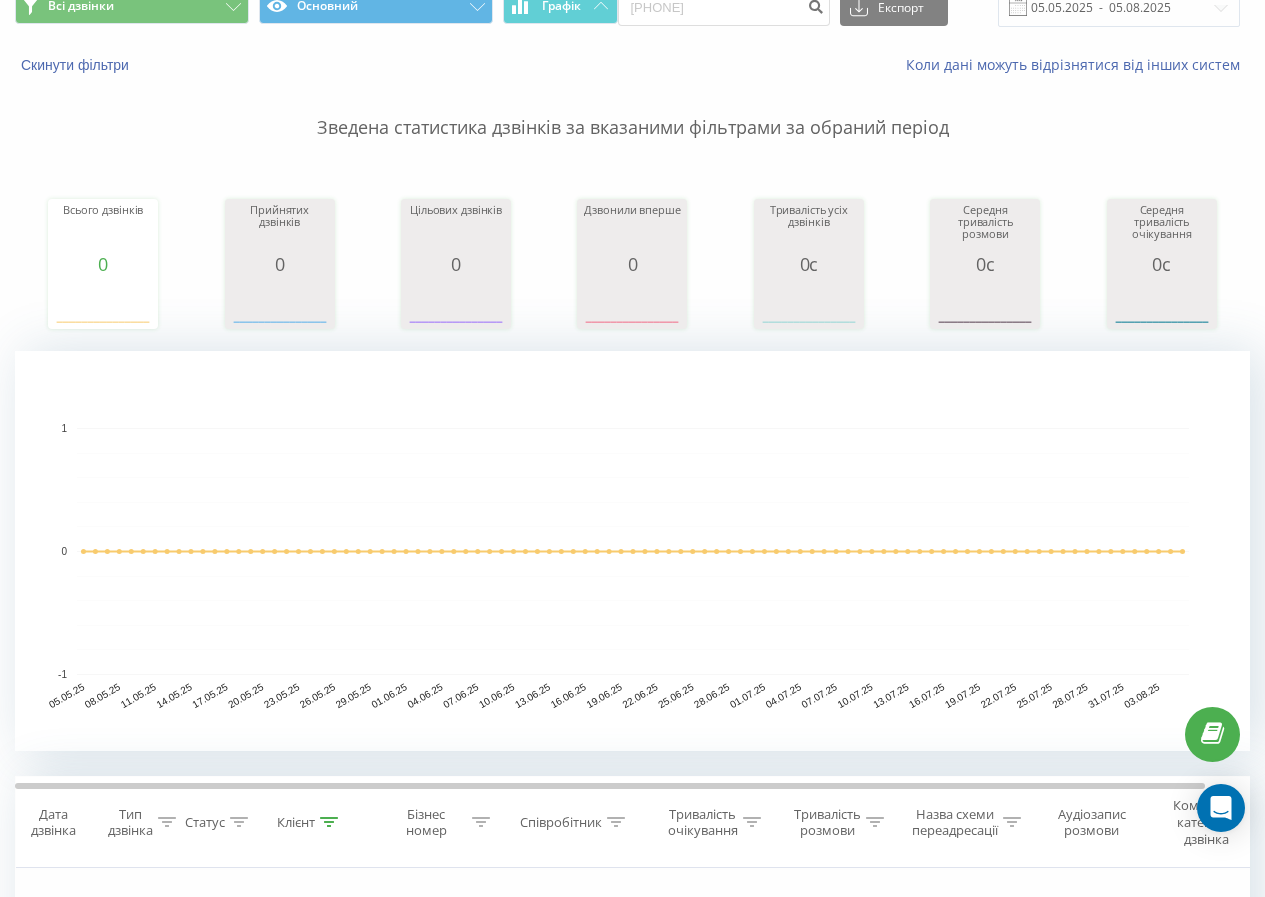 click on "Всі дзвінки Основний Графік [PHONE] Експорт .csv .xls .xlsx [DATE]  -  [DATE] Скинути фільтри Коли дані можуть відрізнятися вiд інших систем Зведена статистика дзвінків за вказаними фільтрами за обраний період Всього дзвінків 0 date totalCalls [DATE] 0 [DATE] 0 [DATE] 0 [DATE] 0 [DATE] 0 [DATE] 0 [DATE] 0 [DATE] 0 [DATE] 0 [DATE] 0 [DATE] 0 [DATE] 0 [DATE] 0 [DATE] 0 [DATE] 0 [DATE] 0 [DATE] 0 [DATE] Прийнятих дзвінків 0 date answeredCalls [DATE] 0 [DATE] 0 [DATE] 0 [DATE] 0 [DATE] 0 [DATE] 0 [DATE] 0 [DATE] 0 [DATE] 0 [DATE] 0 [DATE] 0 [DATE] 0 [DATE] 0 [DATE] 0 [DATE] 0 [DATE] 0 [DATE] 0 [DATE] Цільових дзвінків 0 date properCalls [DATE] 0 [DATE] 0 [DATE] 0 [DATE] 0 [DATE] 0 [DATE] 0 [DATE] 0 [DATE] 0 [DATE] 0 [DATE] 0 [DATE] 0 [DATE] 0 [DATE] 0 [DATE] 0 [DATE] 0 [DATE] 0 [DATE] 0 [DATE]" at bounding box center (632, 654) 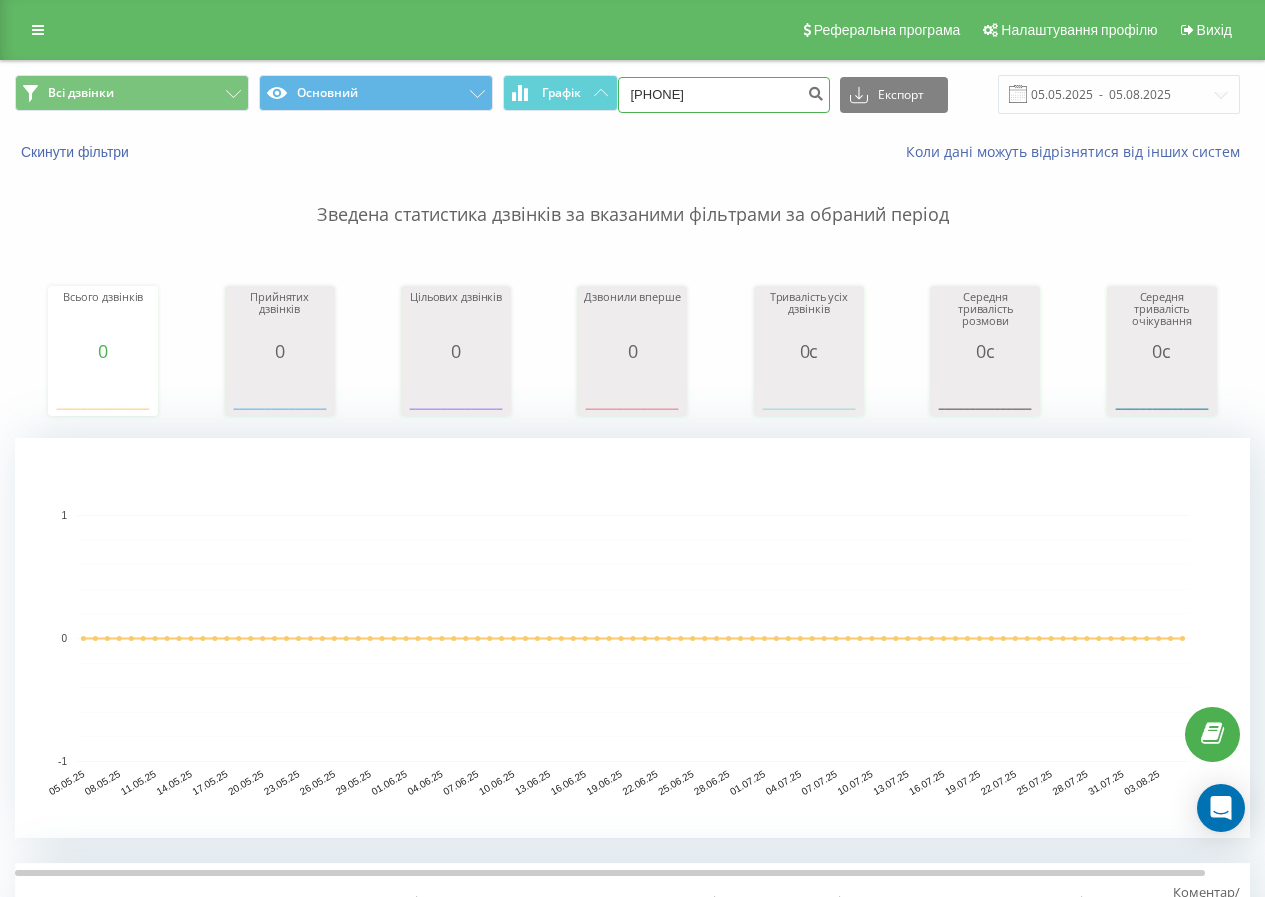 drag, startPoint x: 753, startPoint y: 91, endPoint x: 733, endPoint y: 95, distance: 20.396078 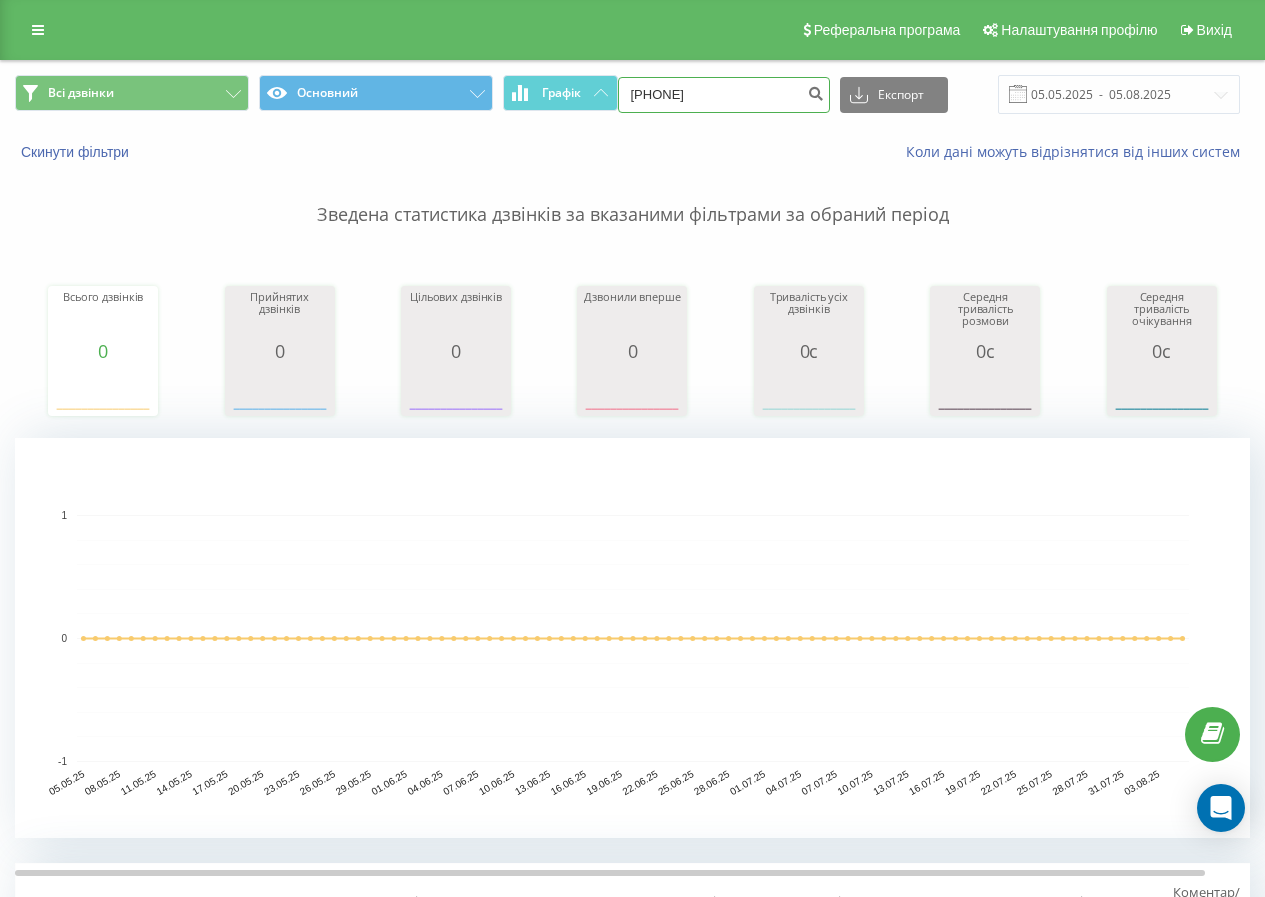 paste on "[PHONE]" 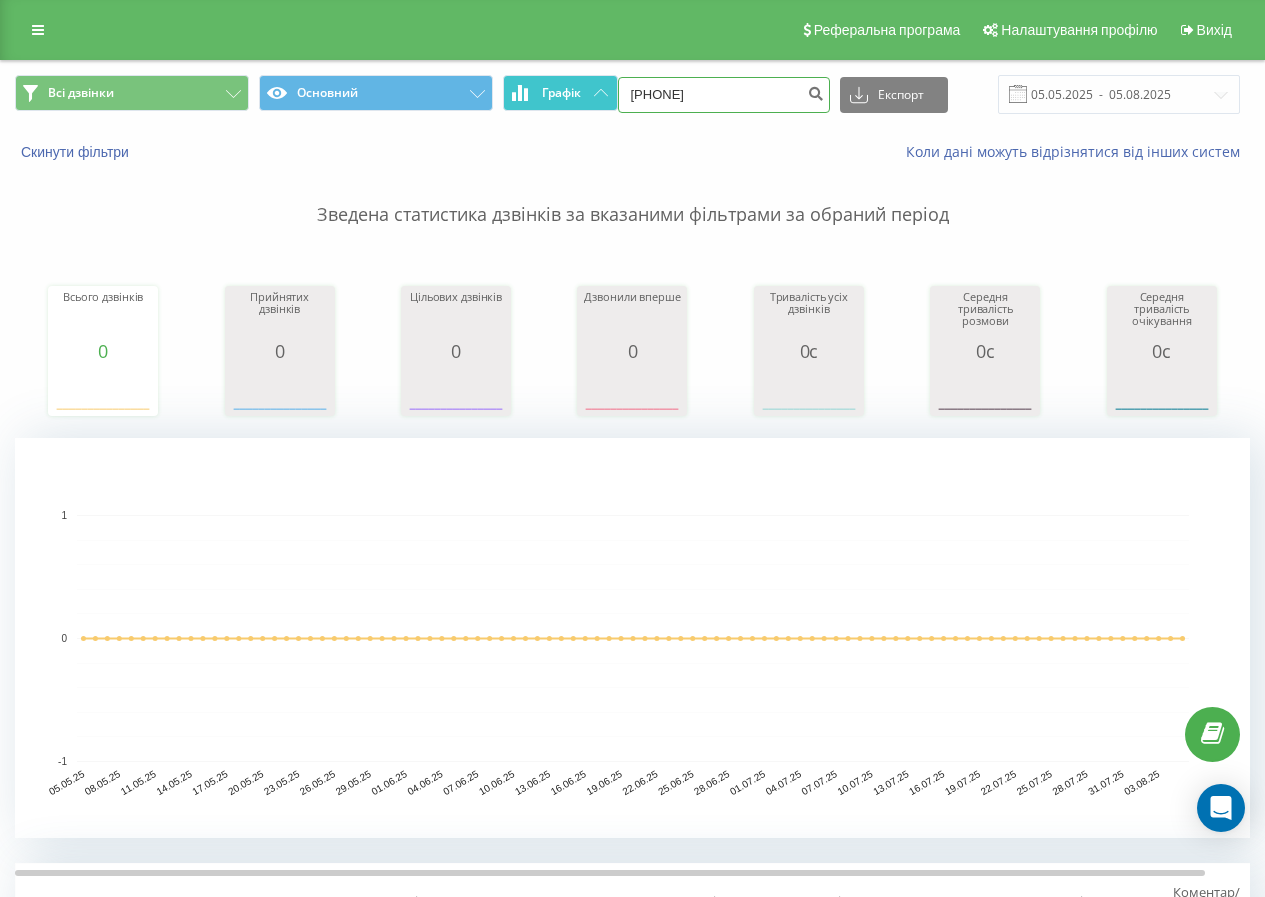 paste 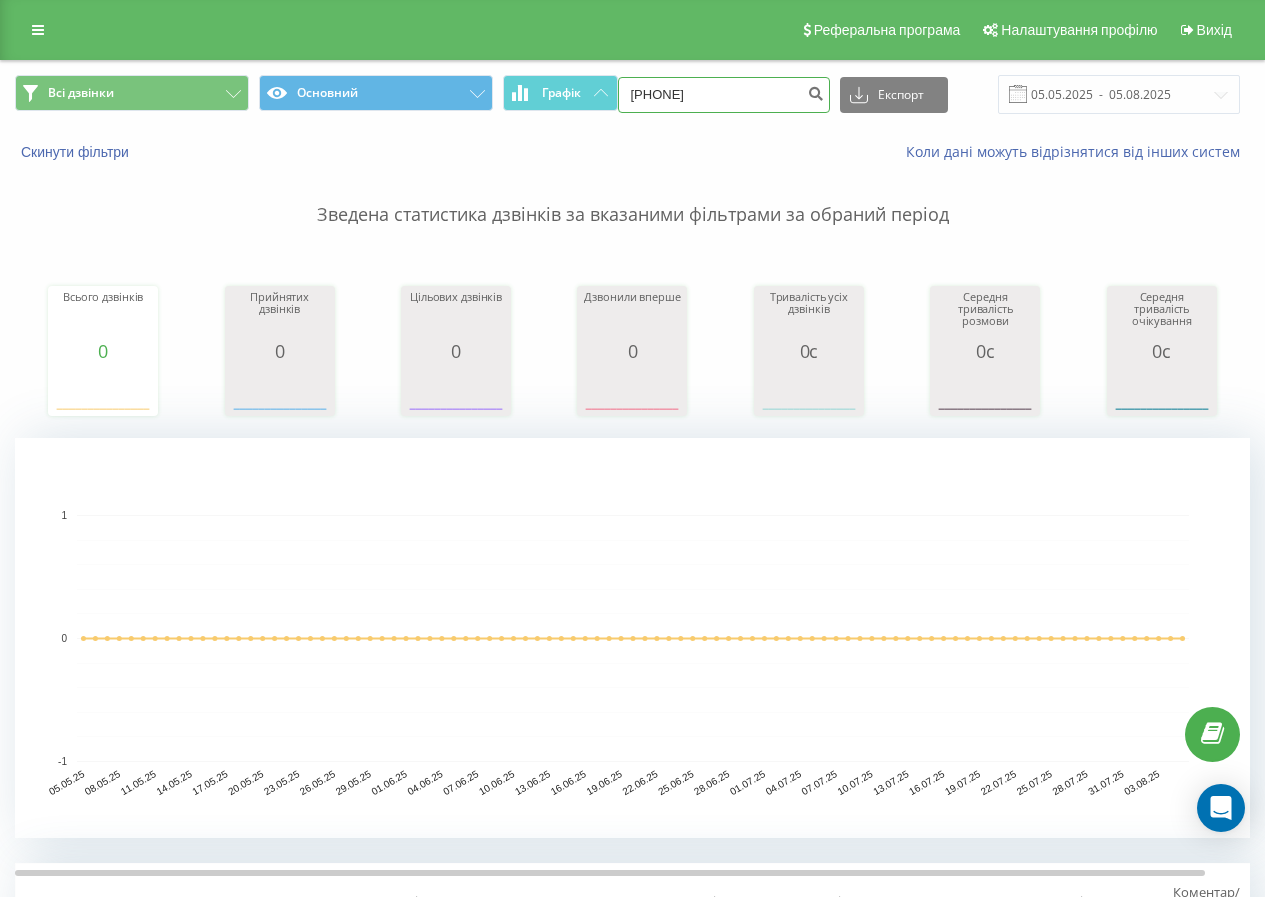 drag, startPoint x: 646, startPoint y: 93, endPoint x: 438, endPoint y: 133, distance: 211.81123 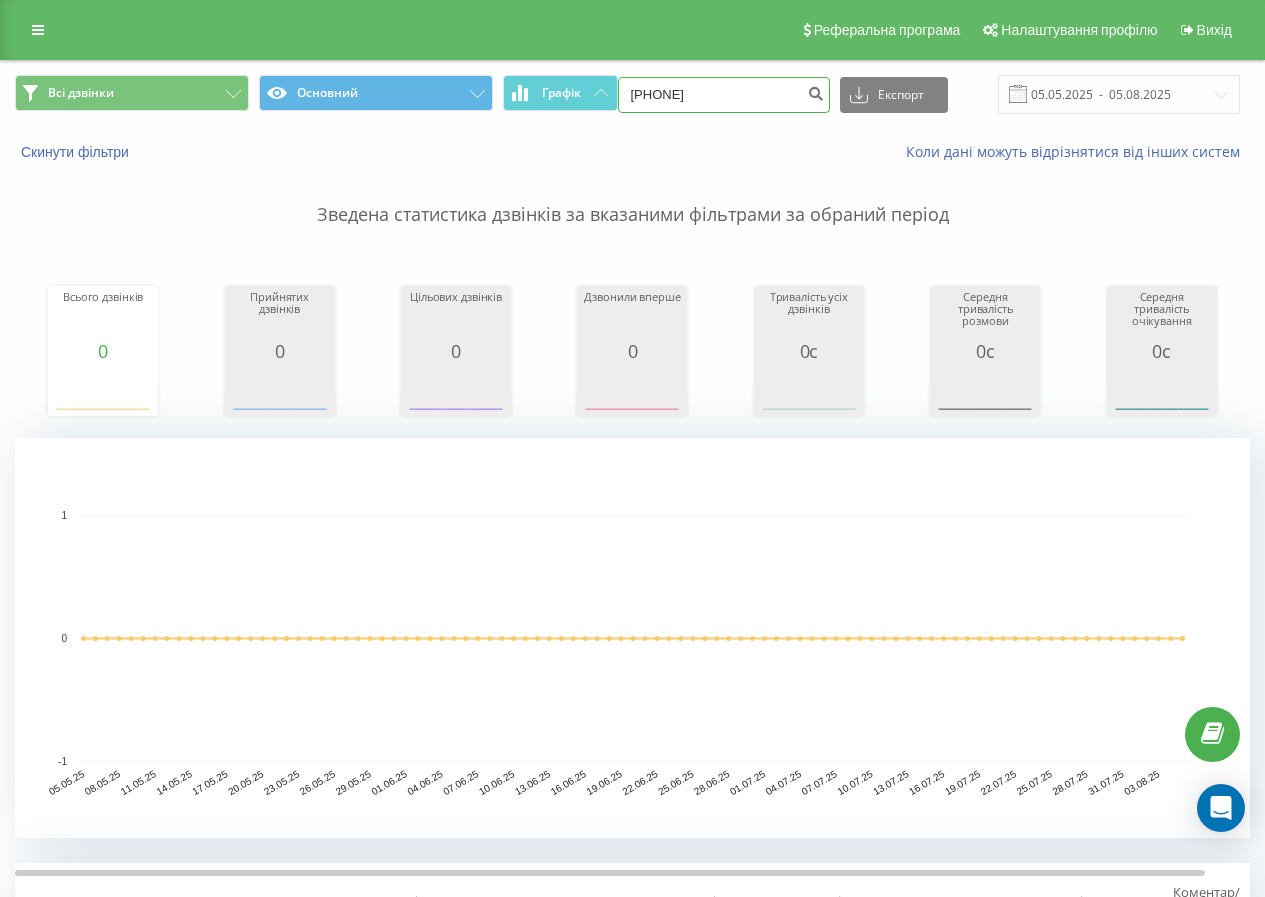 type on "505702313" 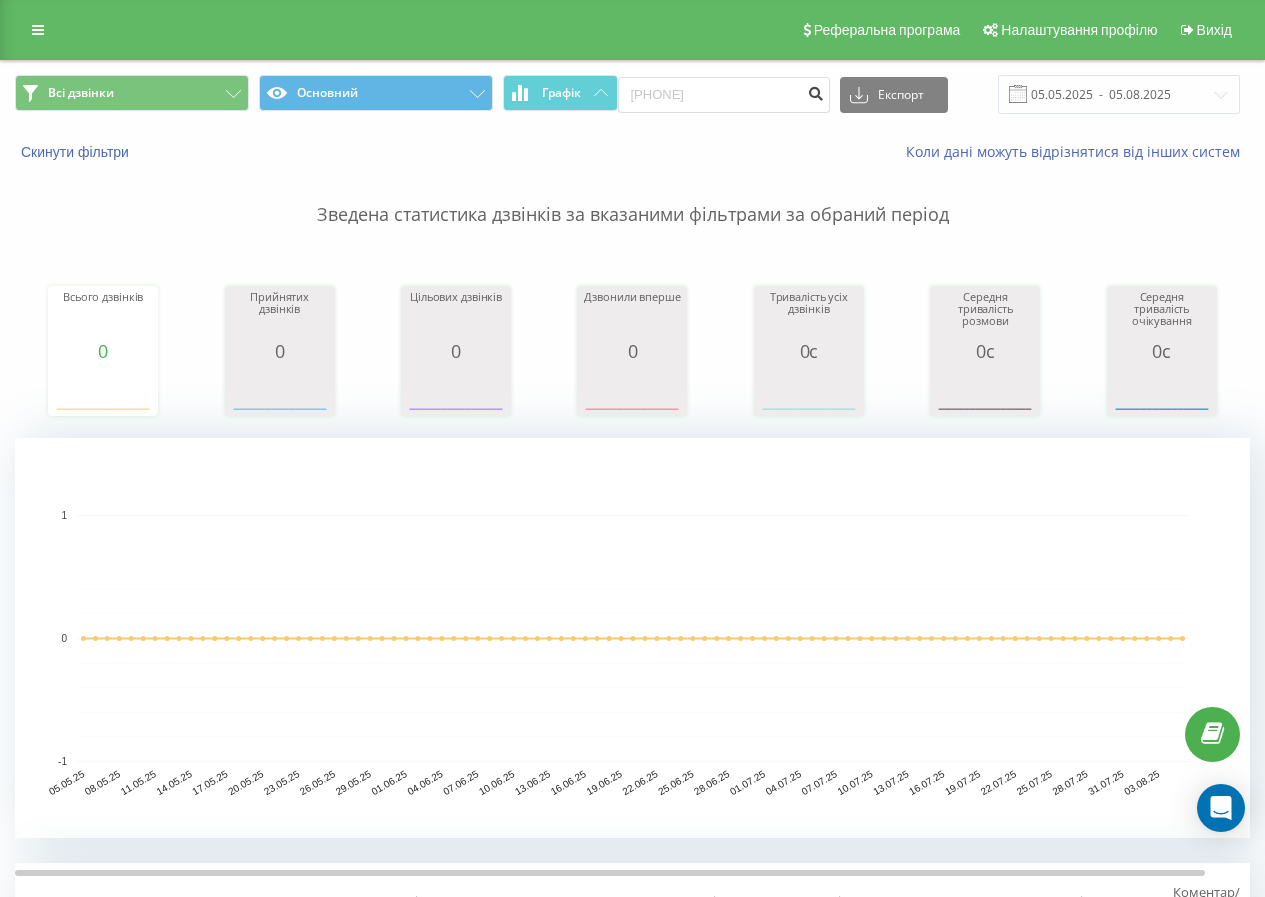 click at bounding box center (816, 91) 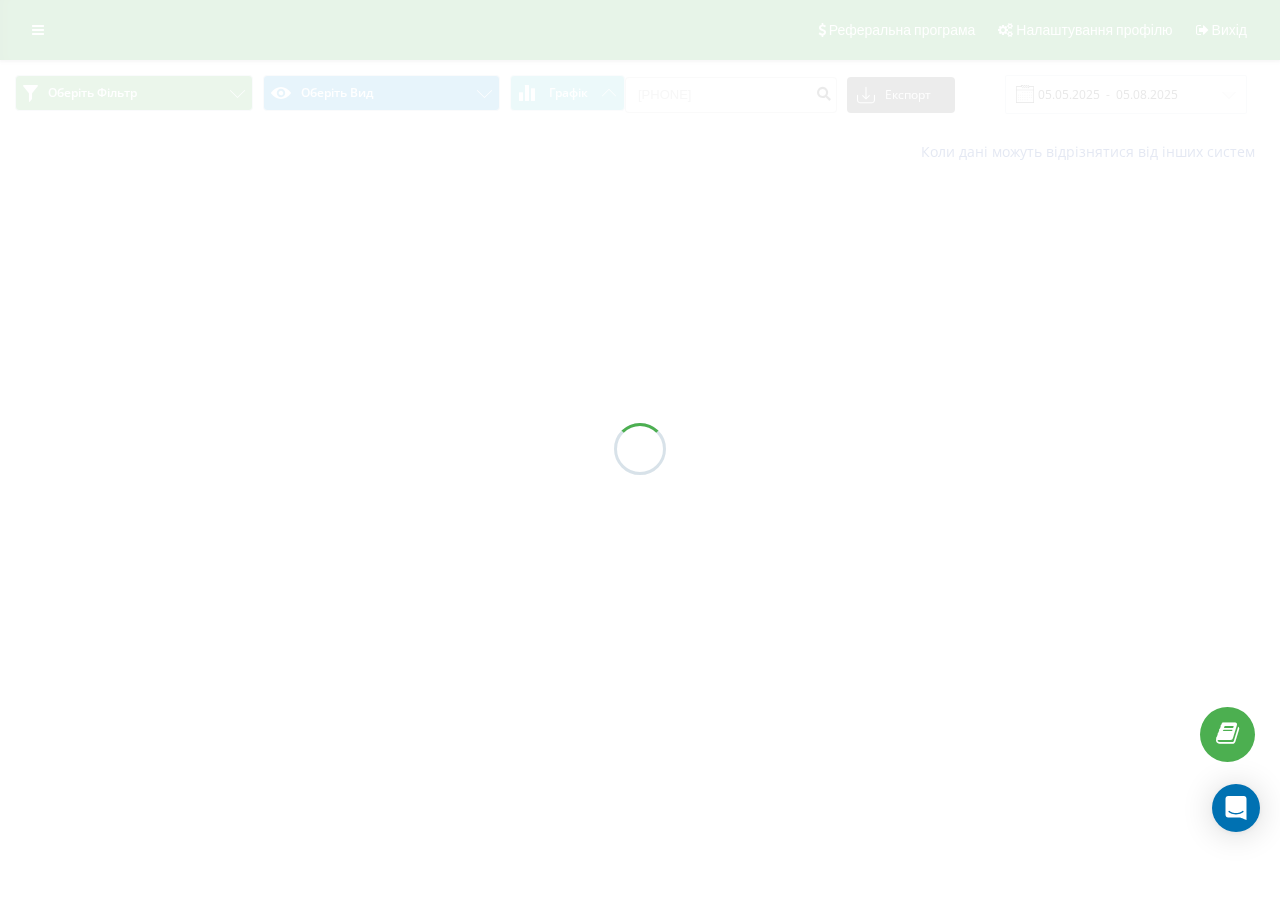 scroll, scrollTop: 0, scrollLeft: 0, axis: both 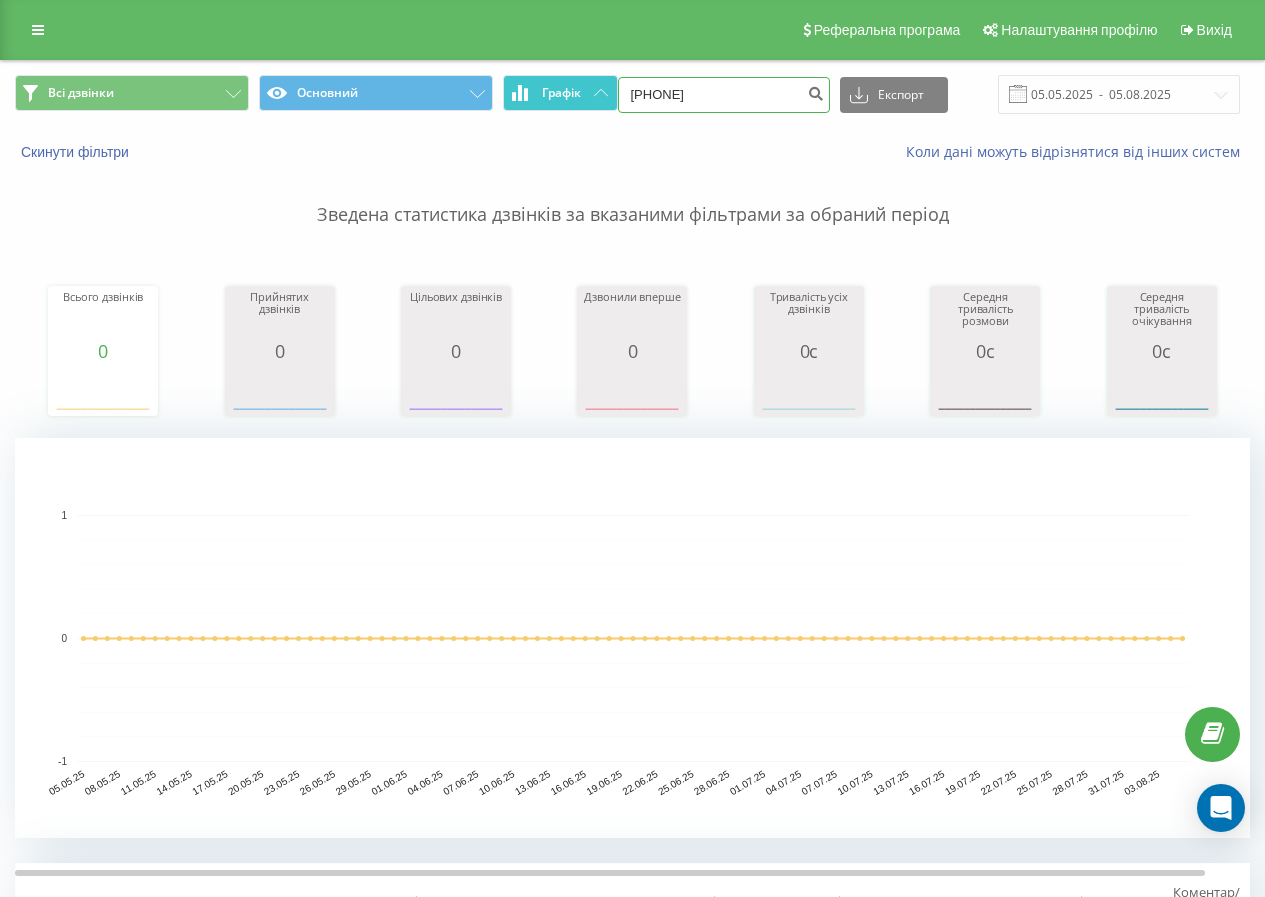 drag, startPoint x: 749, startPoint y: 93, endPoint x: 570, endPoint y: 79, distance: 179.54665 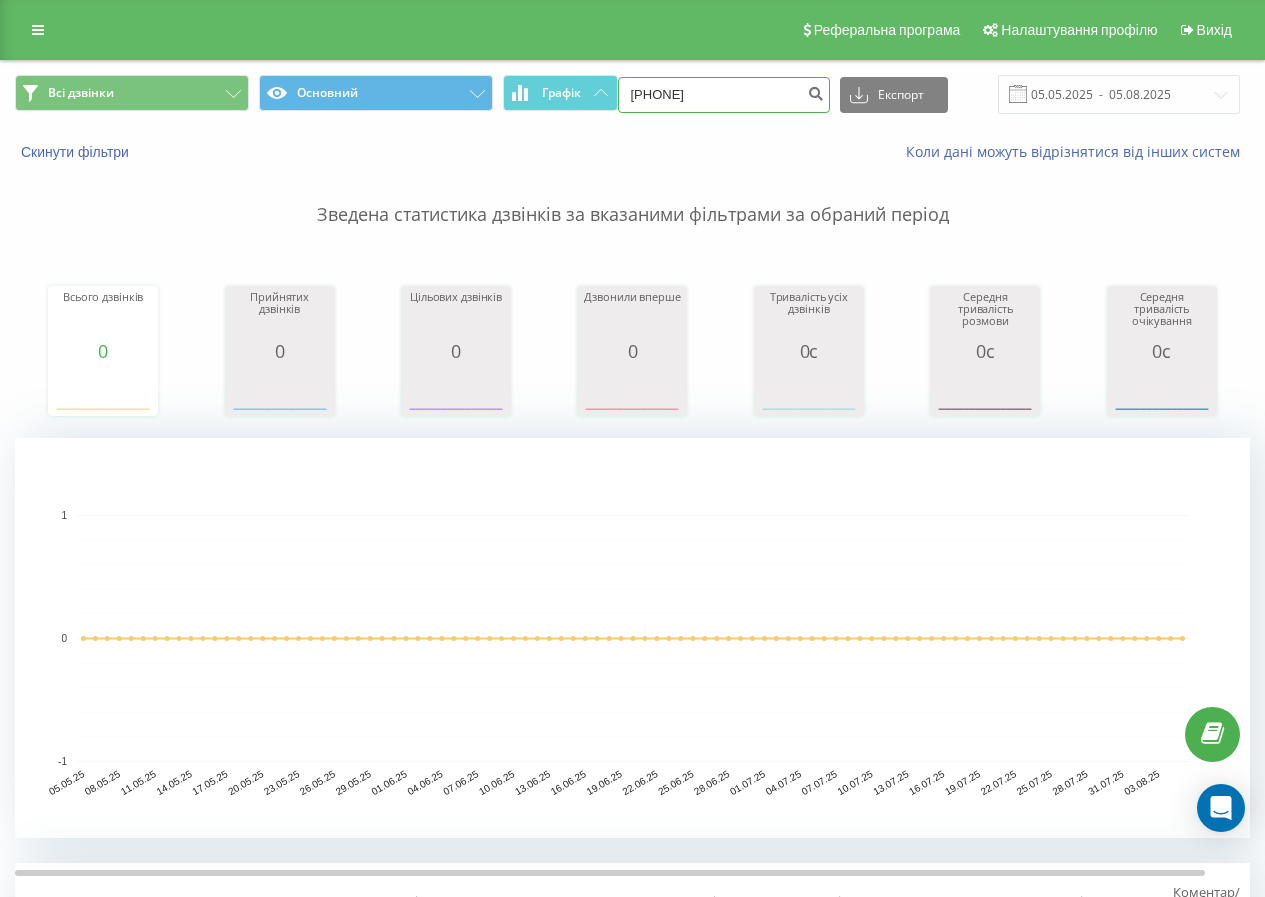 click on "0505577324" at bounding box center [724, 95] 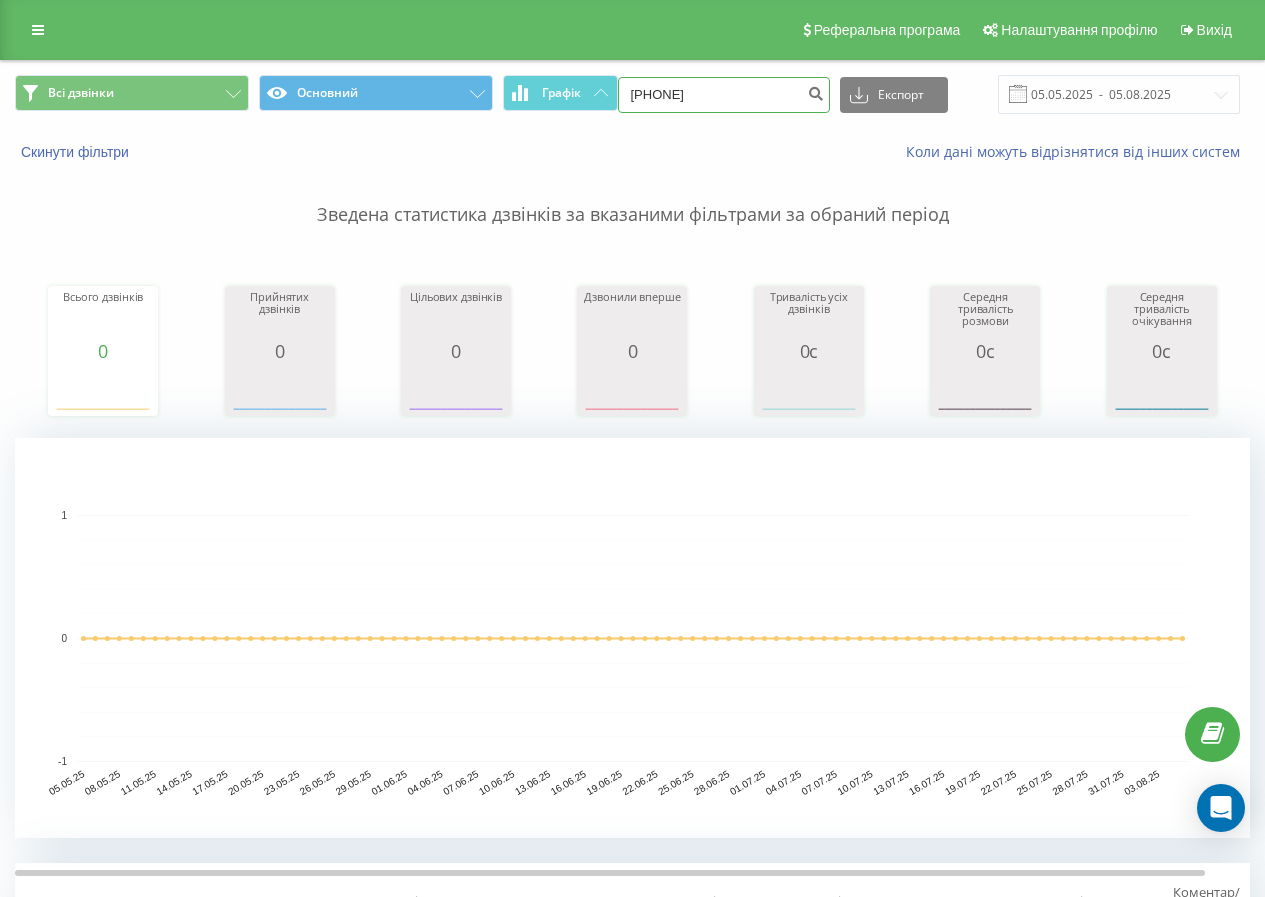 type on "505577324" 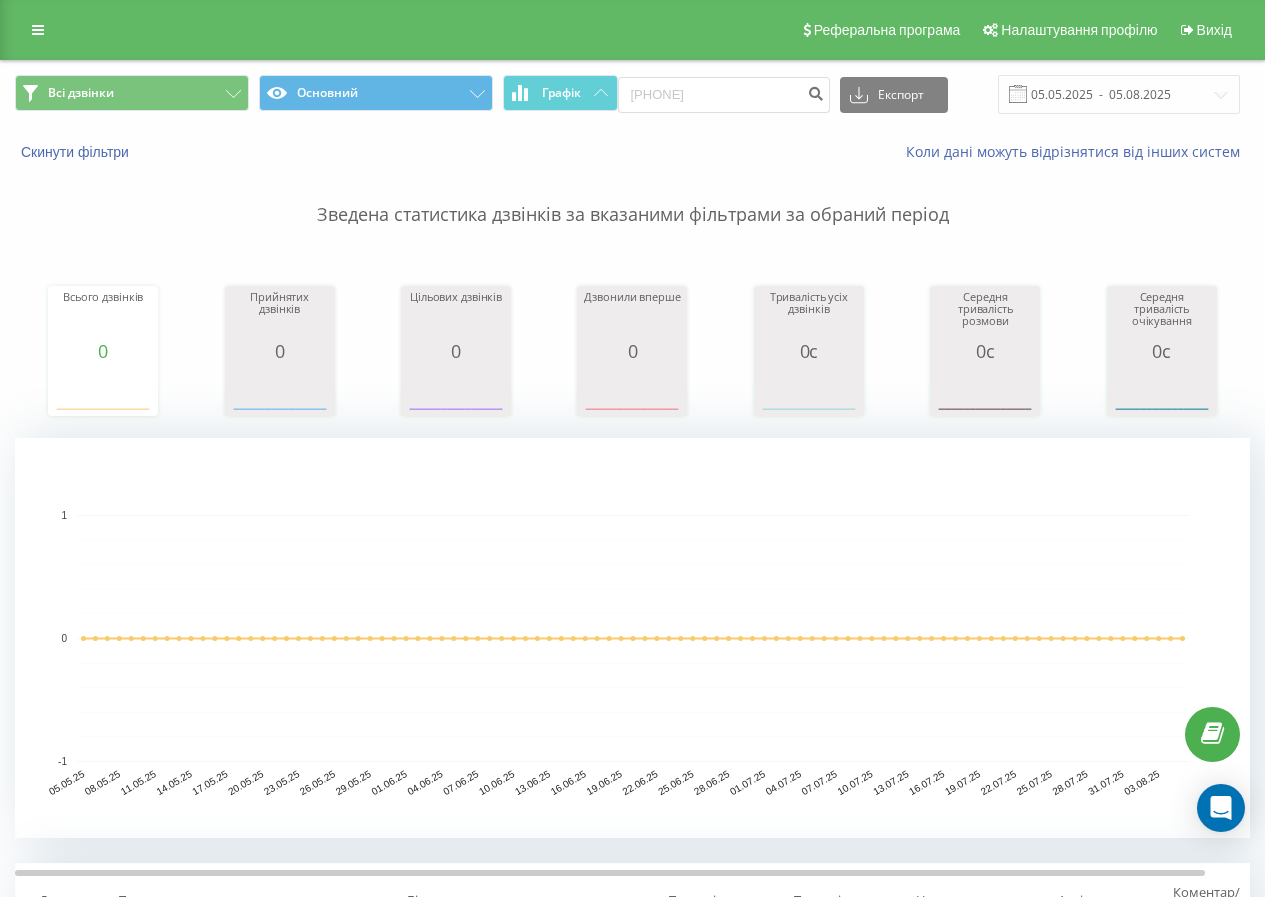 scroll, scrollTop: 0, scrollLeft: 0, axis: both 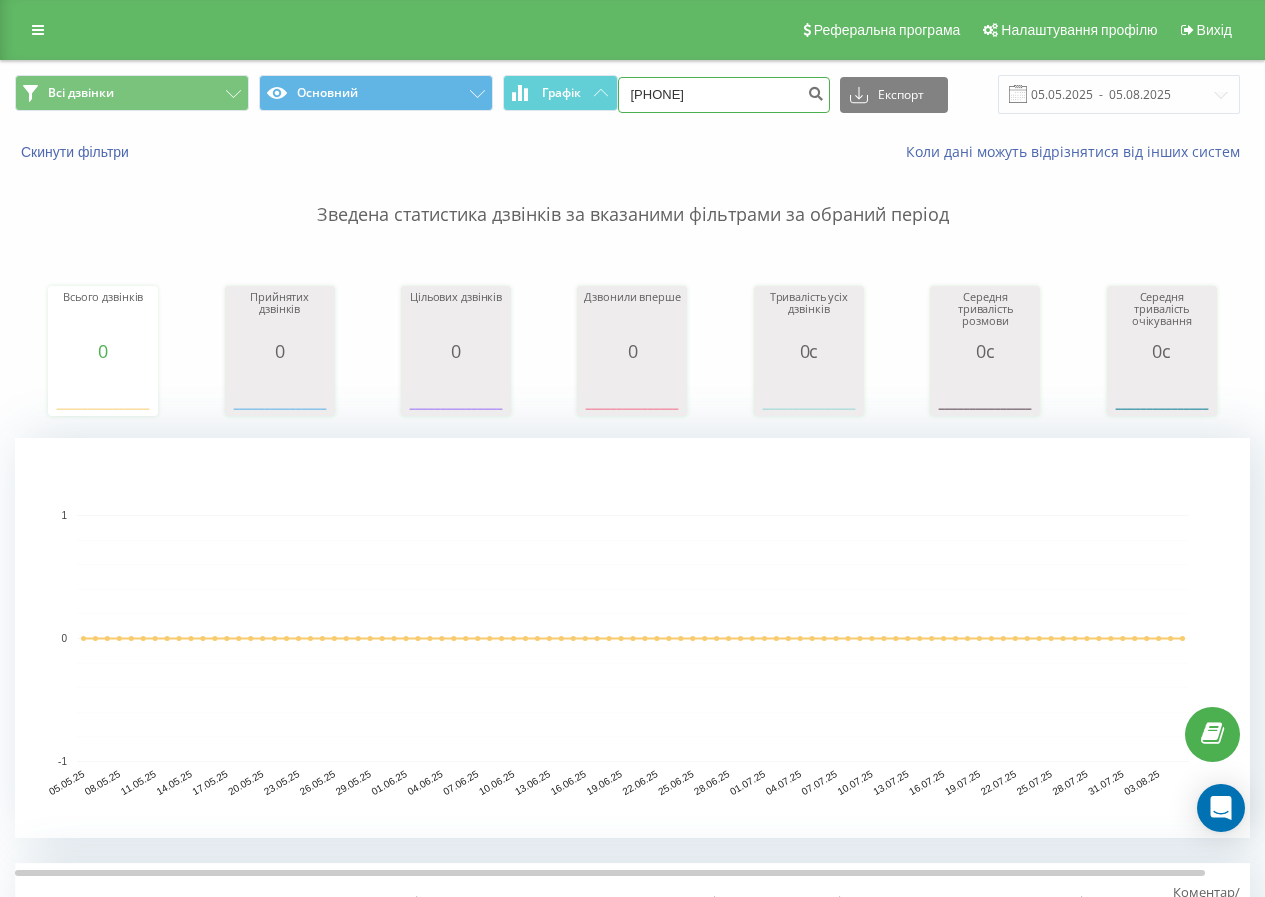 drag, startPoint x: 754, startPoint y: 107, endPoint x: 496, endPoint y: 111, distance: 258.031 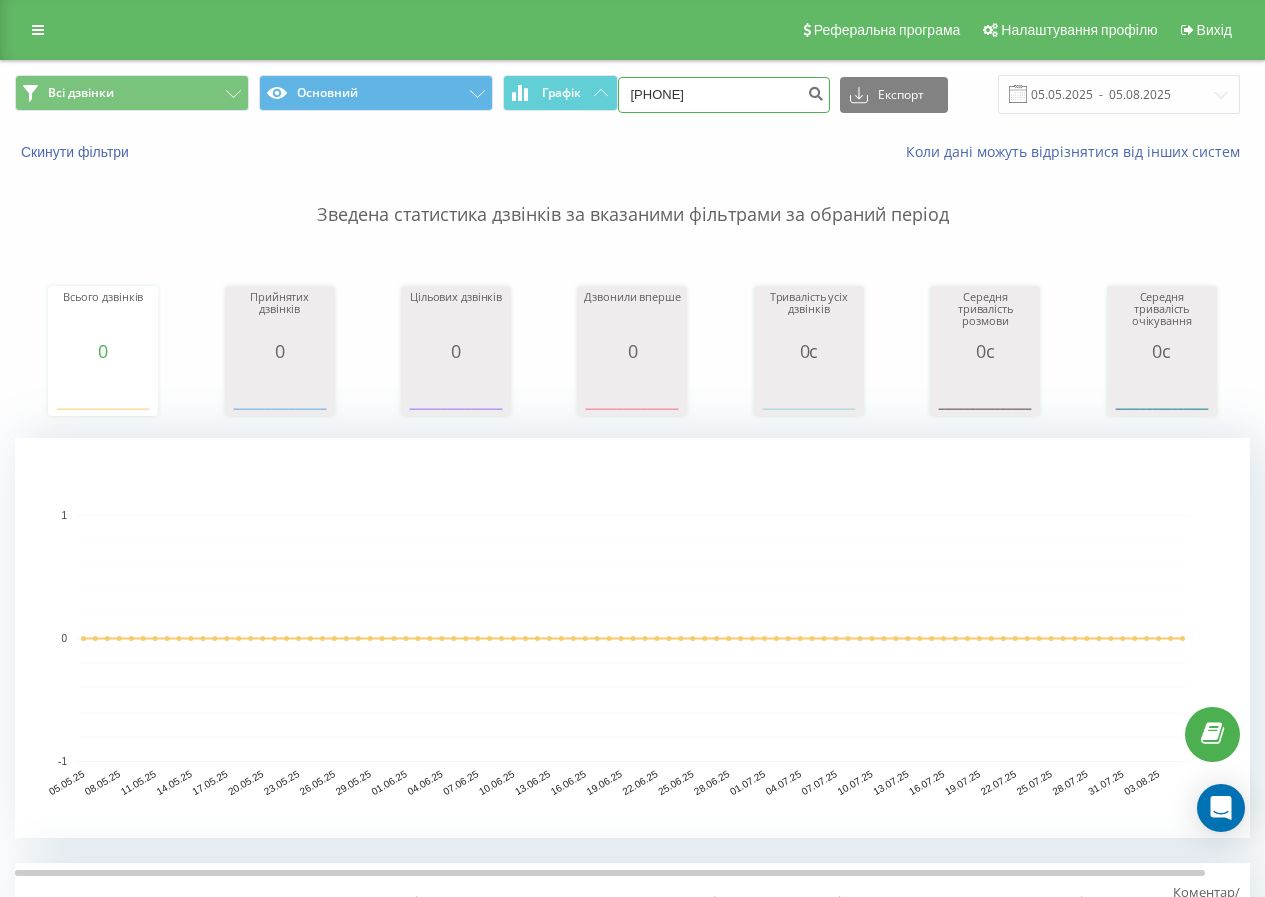 click on "0500805665" at bounding box center (724, 95) 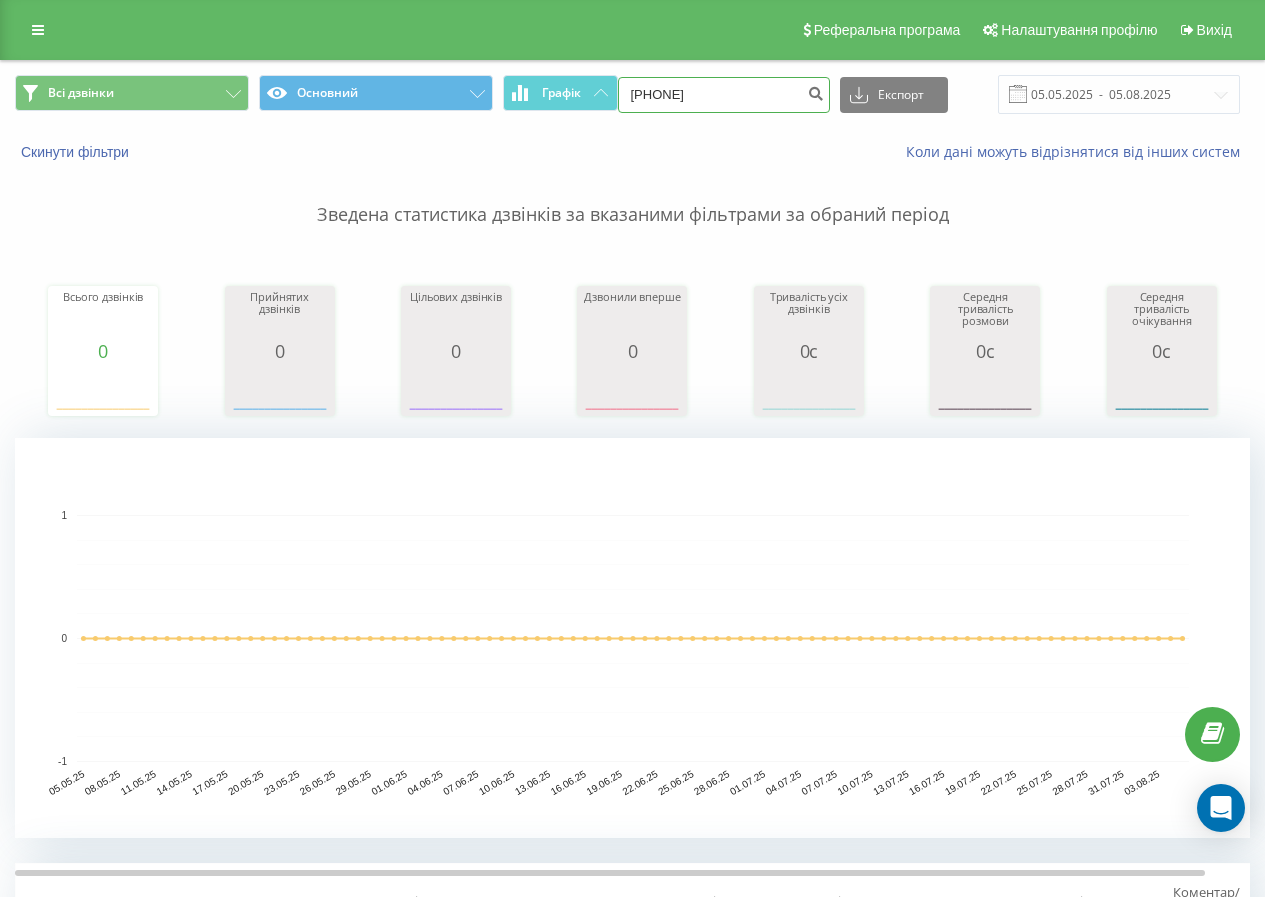 type on "500805665" 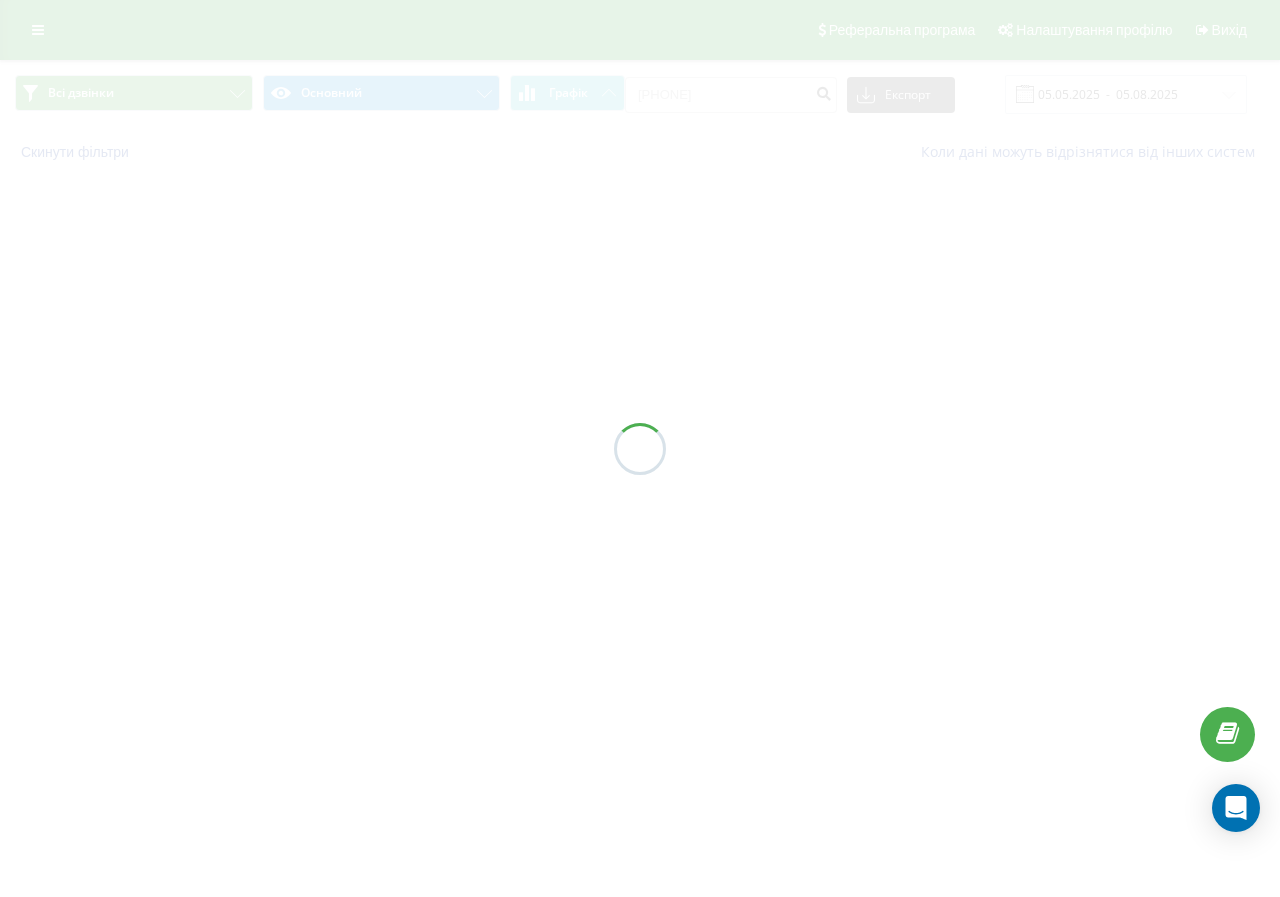 scroll, scrollTop: 0, scrollLeft: 0, axis: both 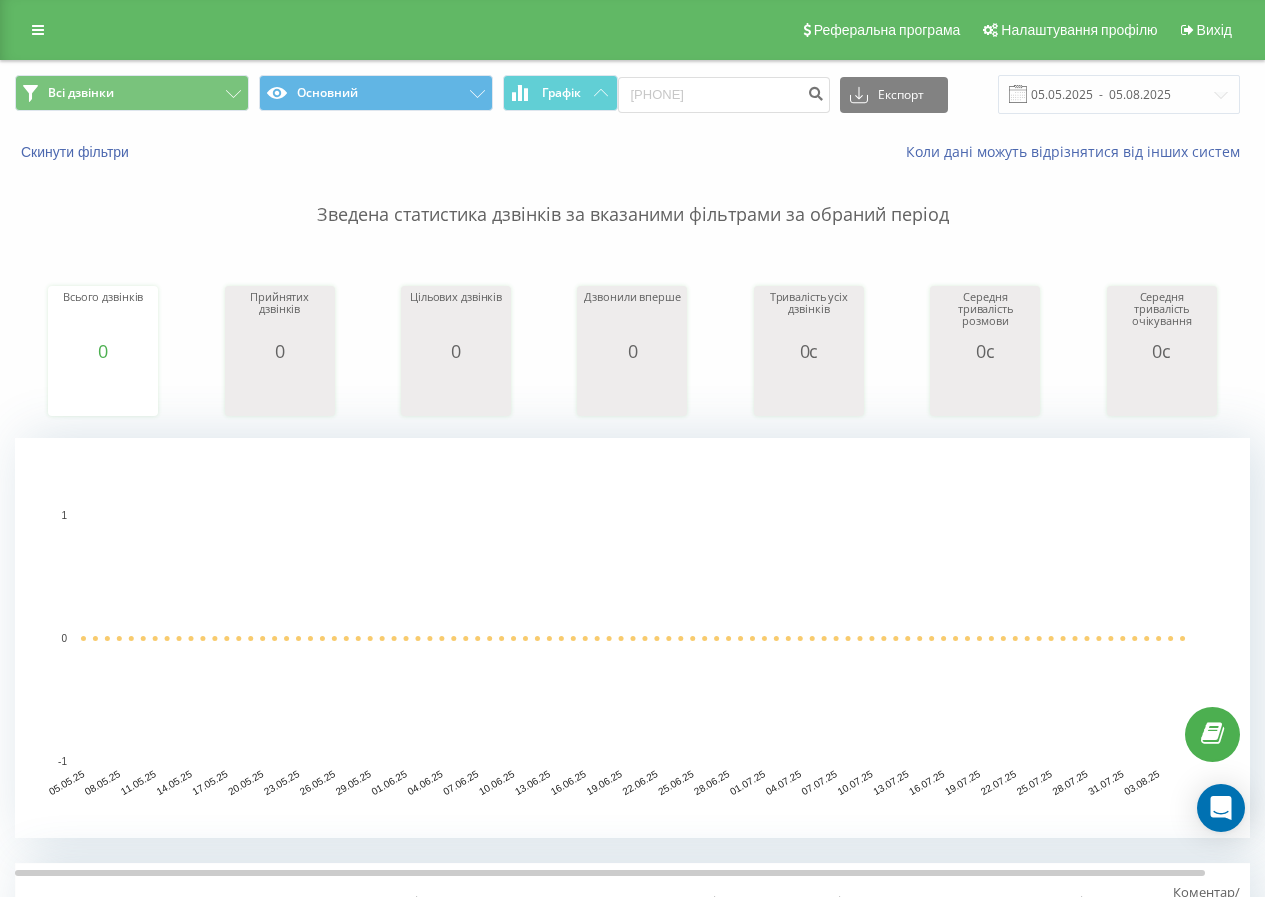 click on "Реферальна програма Налаштування профілю Вихід" at bounding box center (632, 30) 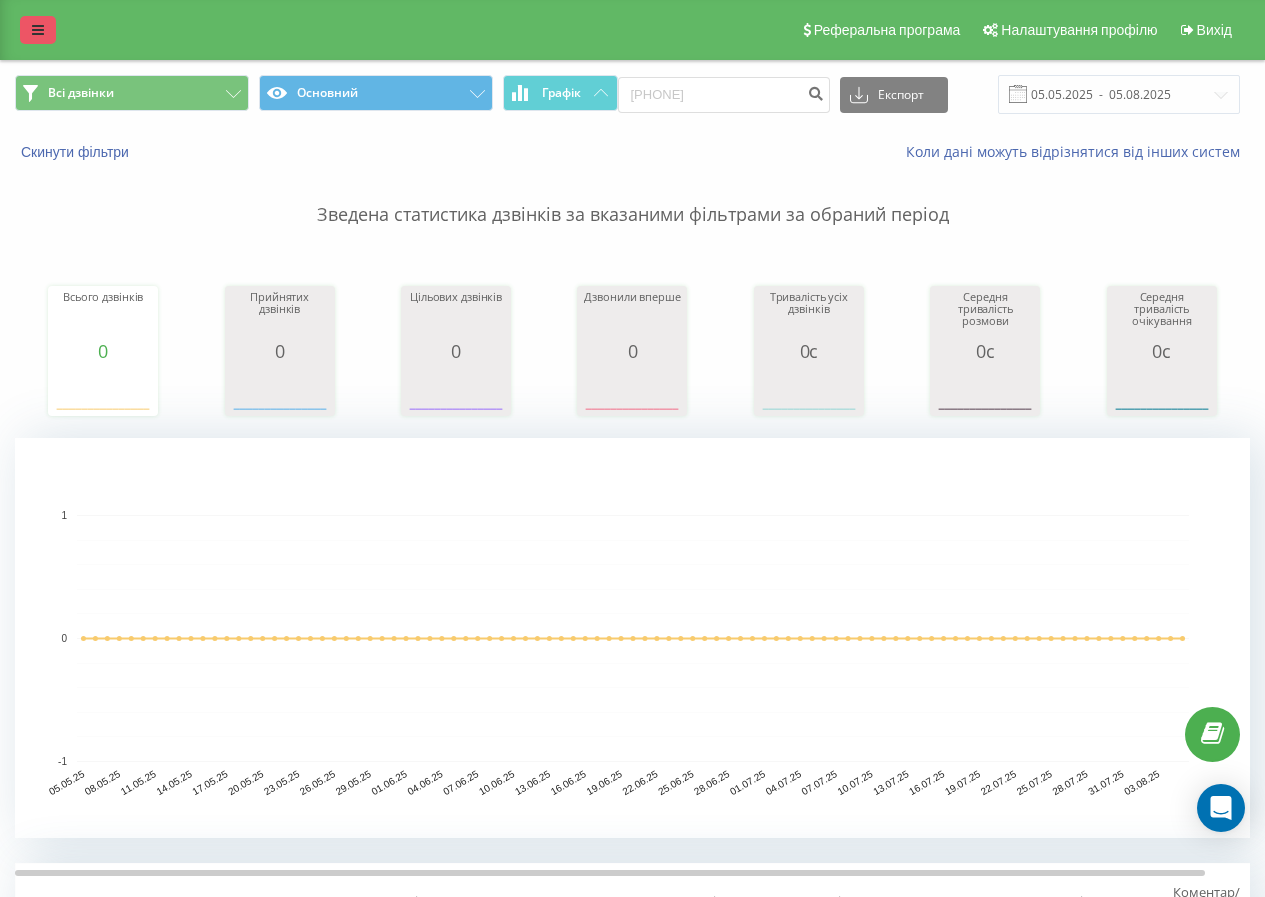 click at bounding box center [38, 30] 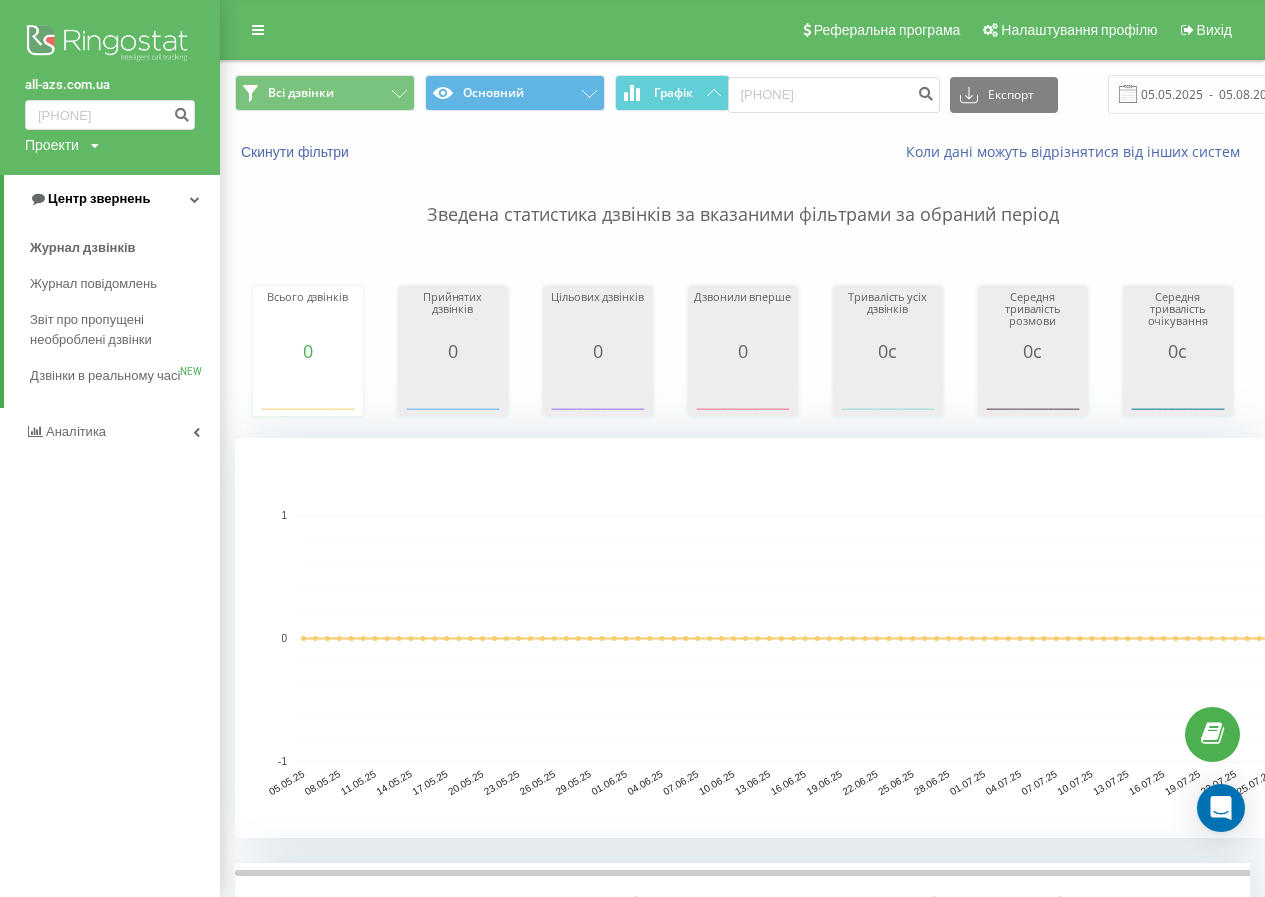 click on "Центр звернень" at bounding box center [89, 199] 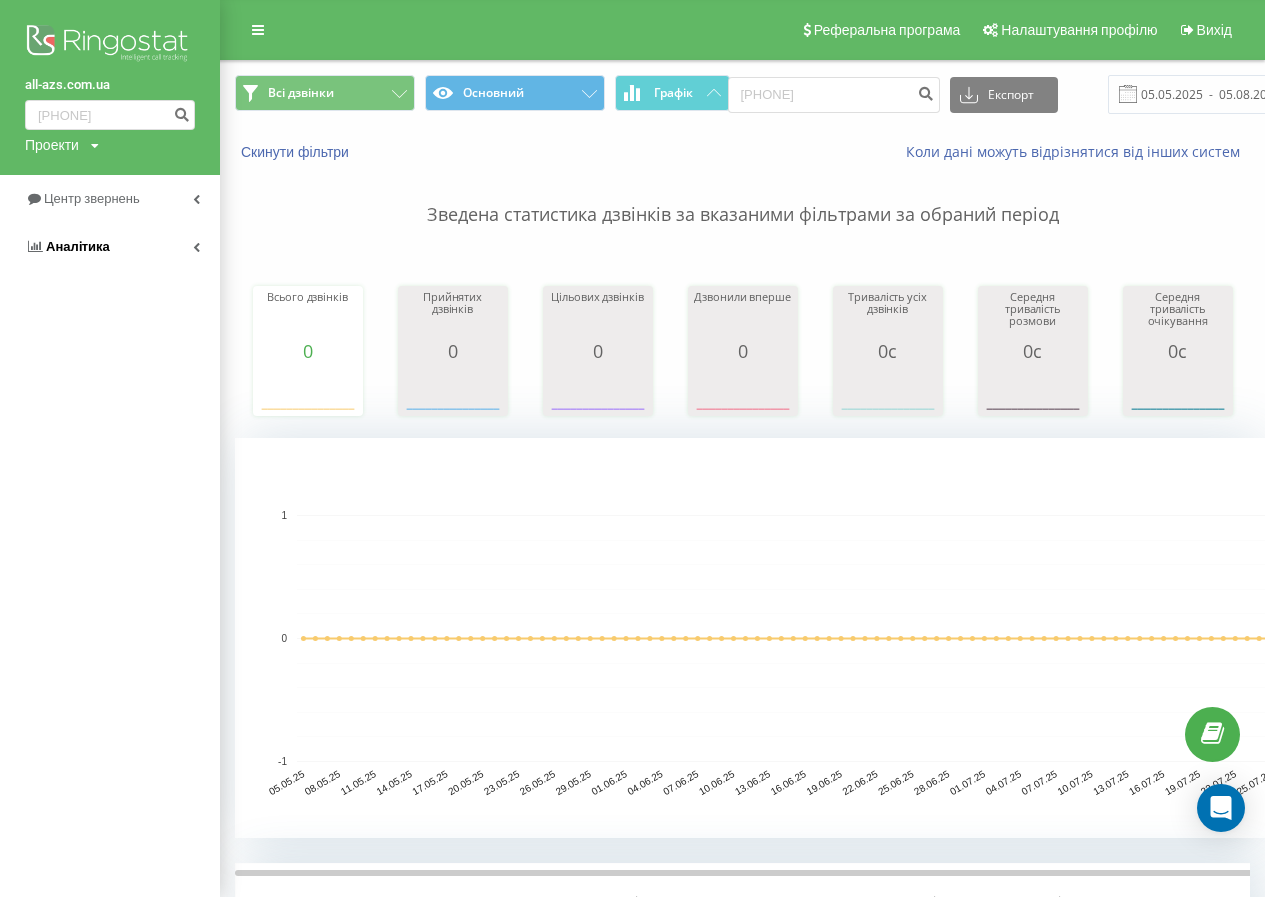 click on "Аналiтика" at bounding box center (110, 247) 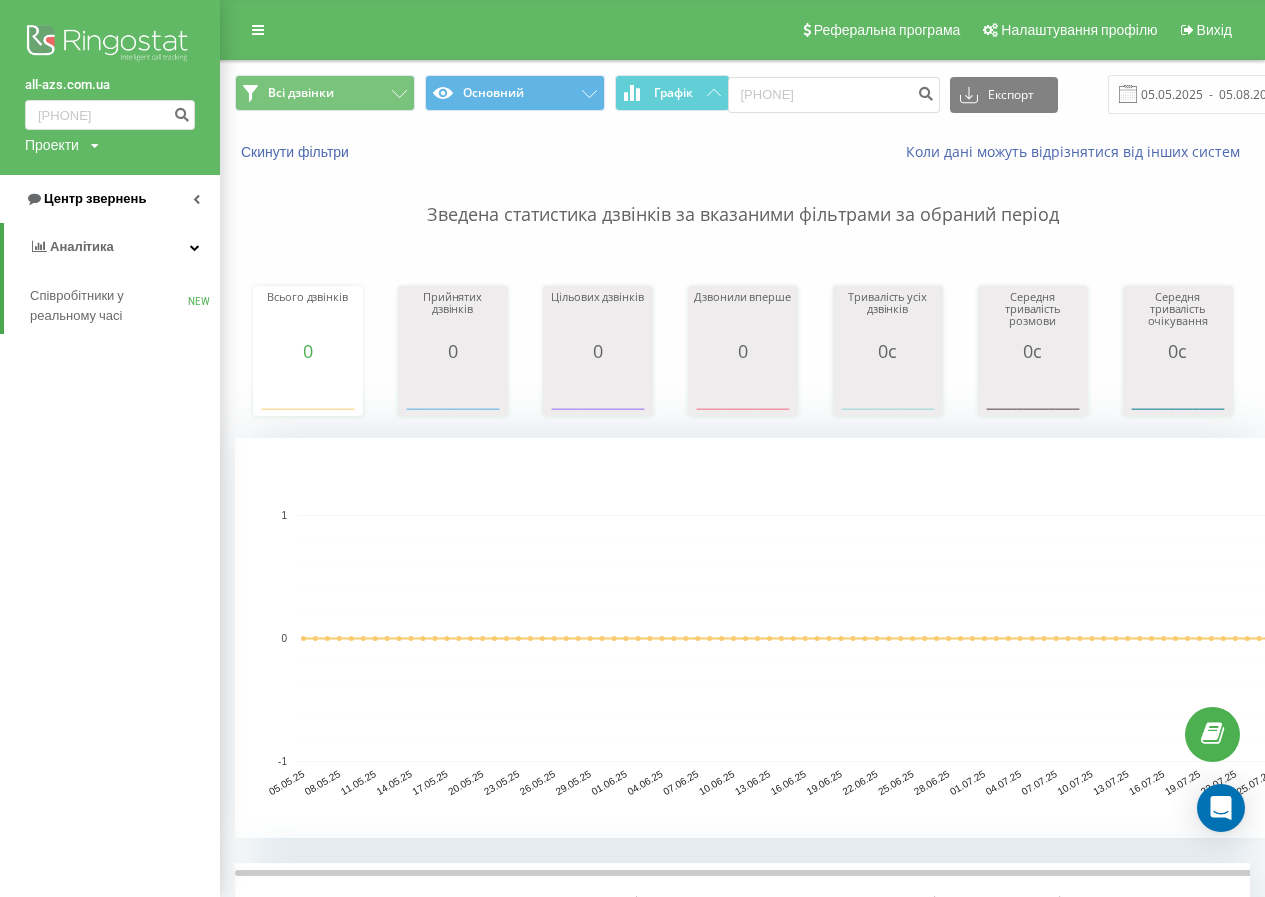 click on "Центр звернень" at bounding box center (95, 198) 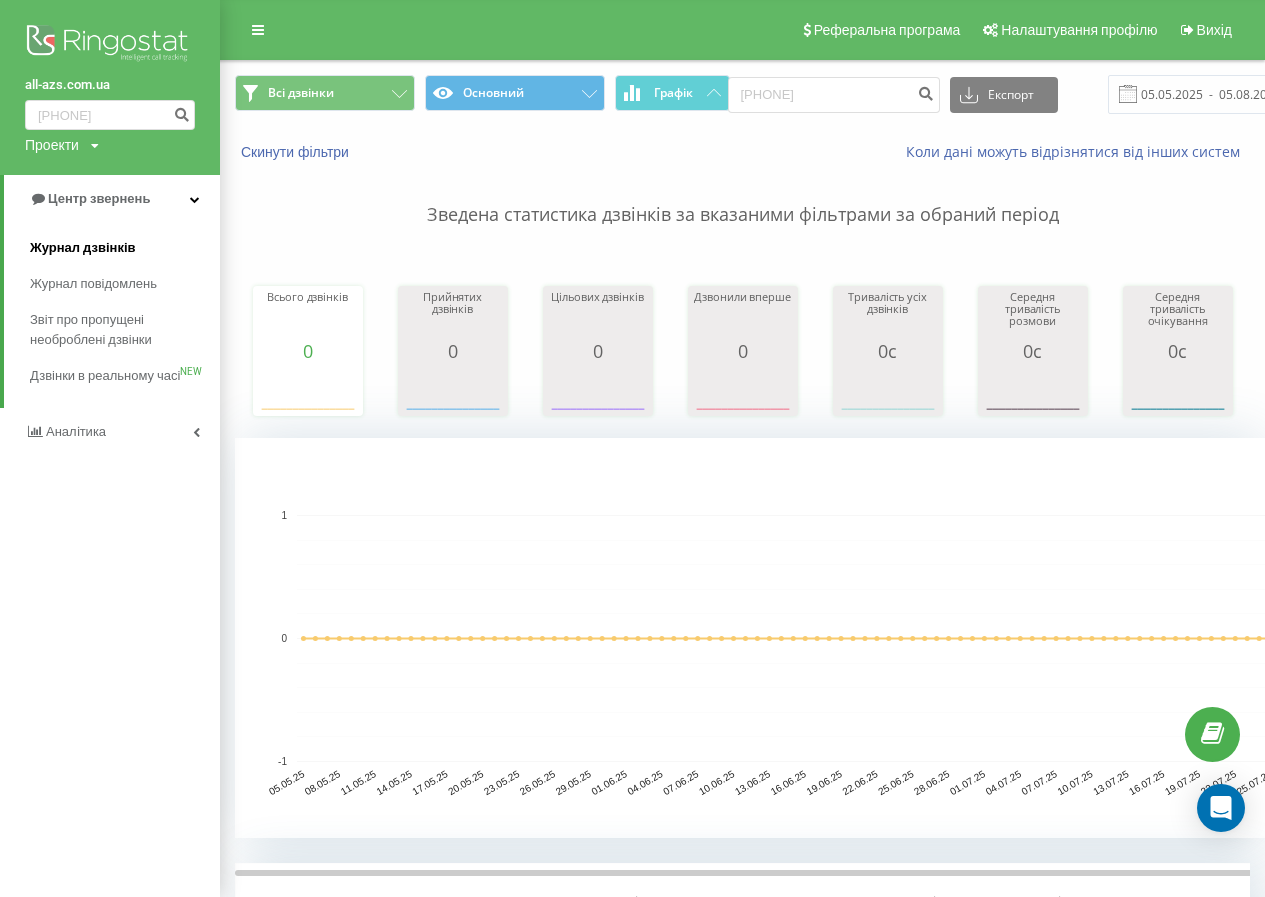 click on "Журнал дзвінків" at bounding box center (83, 248) 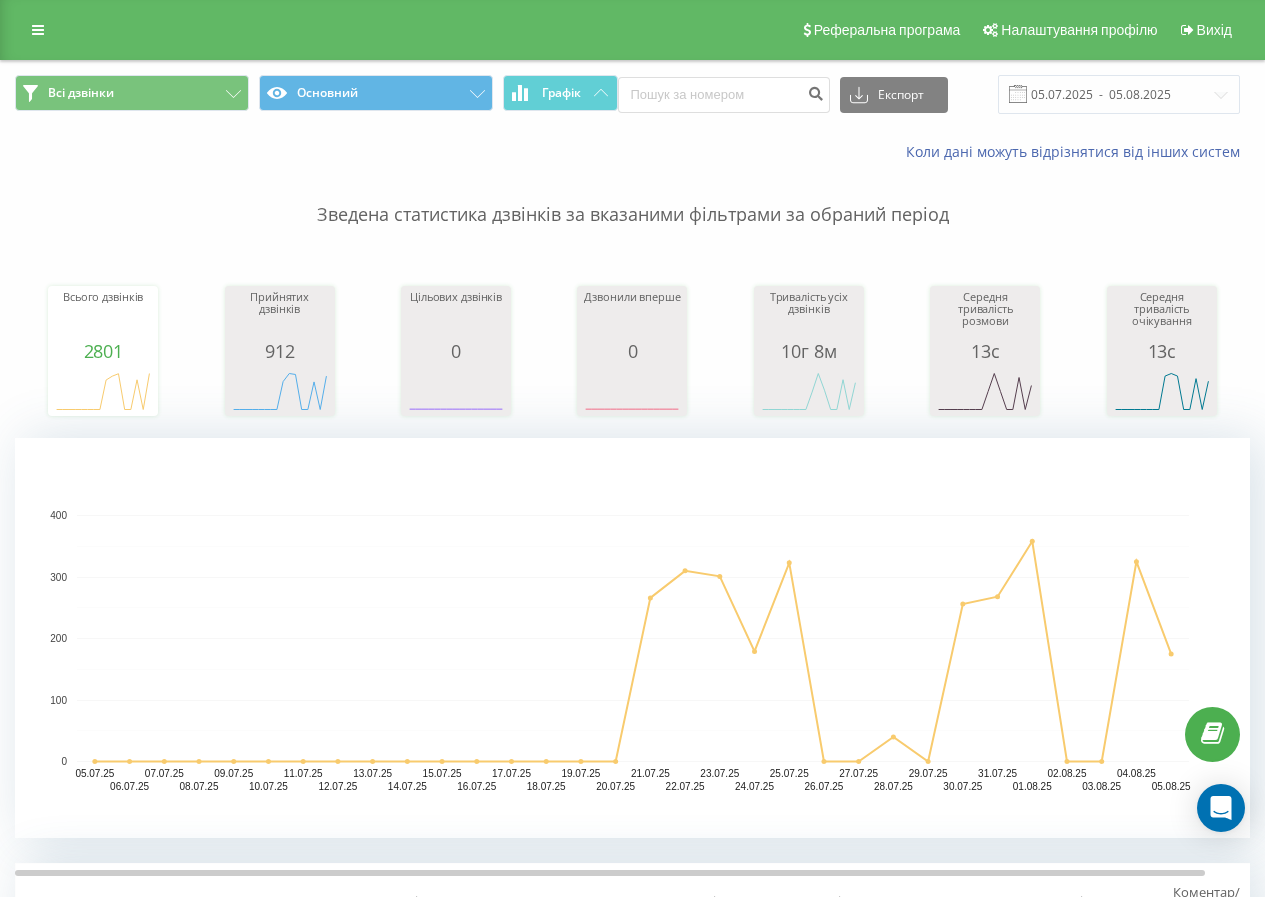 scroll, scrollTop: 0, scrollLeft: 0, axis: both 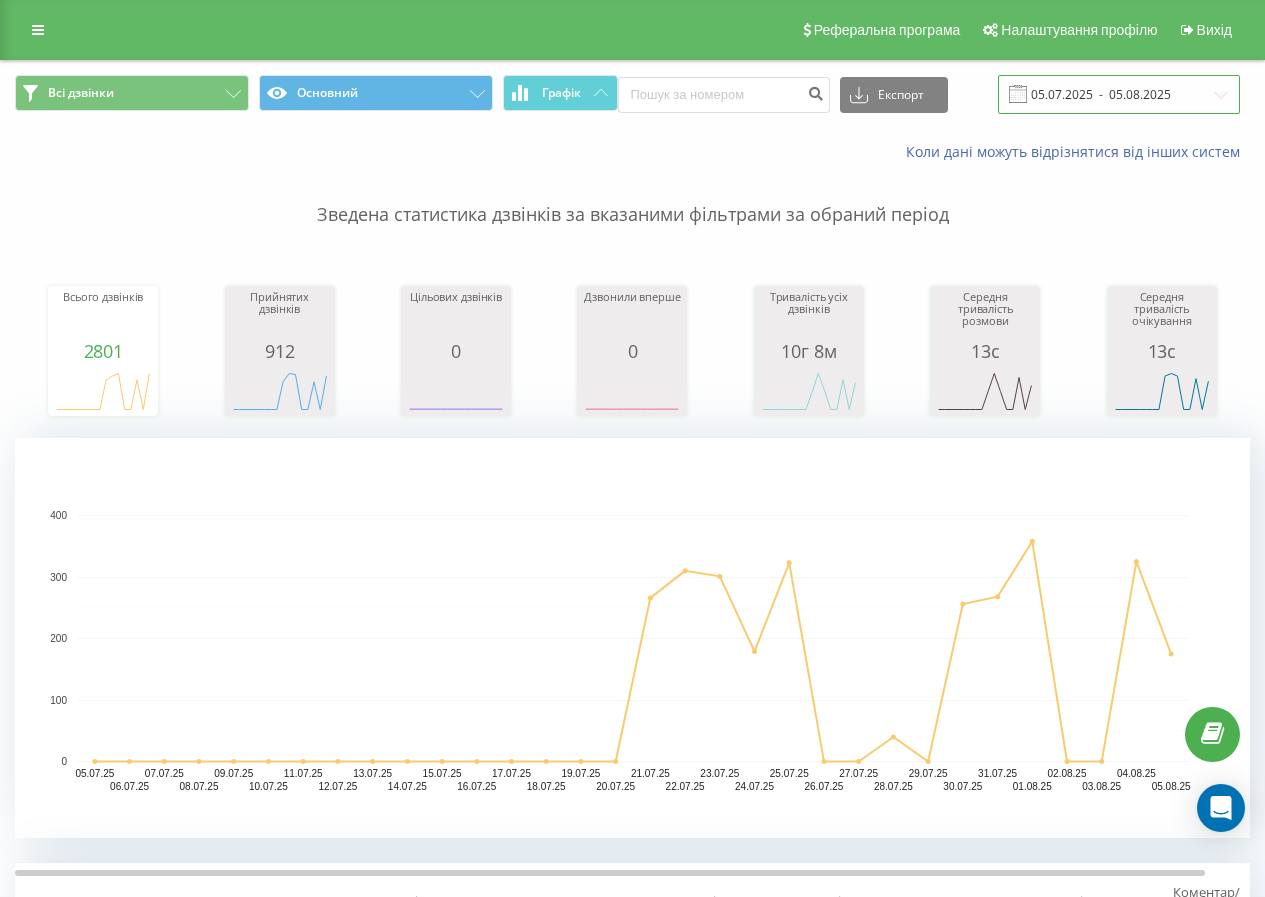 click on "05.07.2025  -  05.08.2025" at bounding box center (1119, 94) 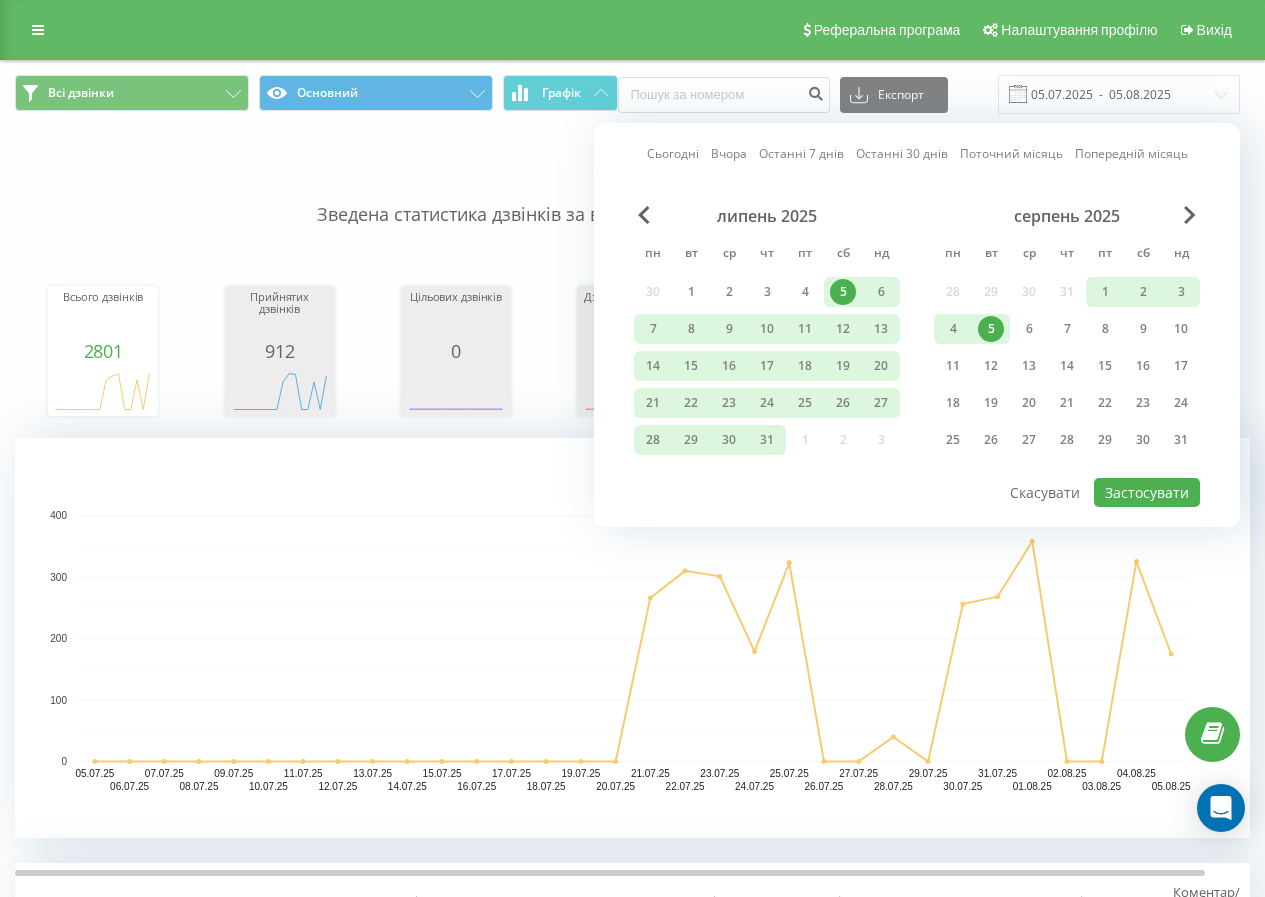 click on "5" at bounding box center [991, 329] 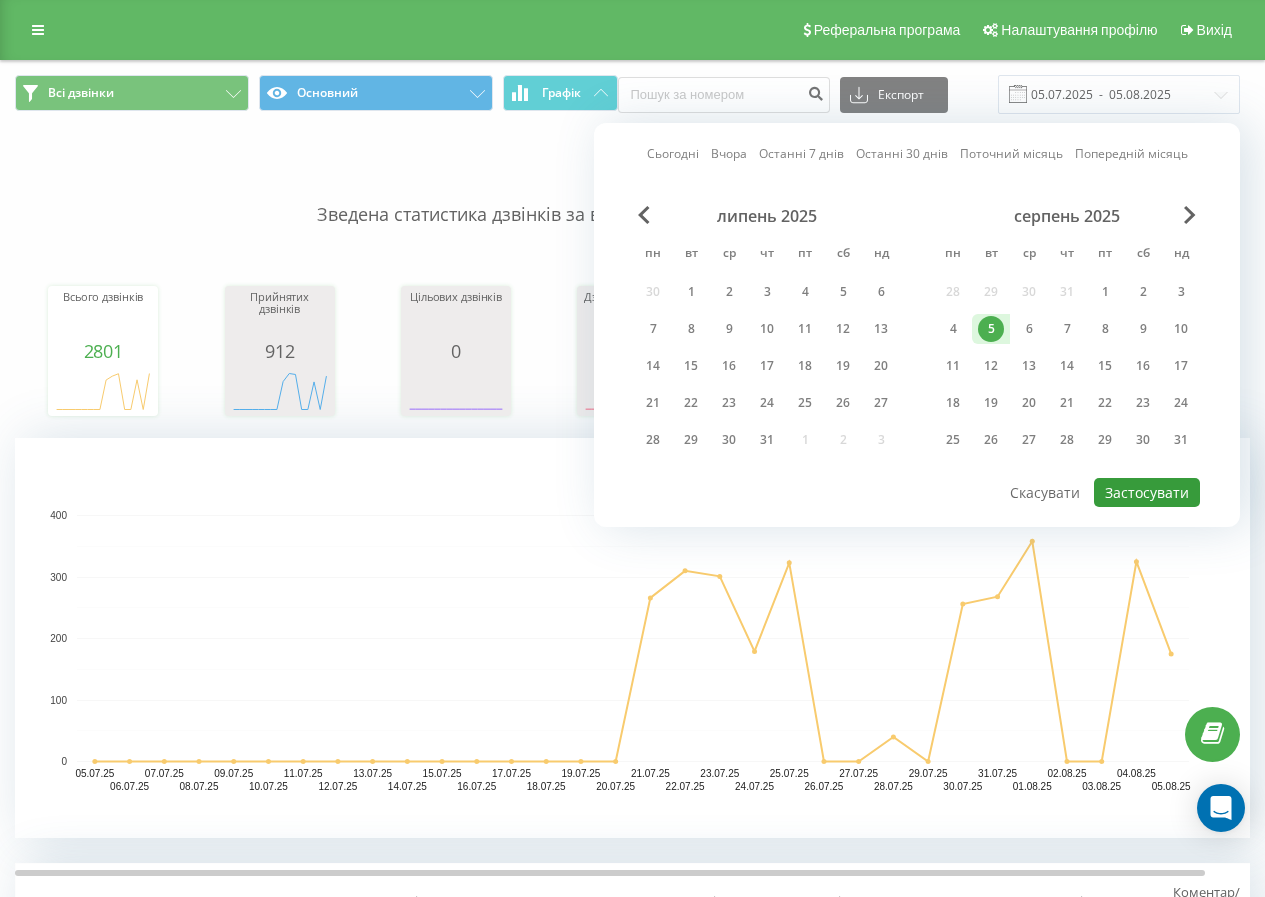 drag, startPoint x: 1156, startPoint y: 485, endPoint x: 800, endPoint y: 301, distance: 400.73932 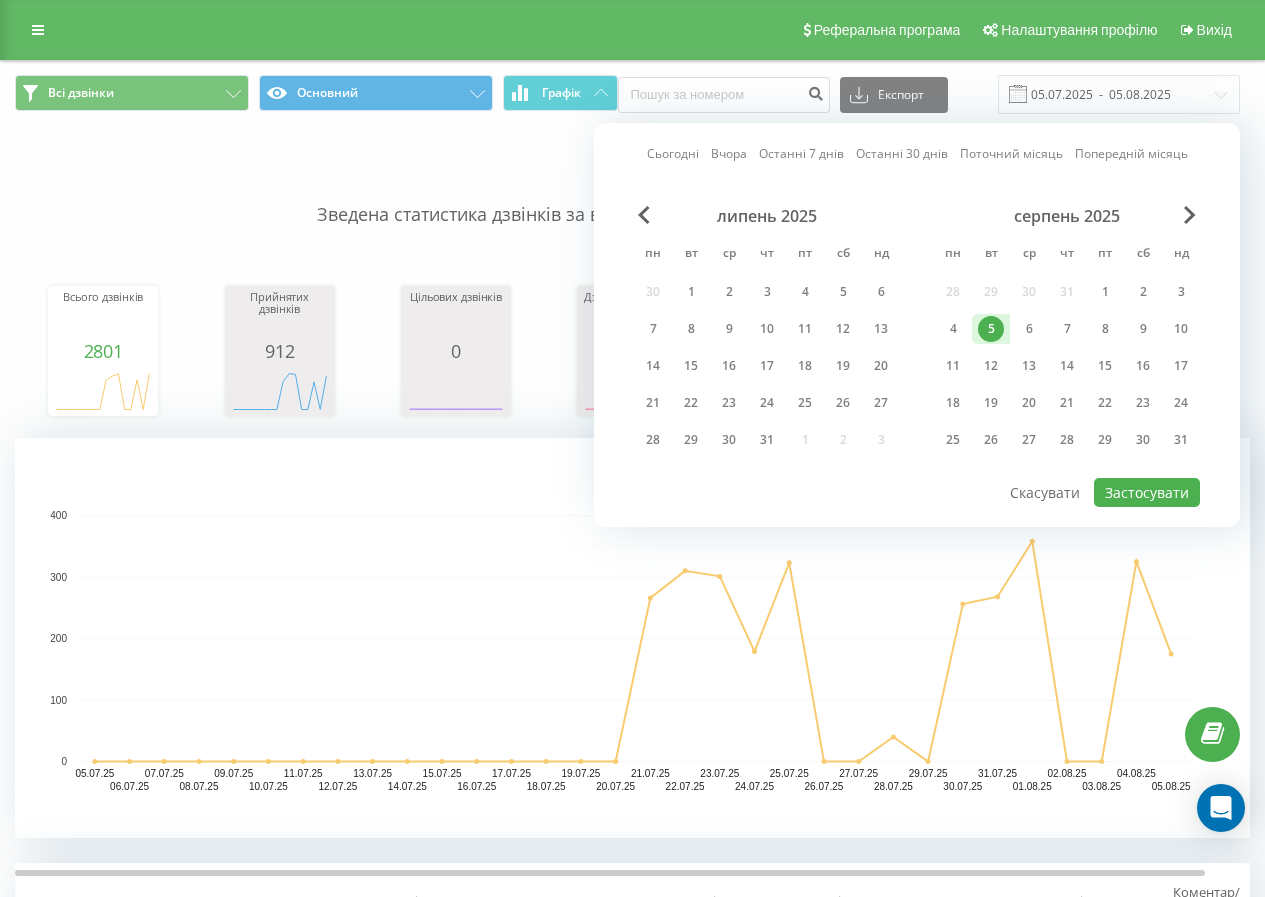 type on "05.08.2025  -  05.08.2025" 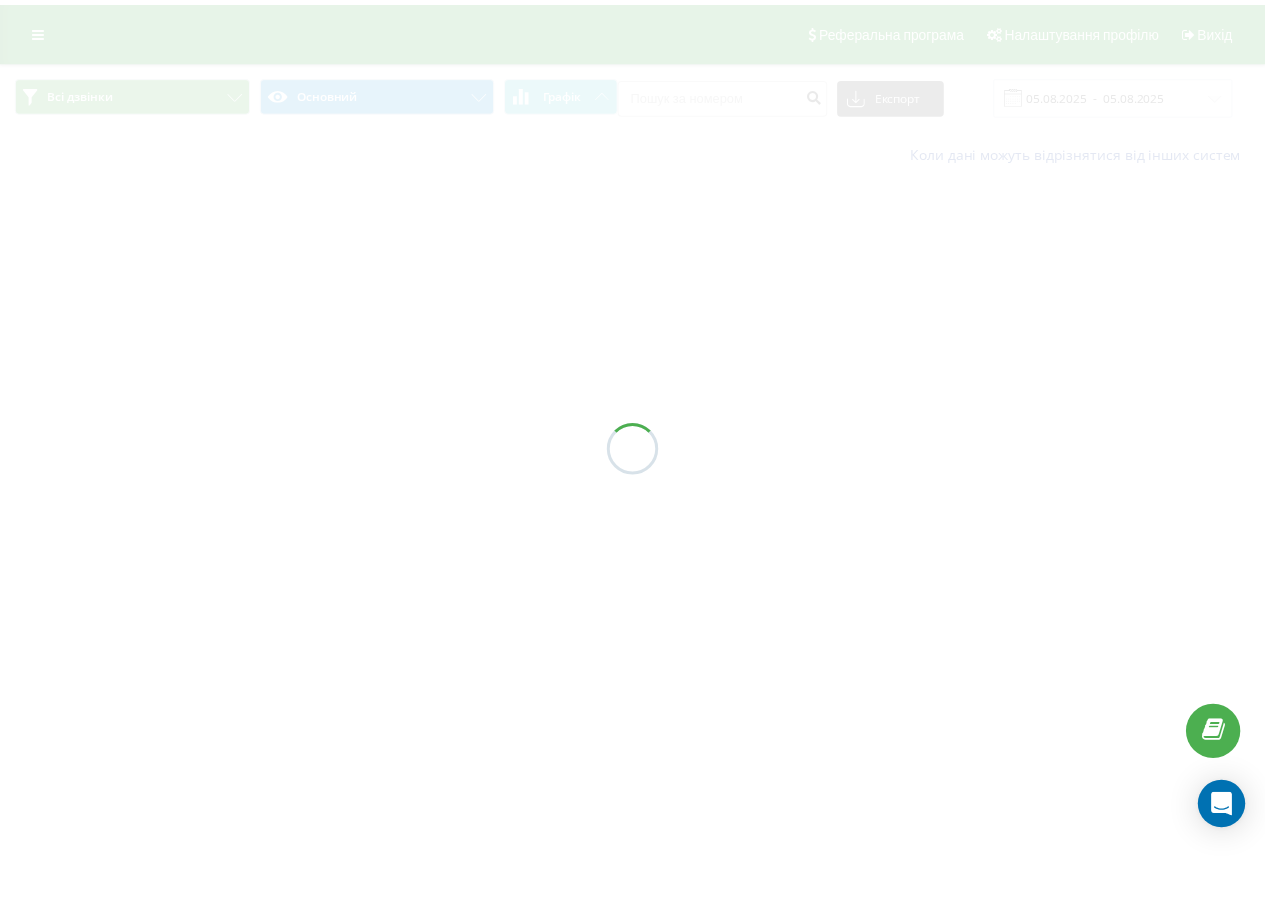 scroll, scrollTop: 0, scrollLeft: 0, axis: both 